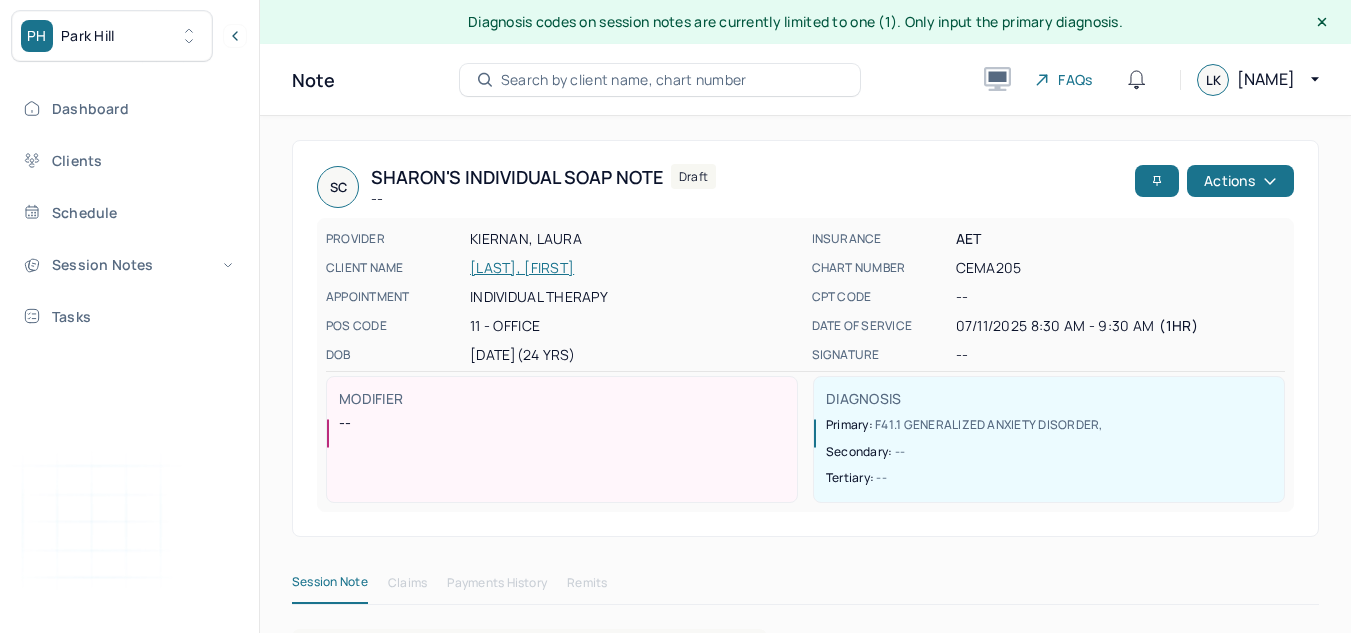scroll, scrollTop: 0, scrollLeft: 0, axis: both 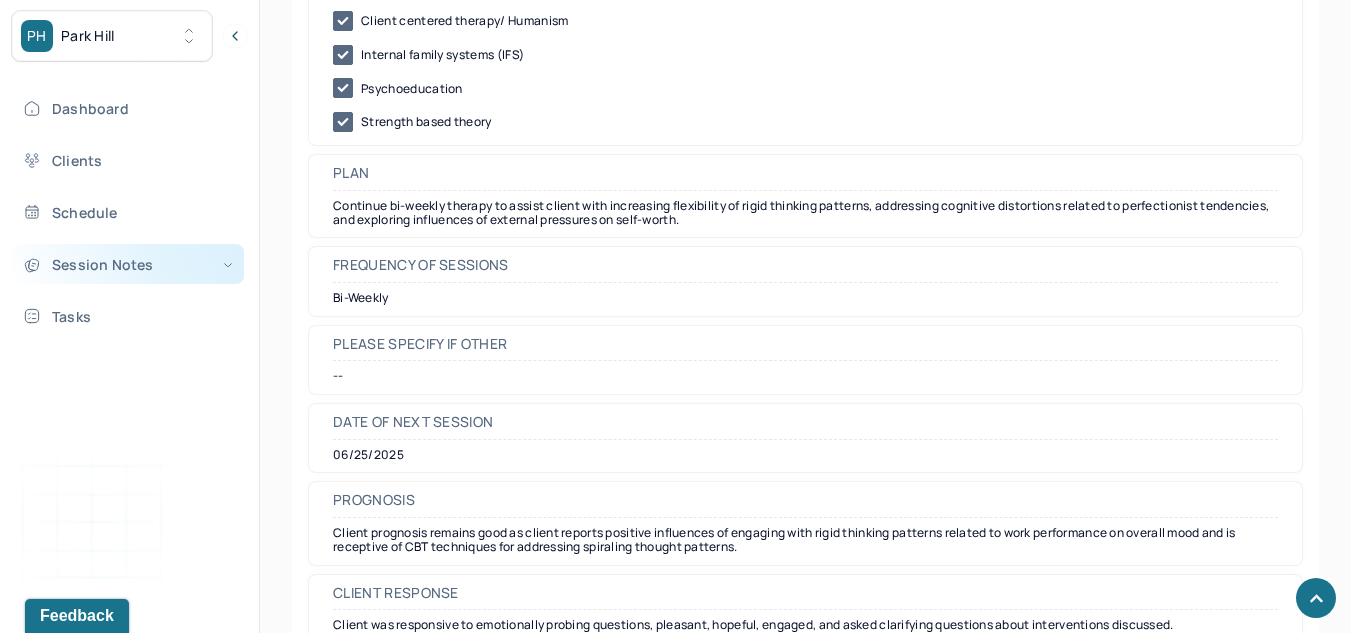 click on "Session Notes" at bounding box center [128, 264] 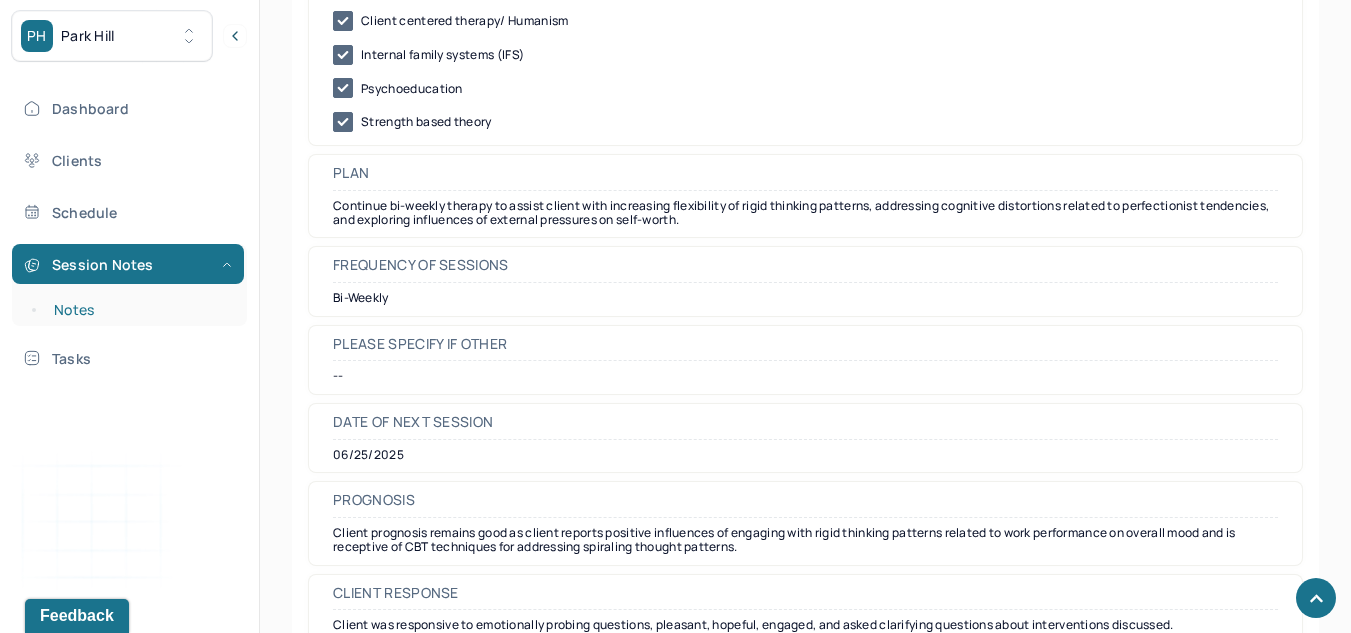 click on "Notes" at bounding box center [139, 310] 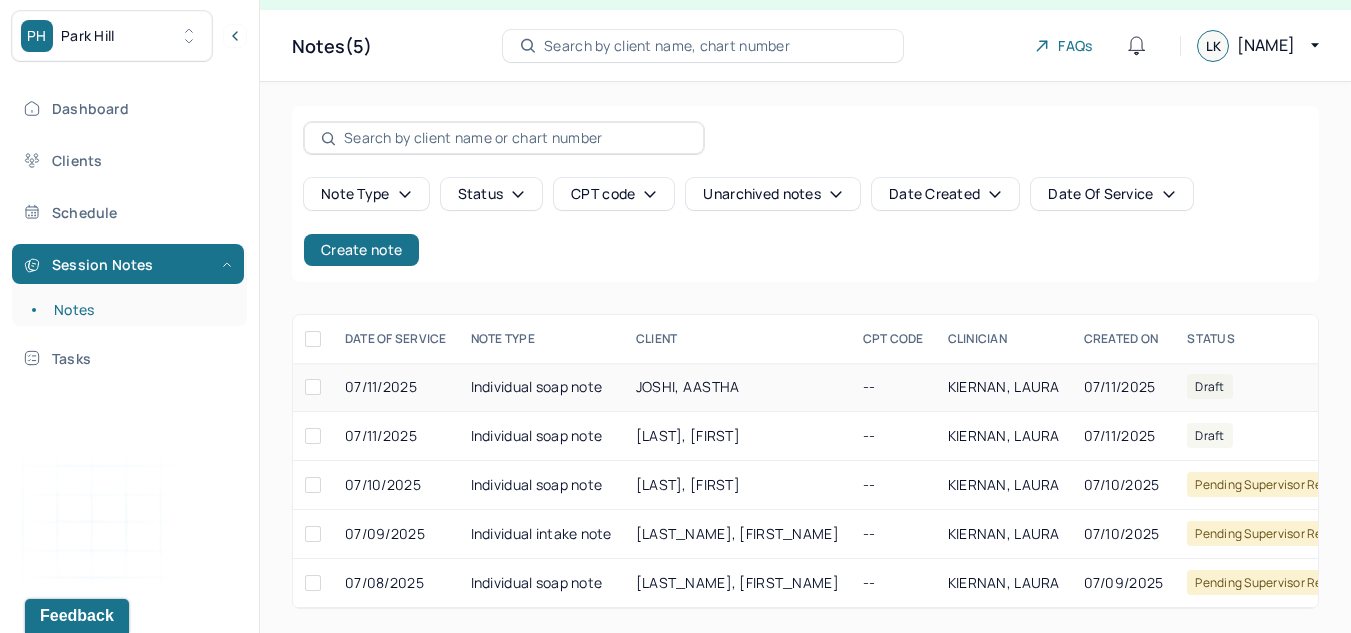 scroll, scrollTop: 49, scrollLeft: 0, axis: vertical 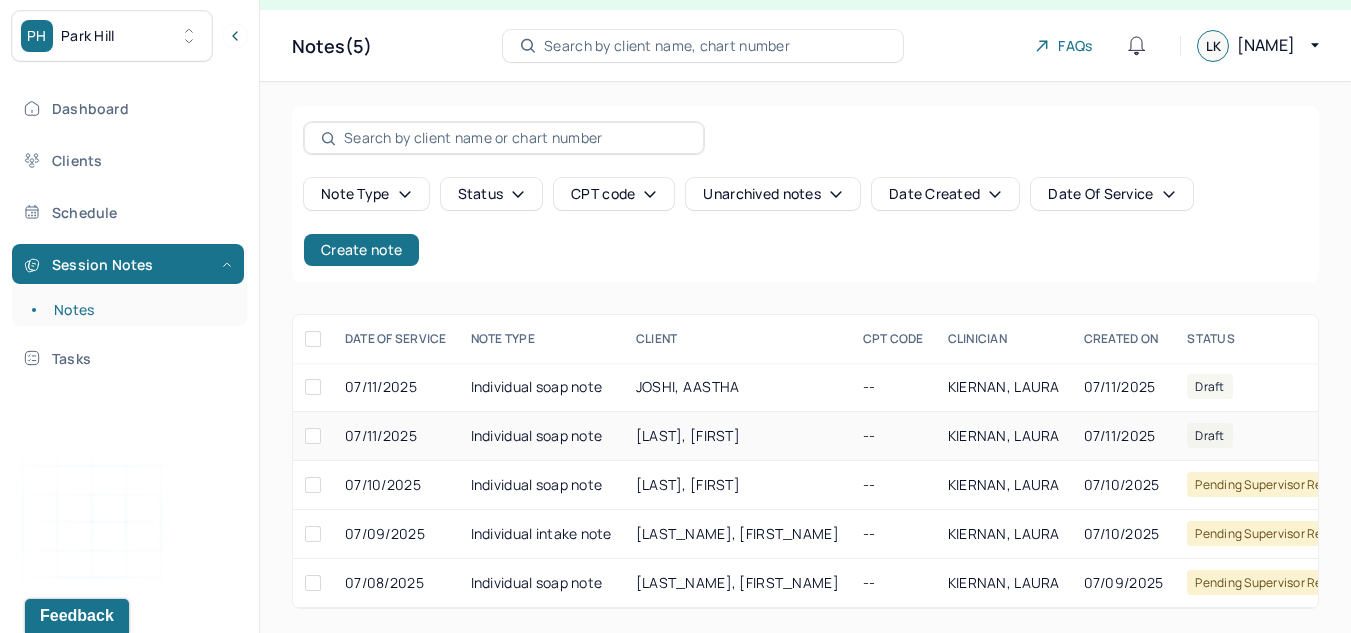 click on "Individual soap note" at bounding box center [541, 436] 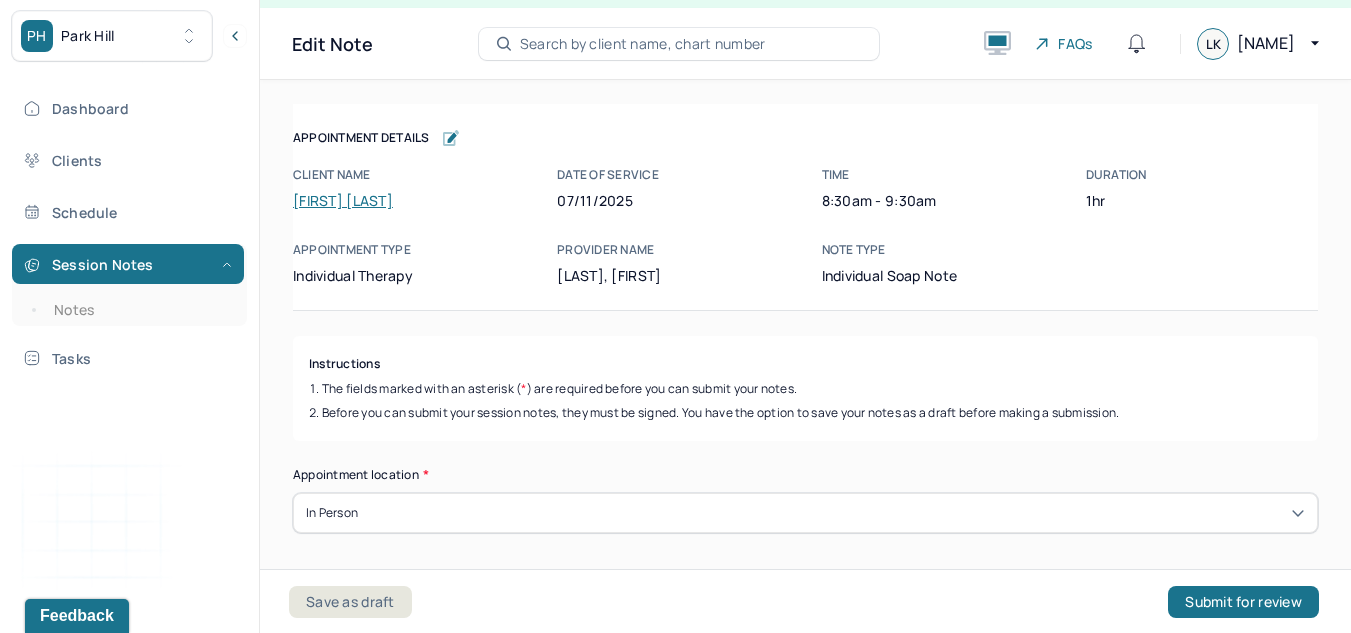 scroll, scrollTop: 36, scrollLeft: 0, axis: vertical 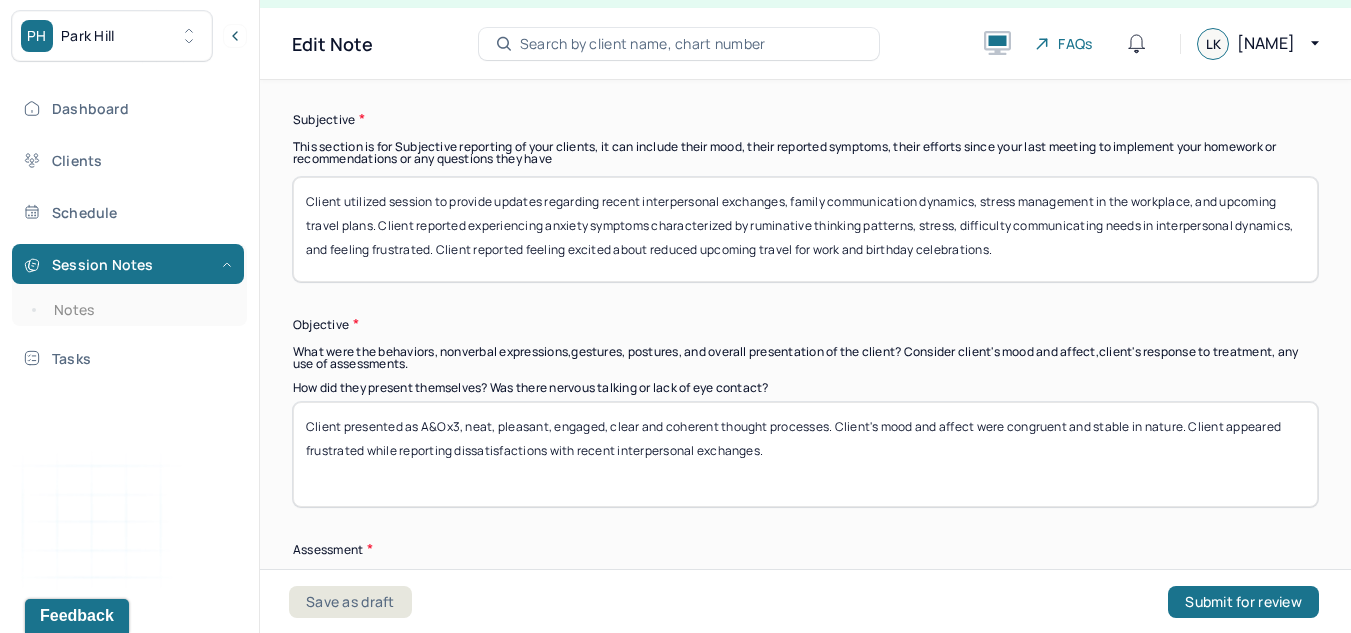 click on "Client utilized session to provide updates regarding recent interpersonal exchanges, family communication dynamics, stress management in the workplace, and upcoming travel plans. Client reported experiencing anxiety symptoms characterized by ruminative thinking patterns, stress, difficulty communicating needs in interpersonal dynamics, and feeling frustrated. Client reported feeling excited about reduced upcoming travel for work and birthday celebrations." at bounding box center (805, 229) 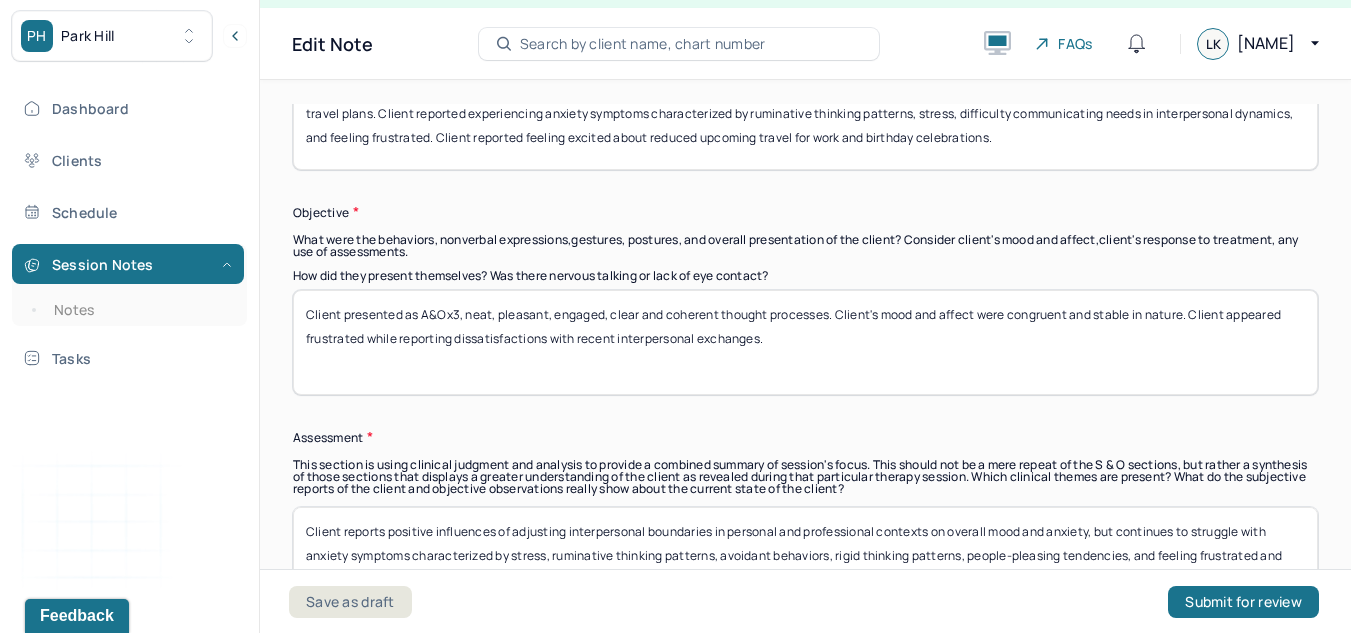 scroll, scrollTop: 1316, scrollLeft: 0, axis: vertical 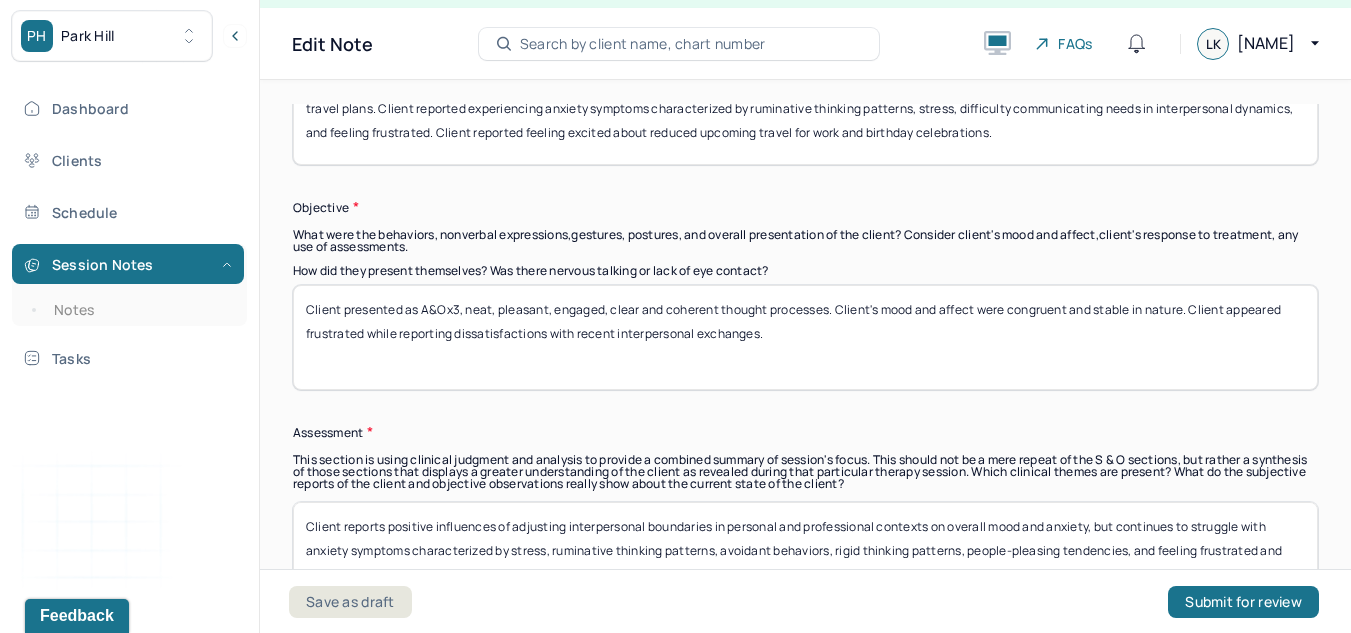 click on "Client presented as A&Ox3, neat, pleasant, engaged, clear and coherent thought processes. Client's mood and affect were congruent and stable in nature. Client appeared frustrated while reporting dissatisfactions with recent interpersonal exchanges." at bounding box center (805, 337) 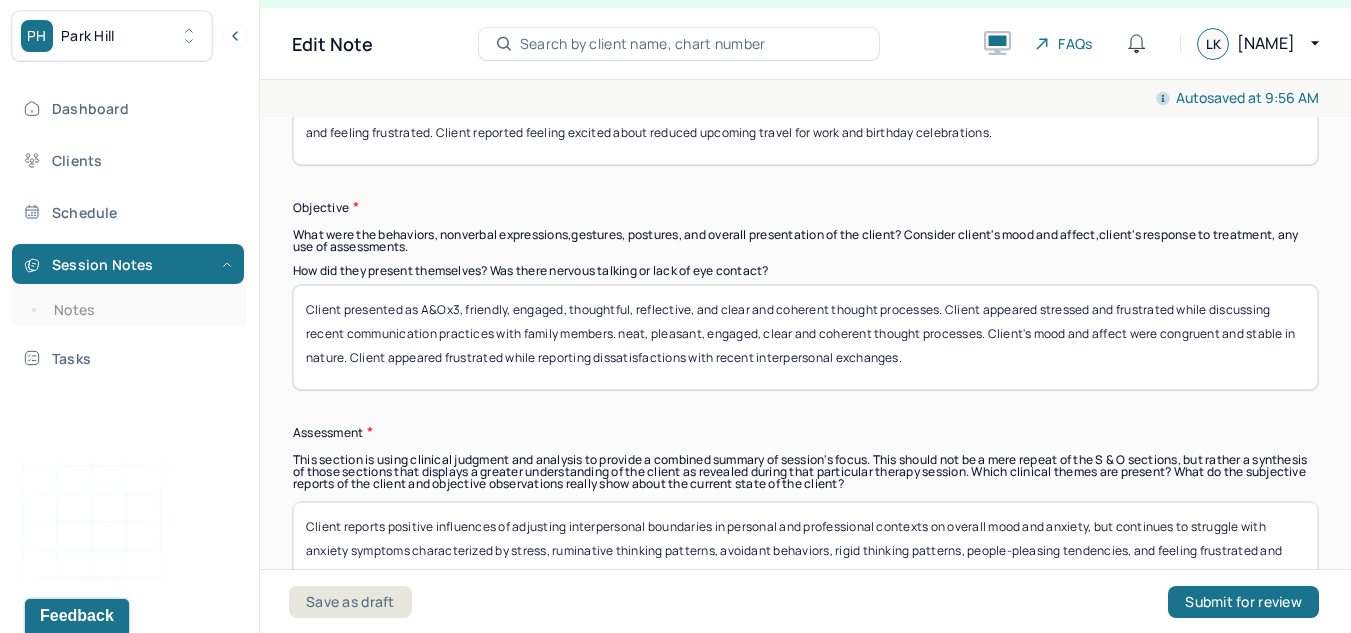 drag, startPoint x: 937, startPoint y: 369, endPoint x: 616, endPoint y: 340, distance: 322.3073 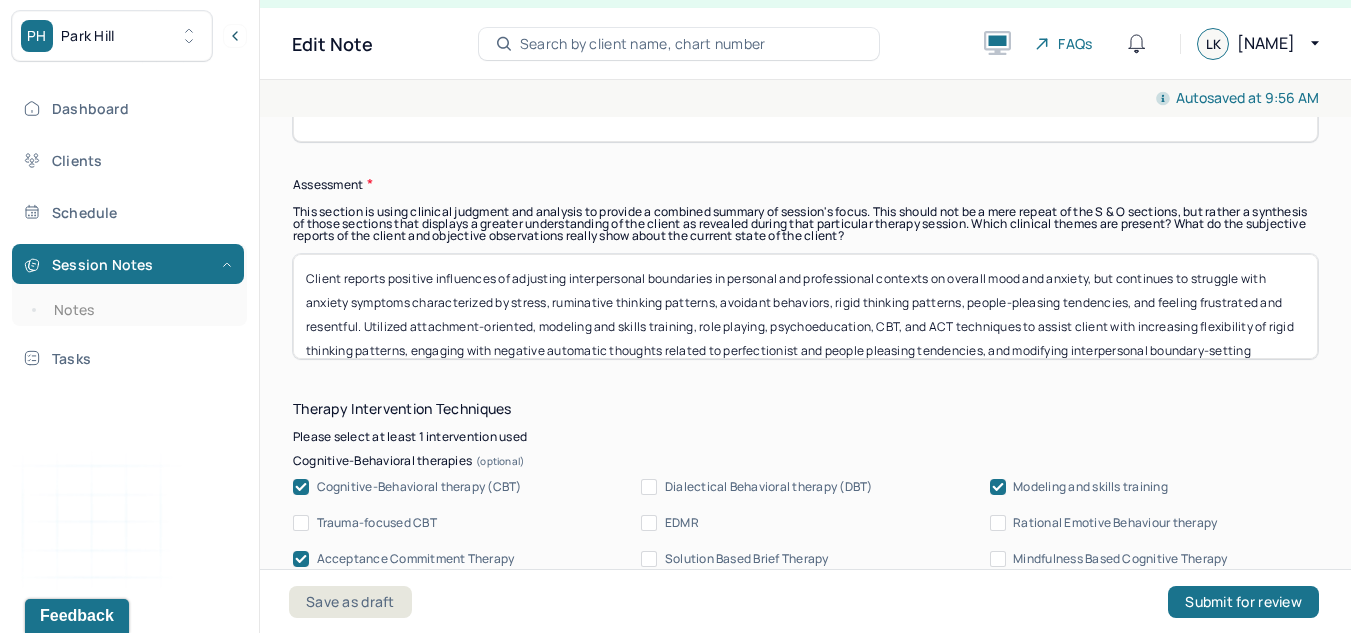 scroll, scrollTop: 1564, scrollLeft: 0, axis: vertical 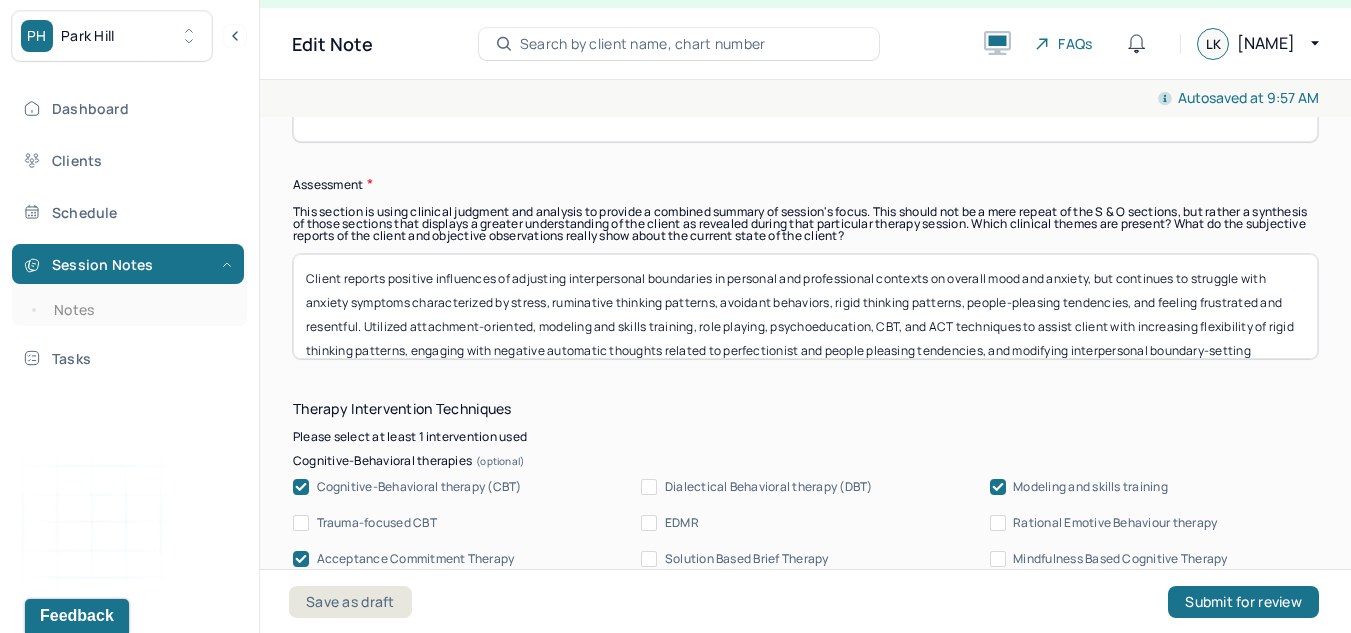 click on "Client reports positive influences of adjusting interpersonal boundaries in personal and professional contexts on overall mood and anxiety, but continues to struggle with anxiety symptoms characterized by stress, ruminative thinking patterns, avoidant behaviors, rigid thinking patterns, people-pleasing tendencies, and feeling frustrated and resentful. Utilized attachment-oriented, modeling and skills training, role playing, psychoeducation, CBT, and ACT techniques to assist client with increasing flexibility of rigid thinking patterns, engaging with negative automatic thoughts related to perfectionist and people pleasing tendencies, and modifying interpersonal boundary-setting behaviors." at bounding box center [805, 306] 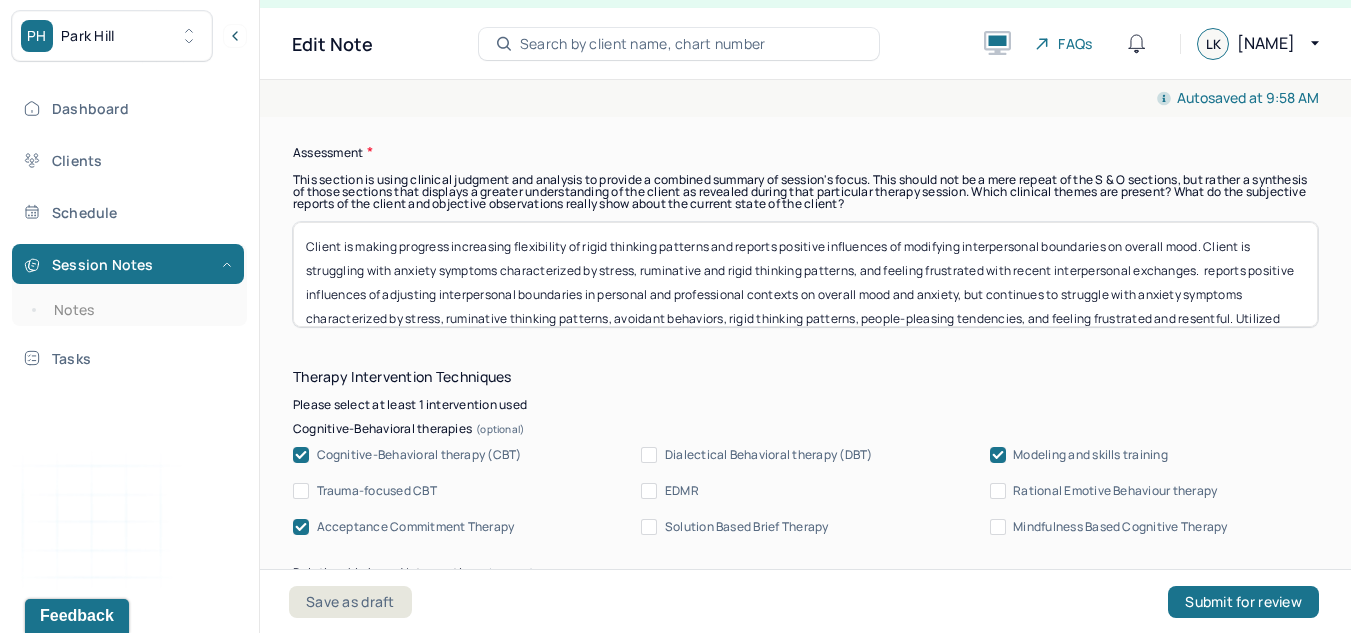 scroll, scrollTop: 1595, scrollLeft: 0, axis: vertical 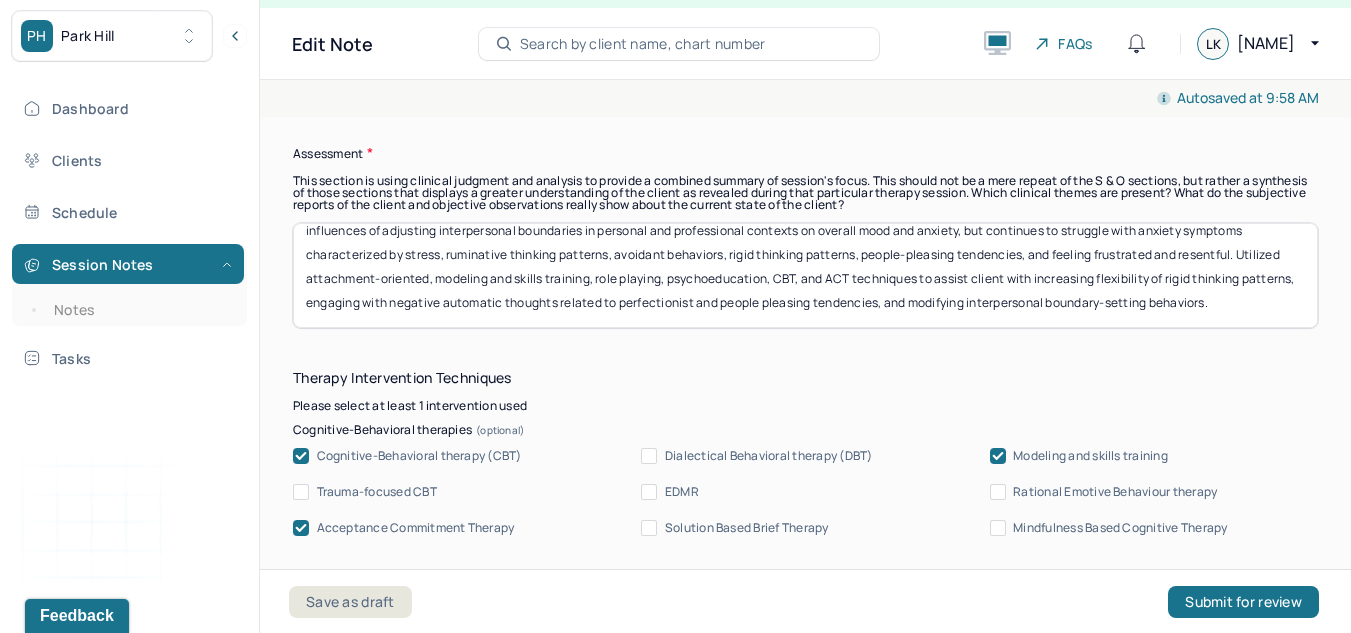 drag, startPoint x: 1211, startPoint y: 273, endPoint x: 366, endPoint y: 263, distance: 845.05914 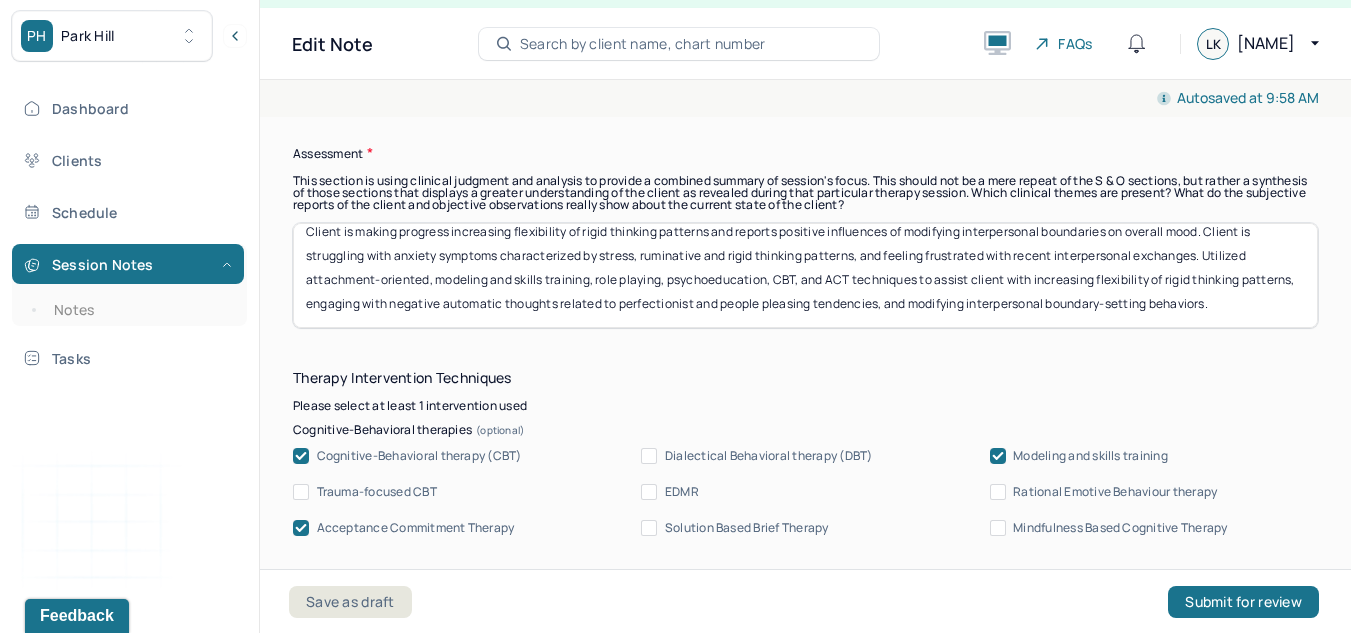 scroll, scrollTop: 17, scrollLeft: 0, axis: vertical 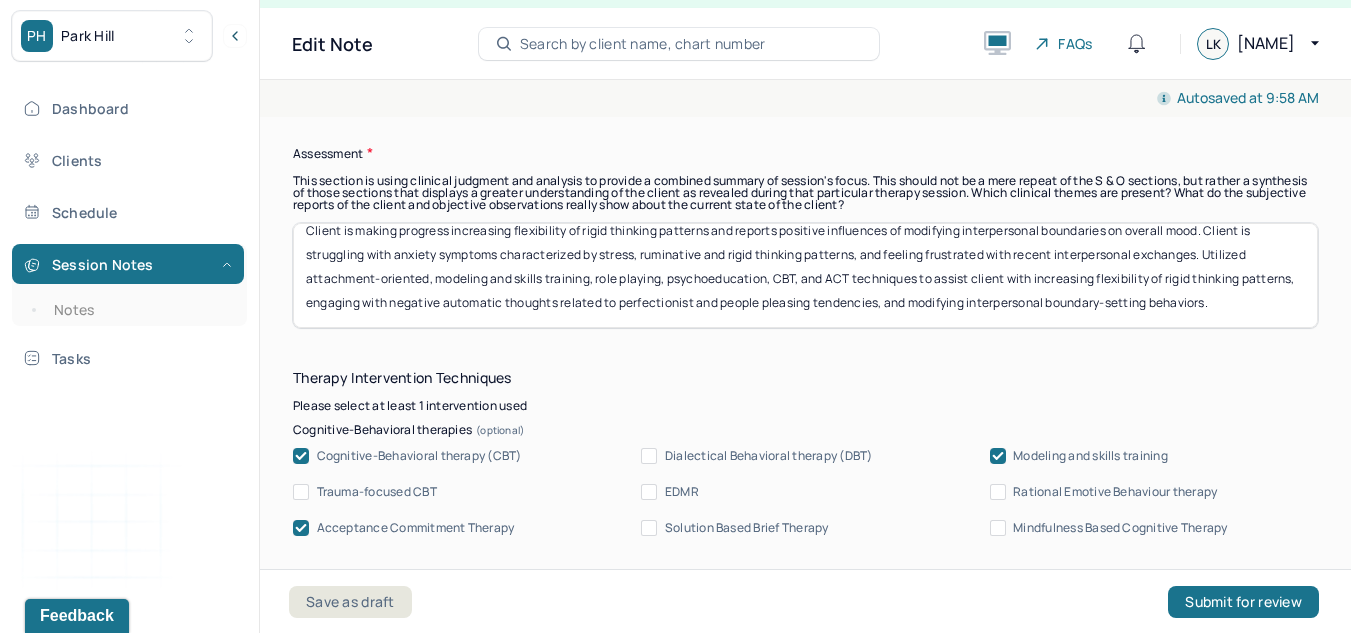 click on "Client is making progress increasing flexibility of rigid thinking patterns and reports positive influences of modifying interpersonal boundaries on overall mood. Client is struggling with anxiety symptoms characterized by stress, ruminative and rigid thinking patterns, and feeling frustrated with recent interpersonal exchanges. Utilized attachment-oriented, modeling and skills training, role playing, psychoeducation, CBT, and ACT techniques to assist client with increasing flexibility of rigid thinking patterns, engaging with negative automatic thoughts related to perfectionist and people pleasing tendencies, and modifying interpersonal boundary-setting behaviors." at bounding box center (805, 275) 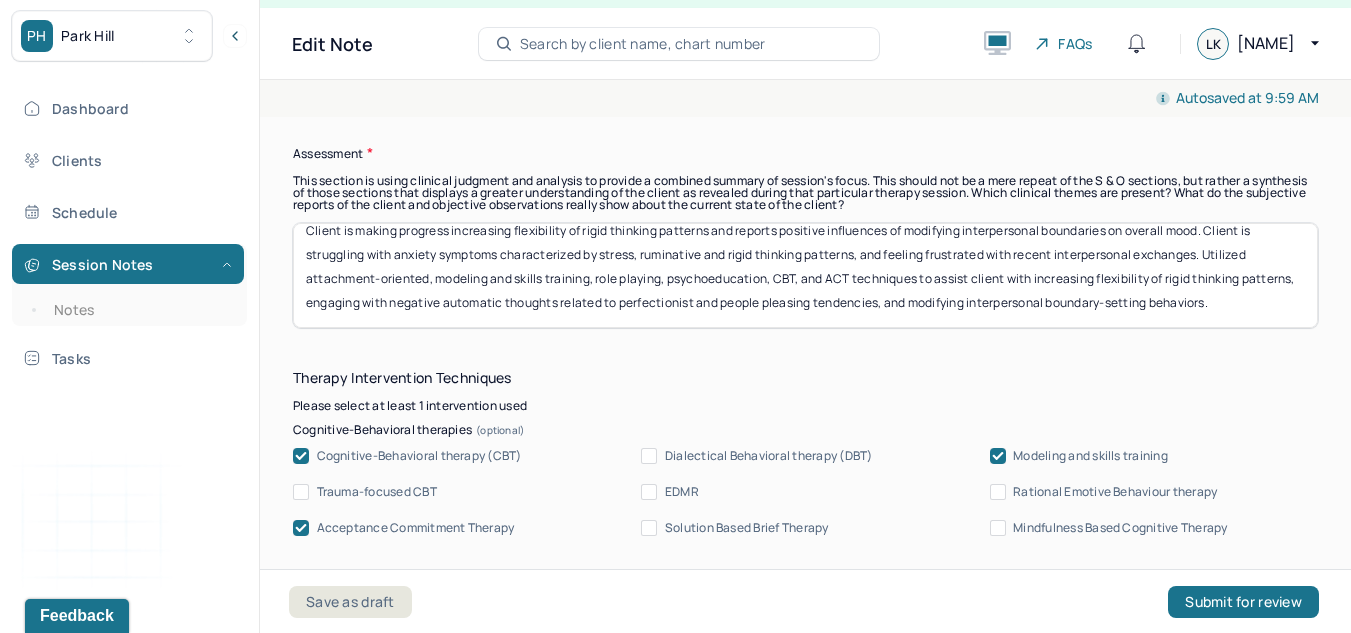 click on "Client is making progress increasing flexibility of rigid thinking patterns and reports positive influences of modifying interpersonal boundaries on overall mood. Client is struggling with anxiety symptoms characterized by stress, ruminative and rigid thinking patterns, and feeling frustrated with recent interpersonal exchanges. Utilized attachment-oriented, modeling and skills training, role playing, psychoeducation, CBT, and ACT techniques to assist client with increasing flexibility of rigid thinking patterns, engaging with negative automatic thoughts related to perfectionist and people pleasing tendencies, and modifying interpersonal boundary-setting behaviors." at bounding box center (805, 275) 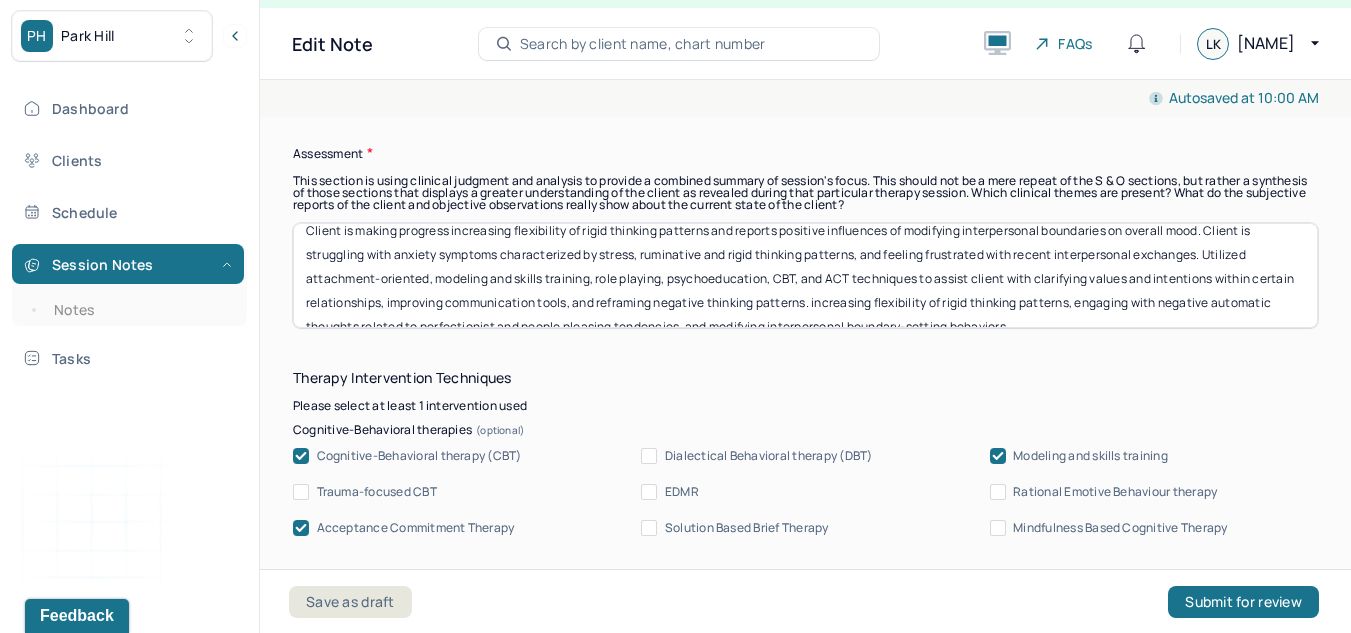 scroll, scrollTop: 41, scrollLeft: 0, axis: vertical 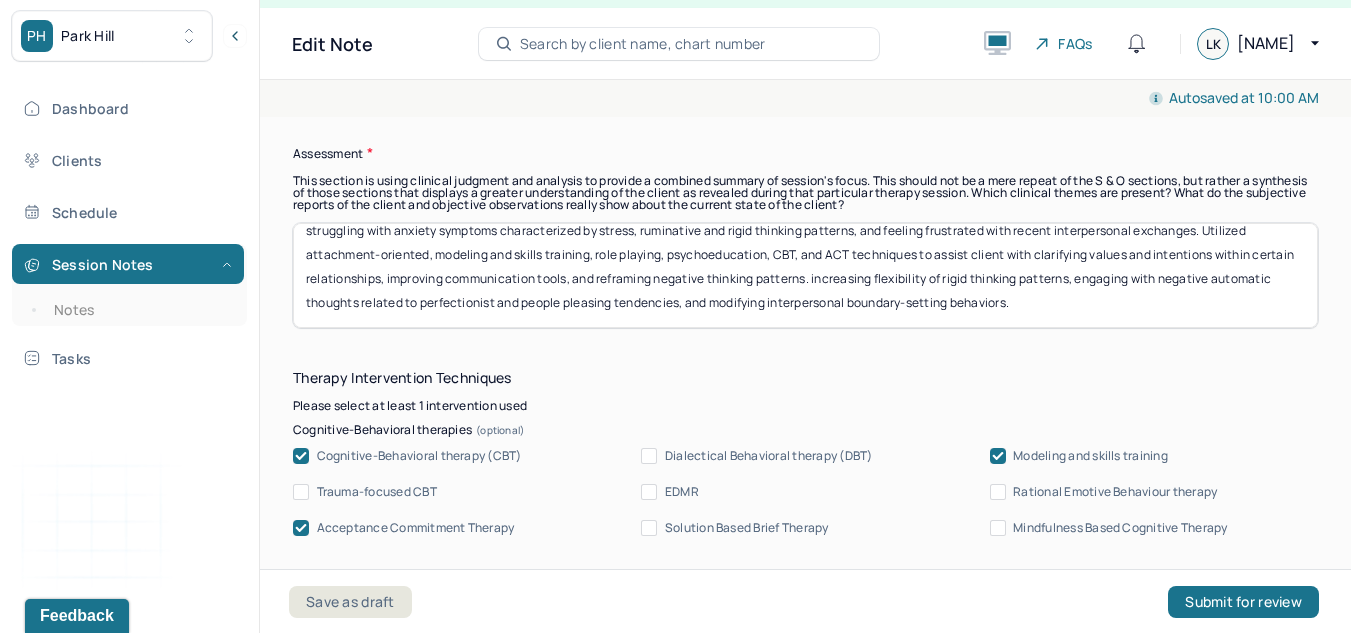 drag, startPoint x: 857, startPoint y: 306, endPoint x: 1247, endPoint y: 330, distance: 390.73776 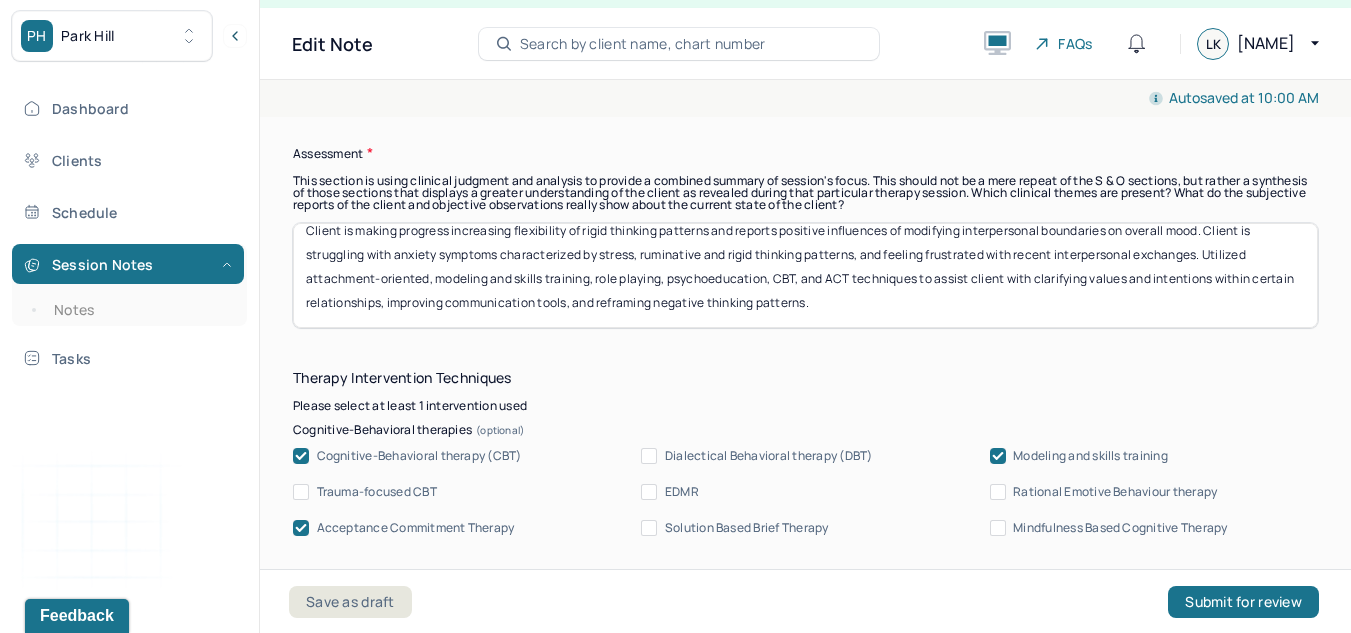 scroll, scrollTop: 17, scrollLeft: 0, axis: vertical 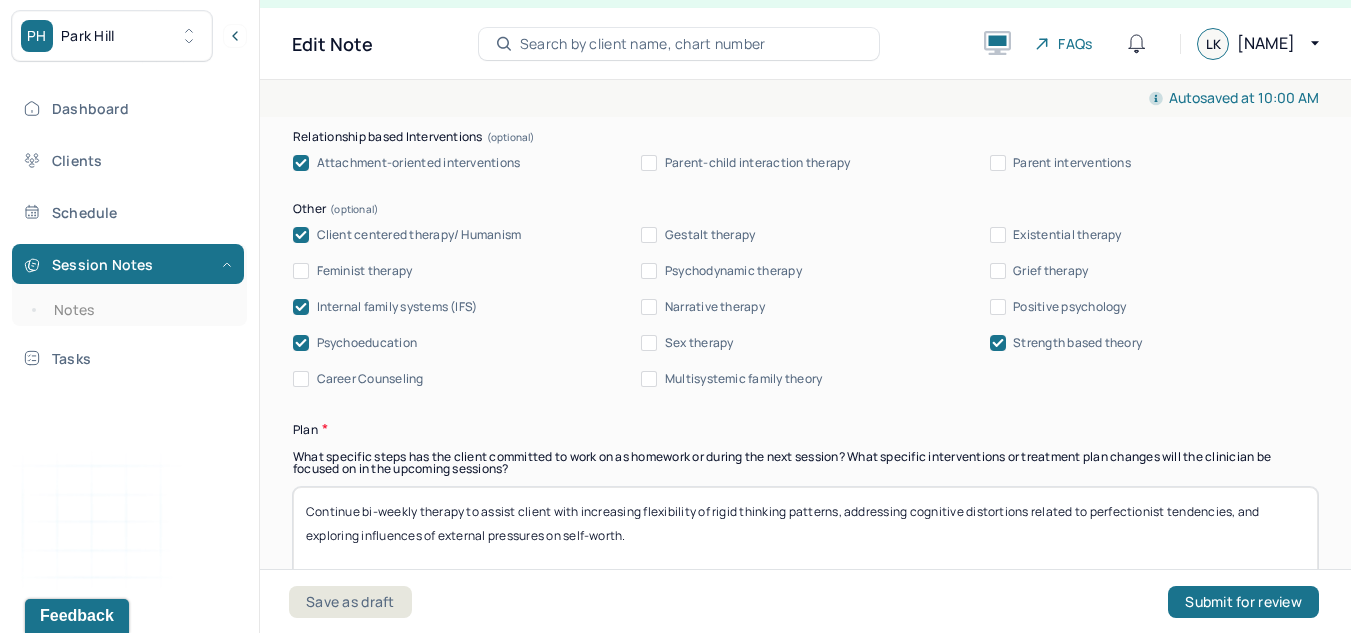 type on "Client is making progress increasing flexibility of rigid thinking patterns and reports positive influences of modifying interpersonal boundaries on overall mood. Client is struggling with anxiety symptoms characterized by stress, ruminative and rigid thinking patterns, and feeling frustrated with recent interpersonal exchanges. Utilized attachment-oriented, modeling and skills training, role playing, psychoeducation, CBT, and ACT techniques to assist client with clarifying values and intentions within certain relationships, improving communication tools, and reframing negative thinking patterns." 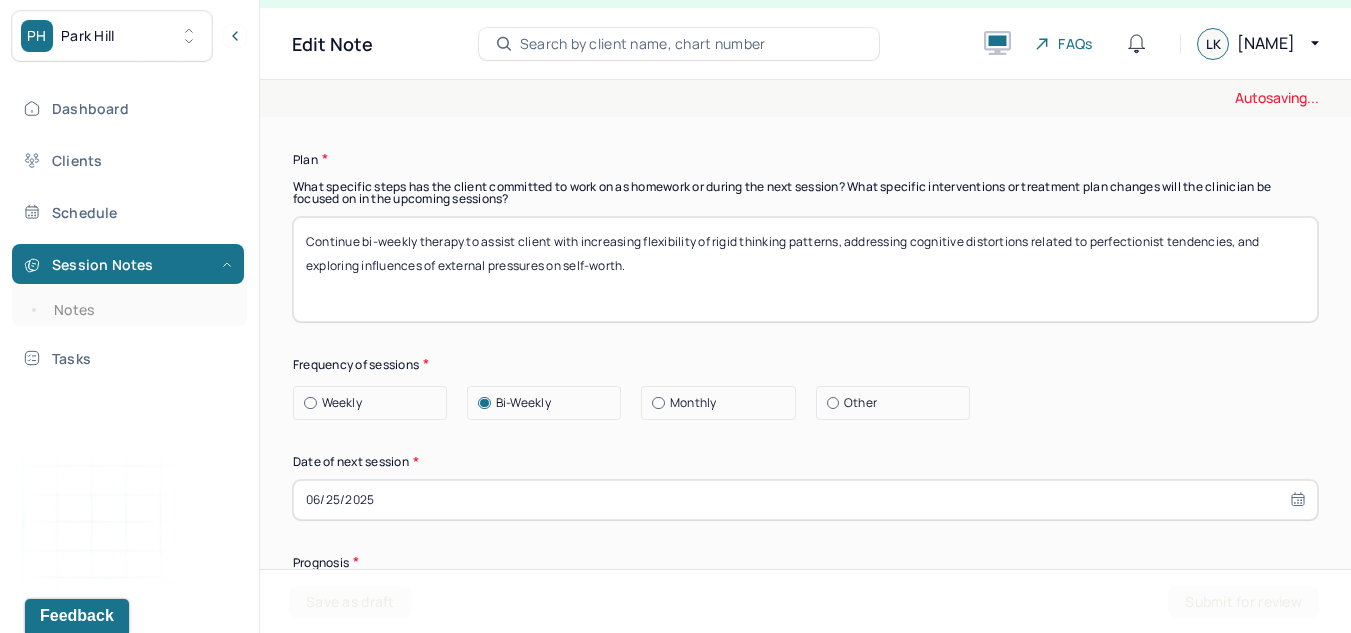 scroll, scrollTop: 2299, scrollLeft: 0, axis: vertical 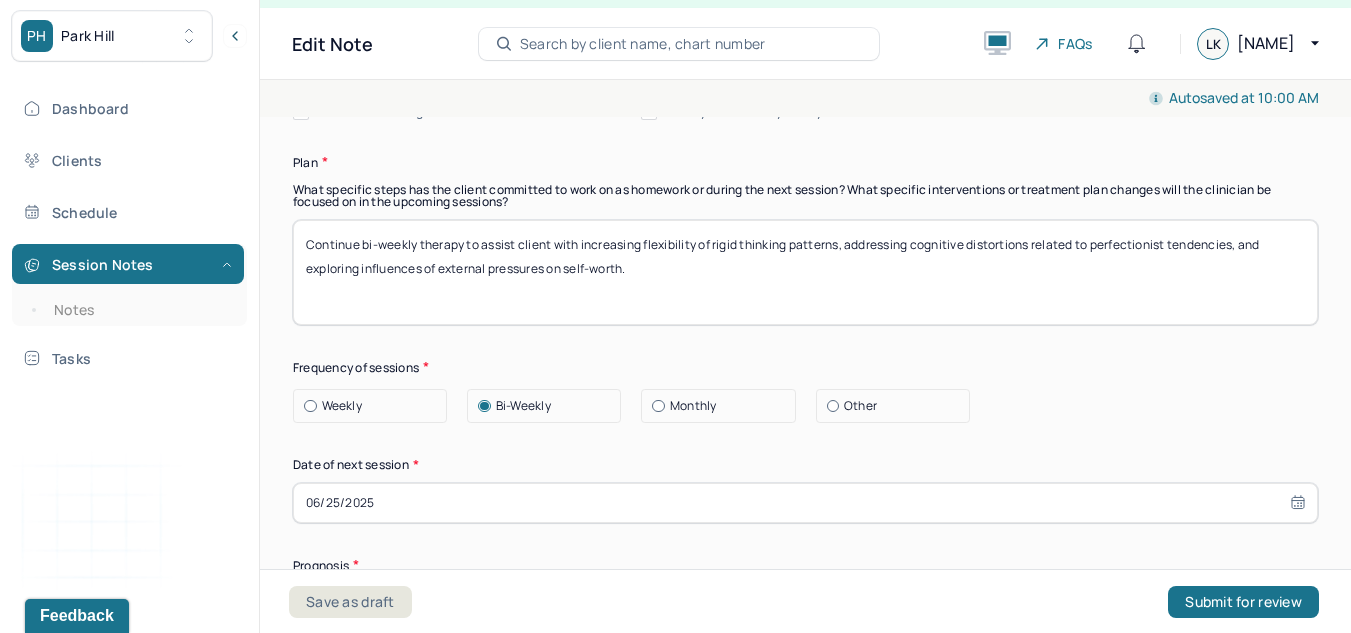 click on "Continue bi-weekly therapy to assist client with increasing flexibility of rigid thinking patterns, addressing cognitive distortions related to perfectionist tendencies, and exploring influences of external pressures on self-worth." at bounding box center (805, 272) 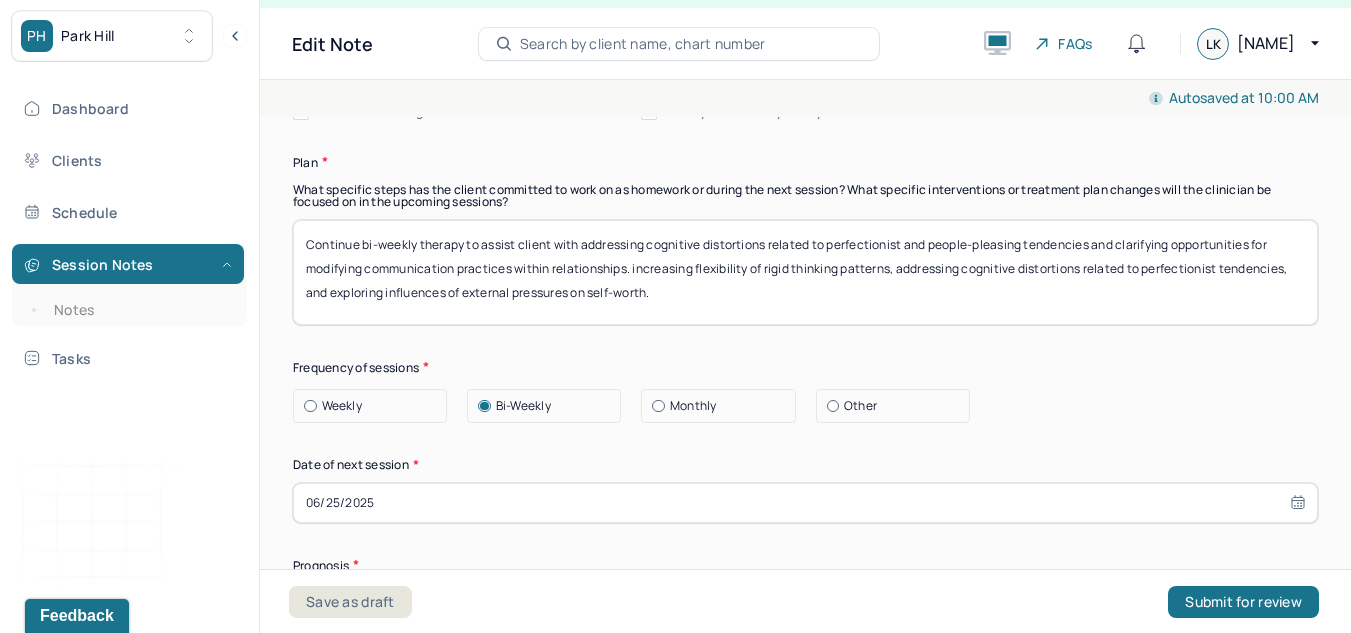 drag, startPoint x: 754, startPoint y: 298, endPoint x: 635, endPoint y: 273, distance: 121.597694 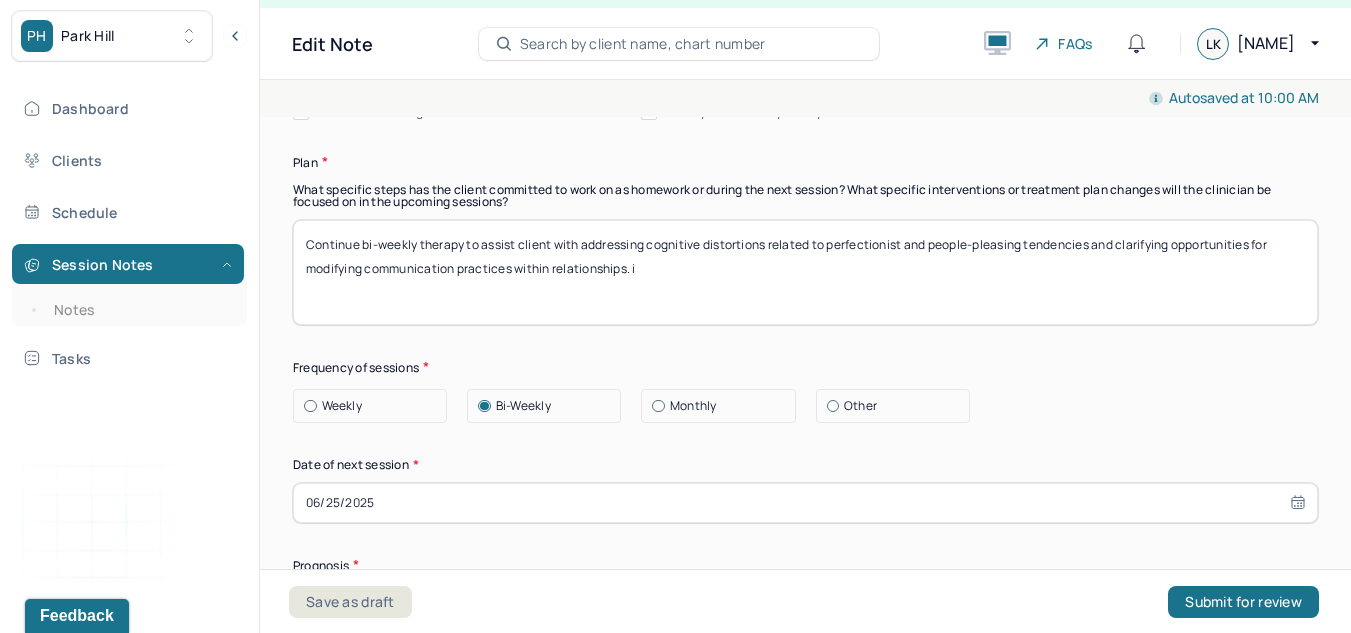 scroll, scrollTop: 2423, scrollLeft: 0, axis: vertical 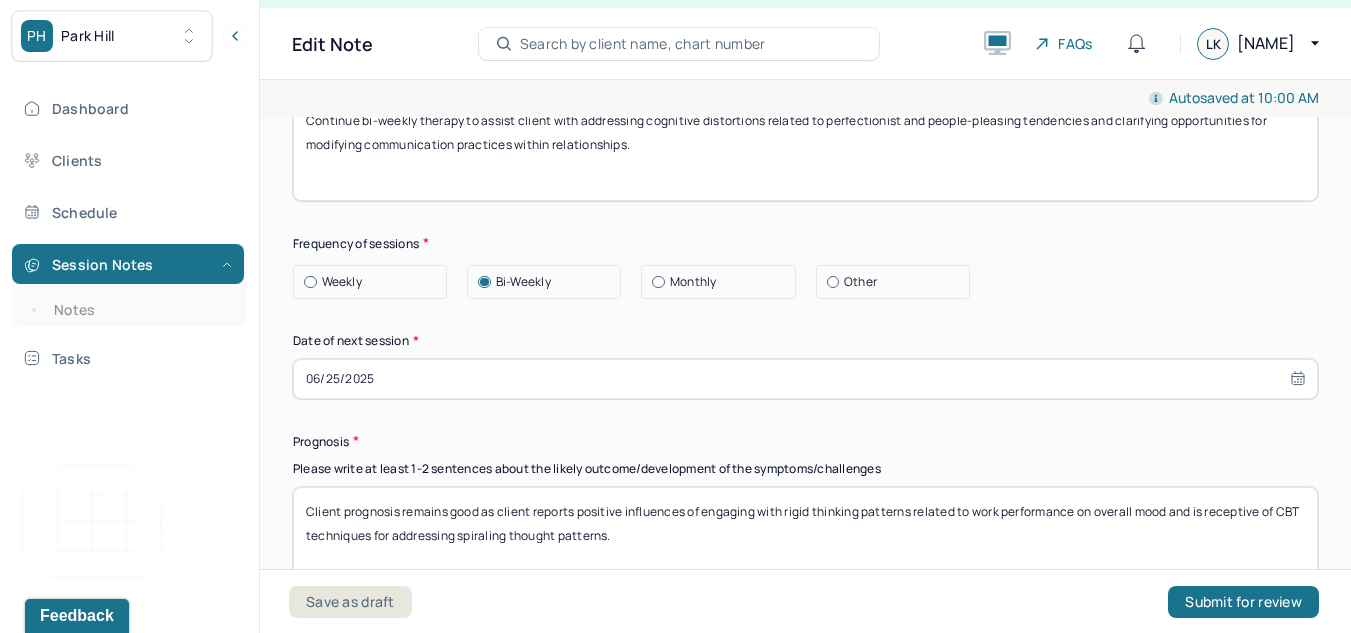 type on "Continue bi-weekly therapy to assist client with addressing cognitive distortions related to perfectionist and people-pleasing tendencies and clarifying opportunities for modifying communication practices within relationships." 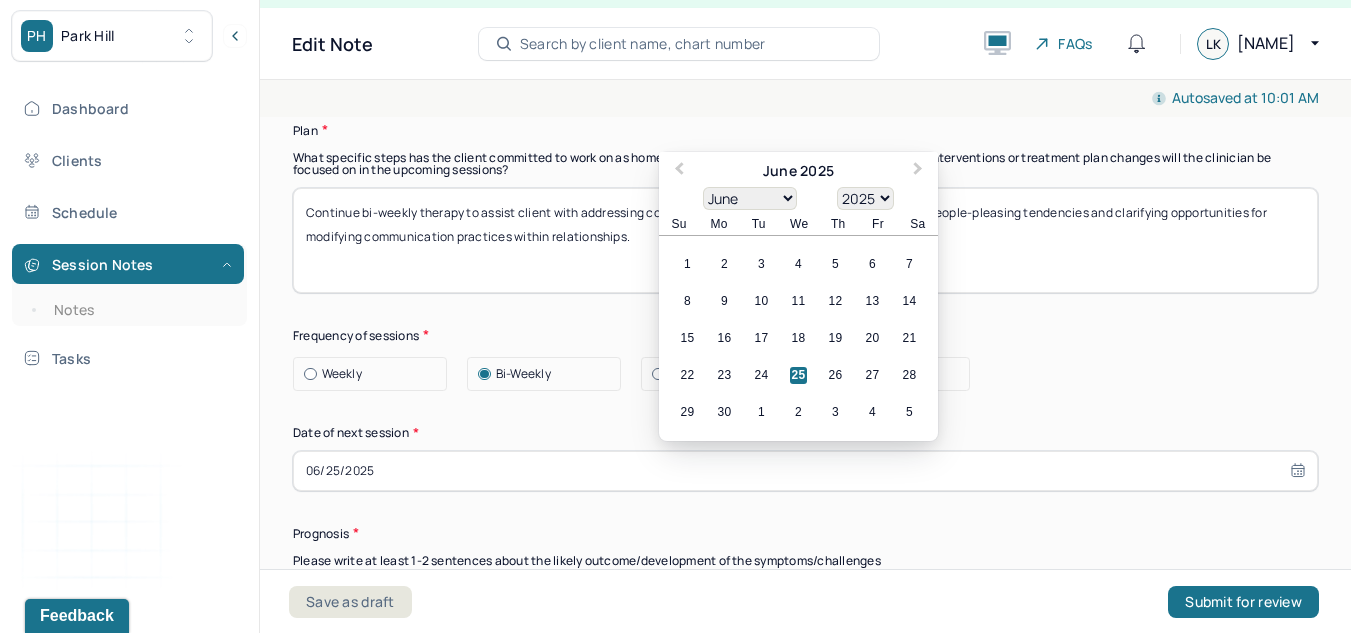 scroll, scrollTop: 2331, scrollLeft: 0, axis: vertical 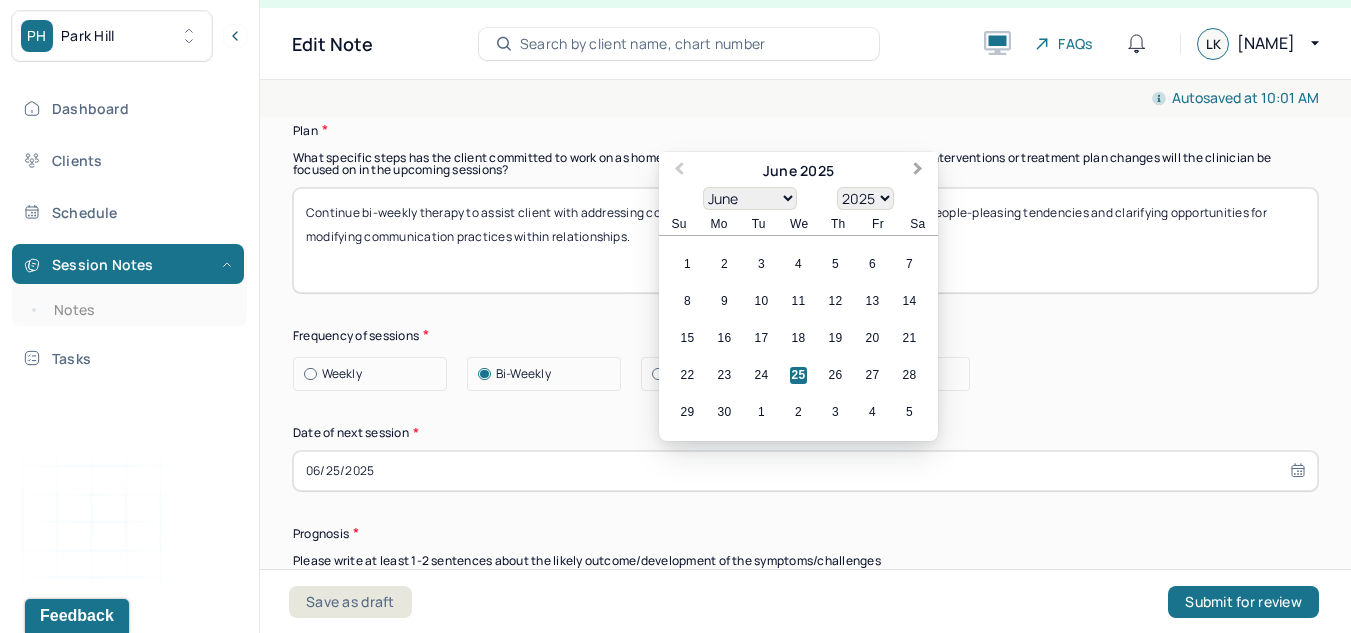 click on "Next Month" at bounding box center [918, 171] 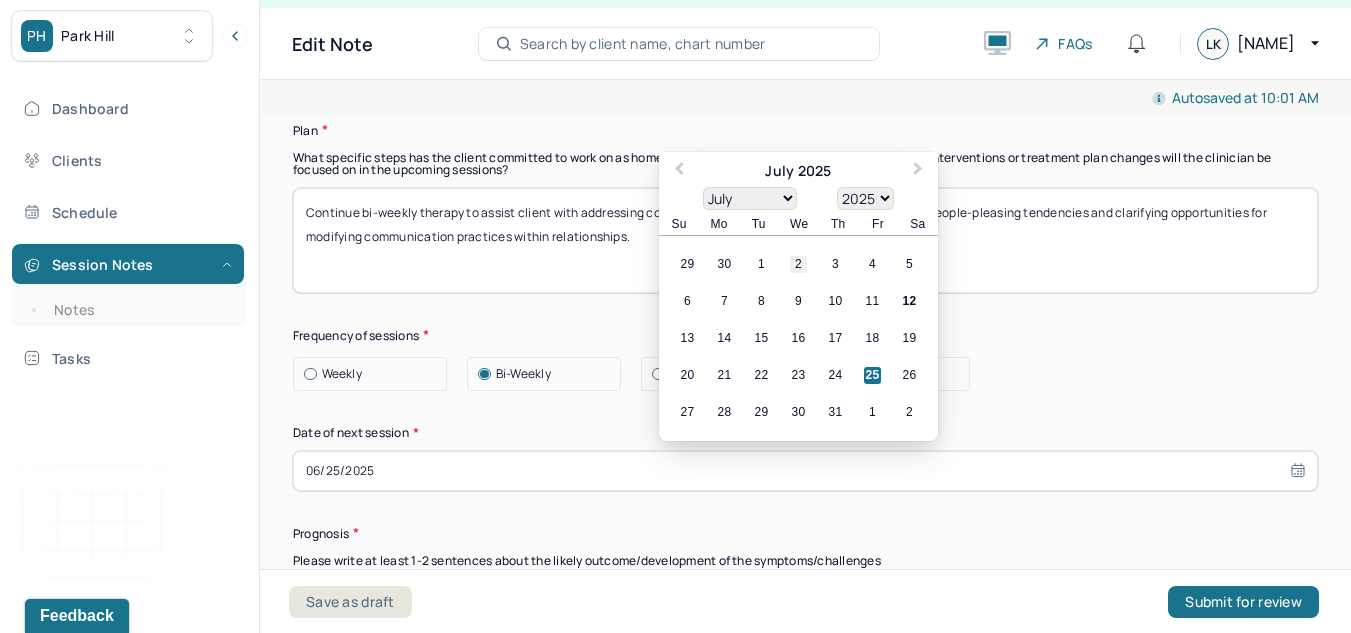 click on "2" at bounding box center [798, 264] 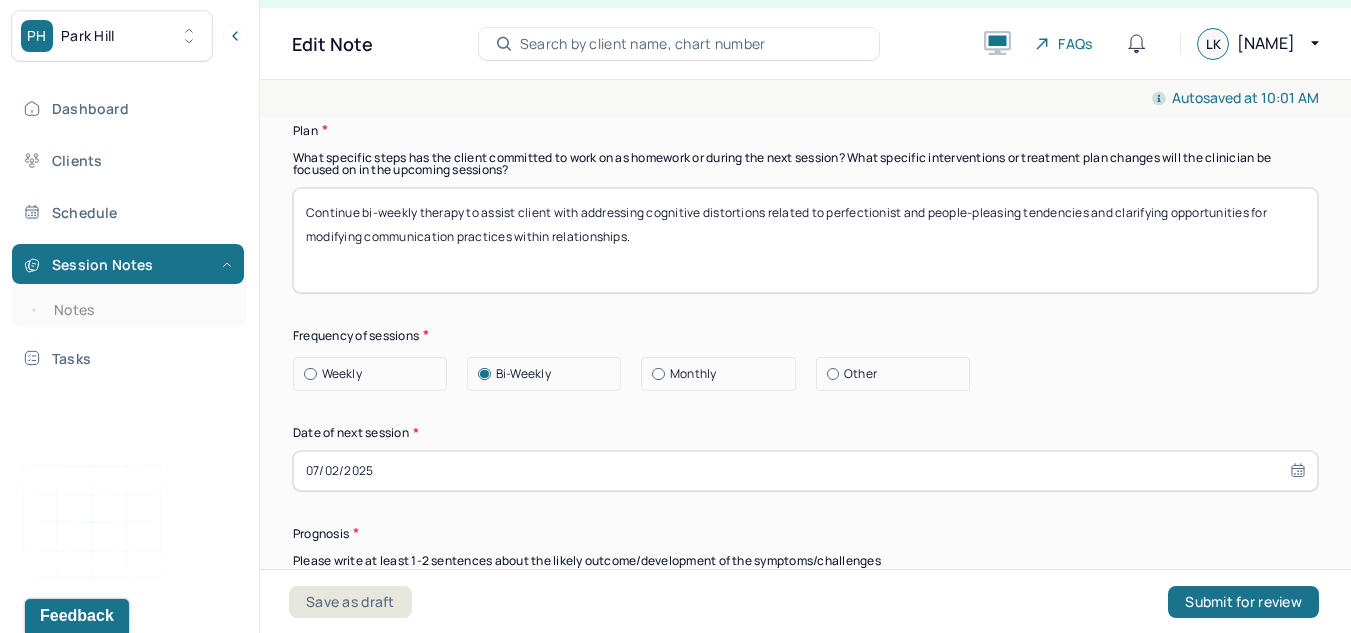 click on "07/02/2025" at bounding box center [805, 471] 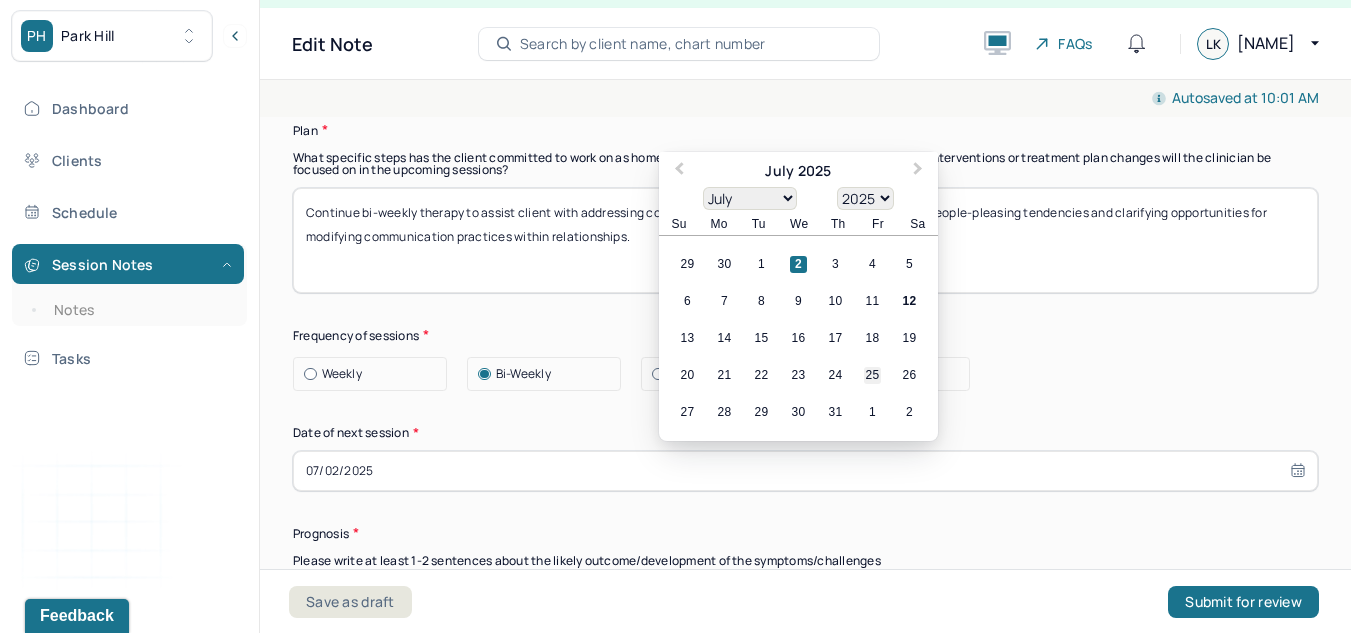 click on "25" at bounding box center (872, 375) 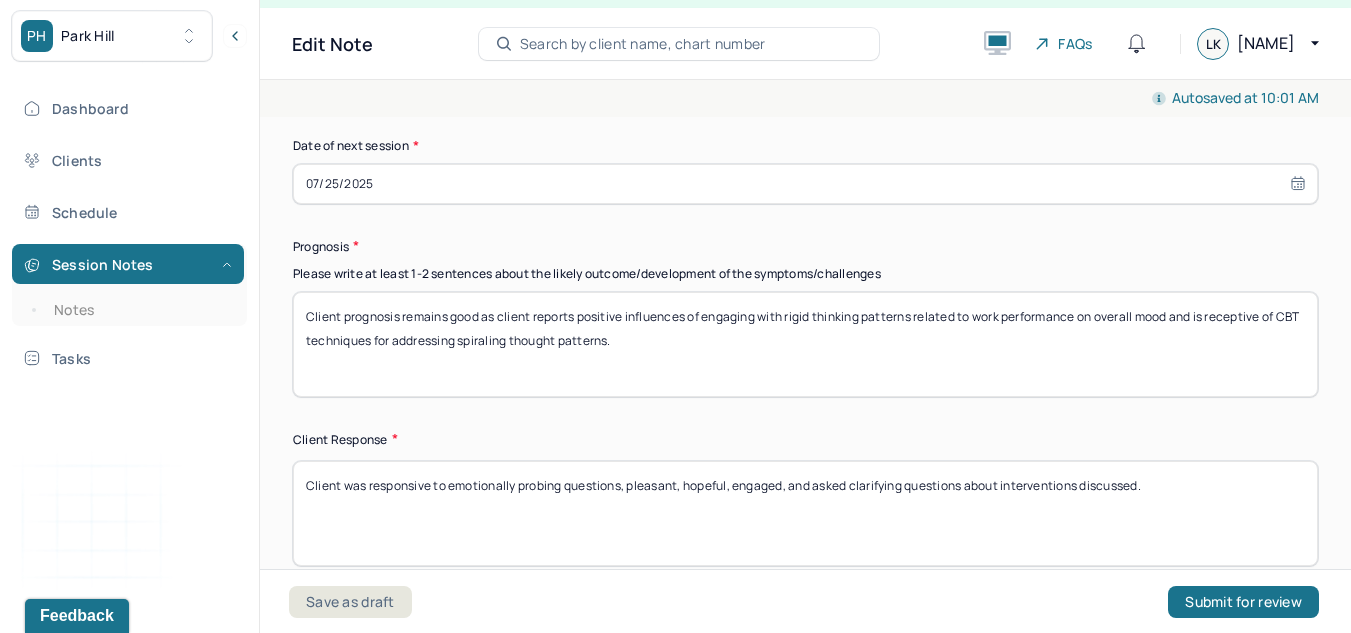 scroll, scrollTop: 2649, scrollLeft: 0, axis: vertical 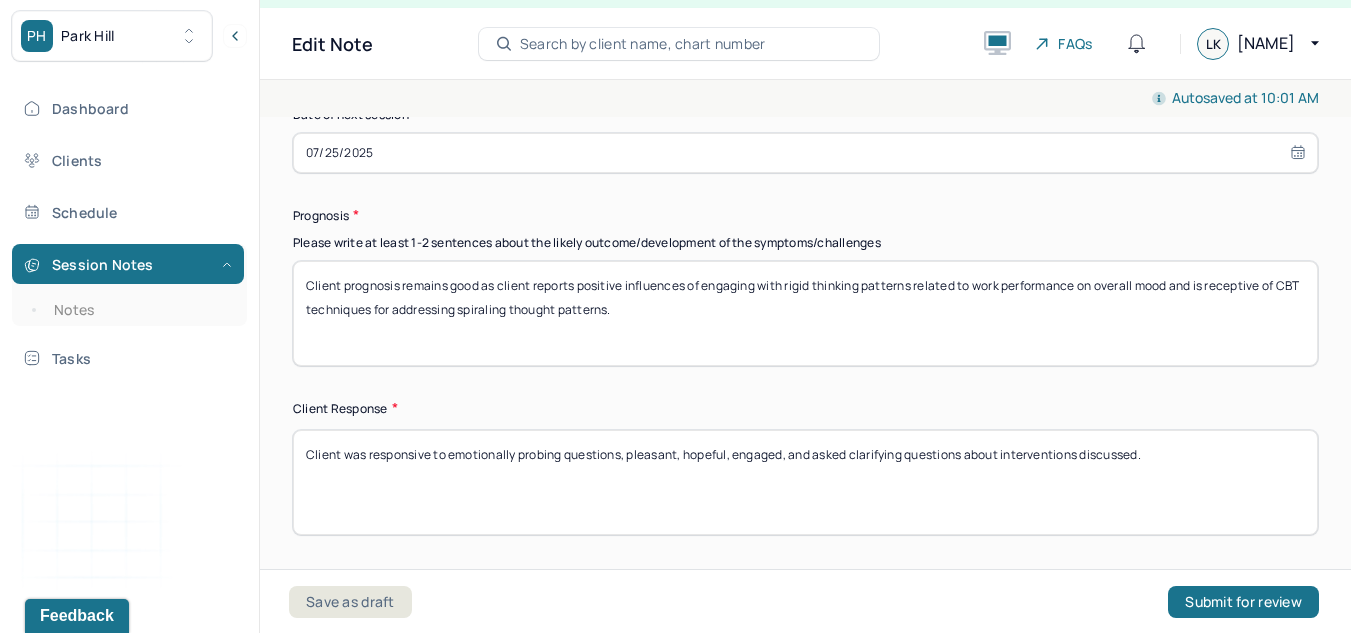 click on "Client prognosis remains good as client reports positive influences of engaging with rigid thinking patterns related to work performance on overall mood and is receptive of CBT techniques for addressing spiraling thought patterns." at bounding box center [805, 313] 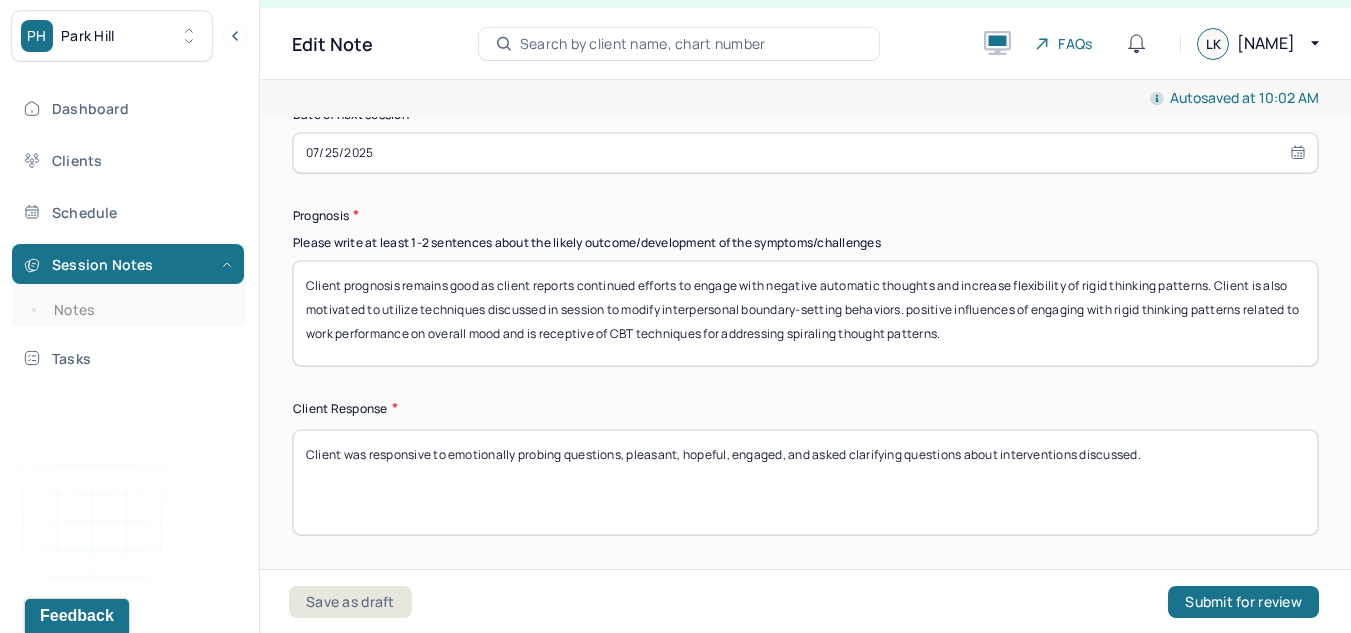 drag, startPoint x: 1057, startPoint y: 355, endPoint x: 940, endPoint y: 308, distance: 126.08727 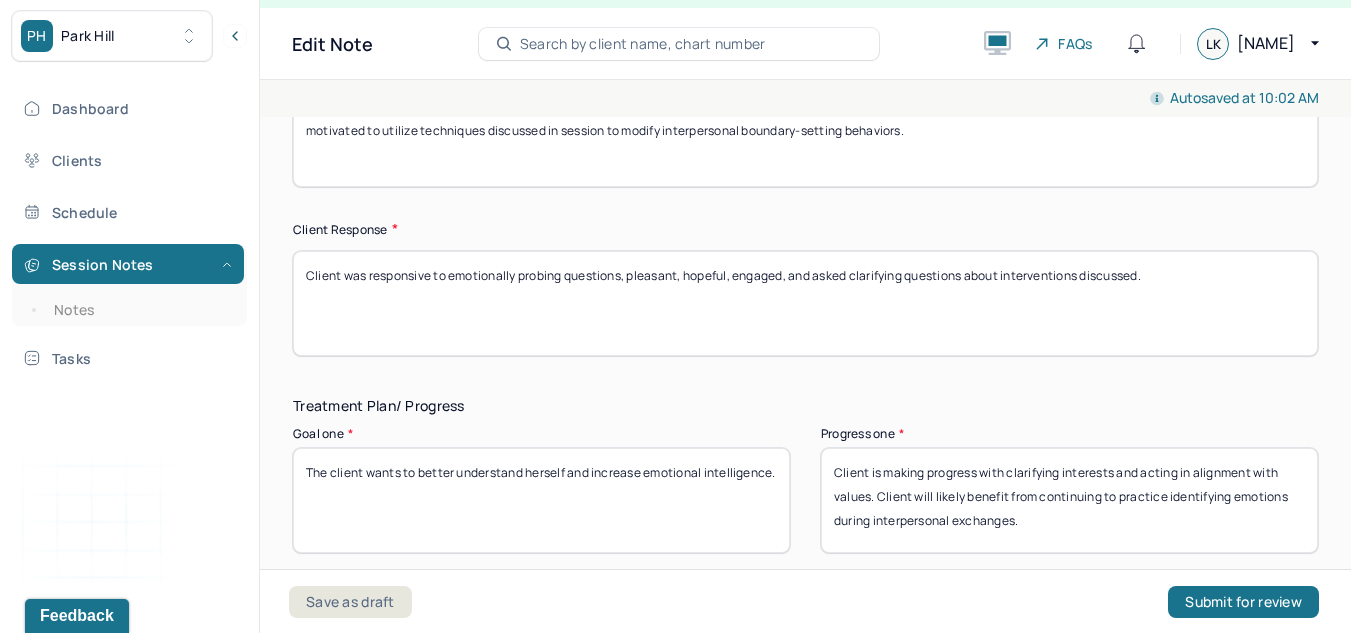 scroll, scrollTop: 2829, scrollLeft: 0, axis: vertical 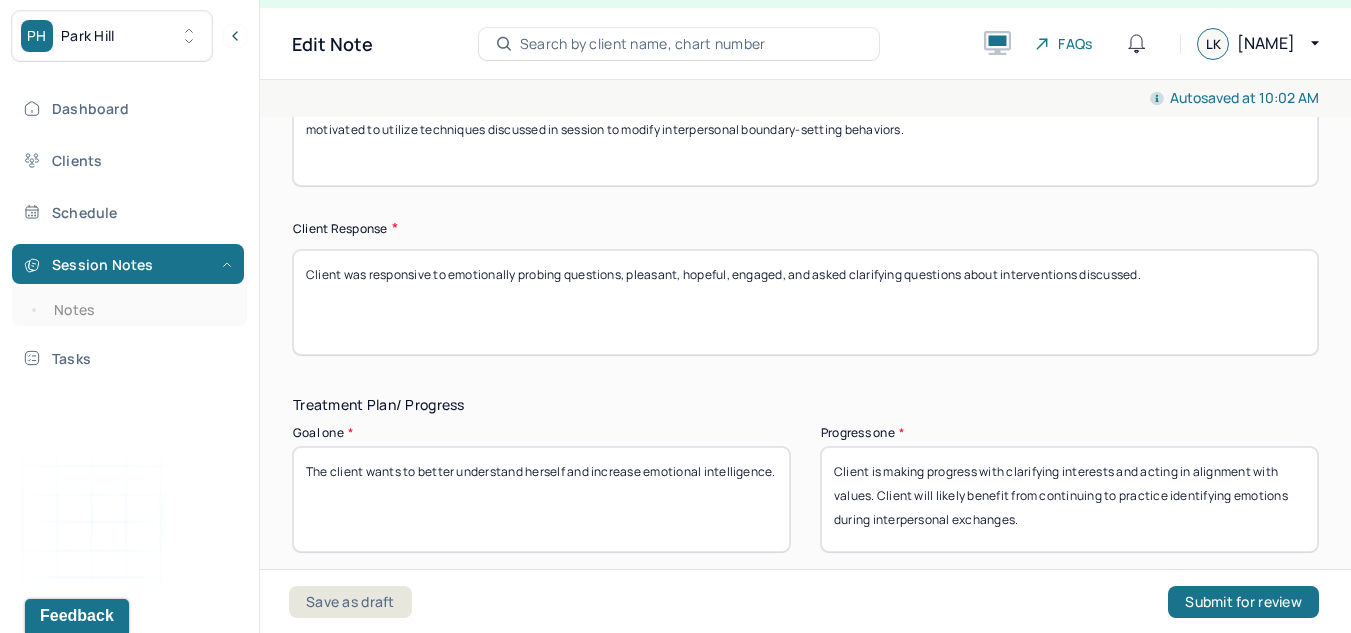 type on "Client prognosis remains good as client reports continued efforts to engage with negative automatic thoughts and increase flexibility of rigid thinking patterns. Client is also motivated to utilize techniques discussed in session to modify interpersonal boundary-setting behaviors." 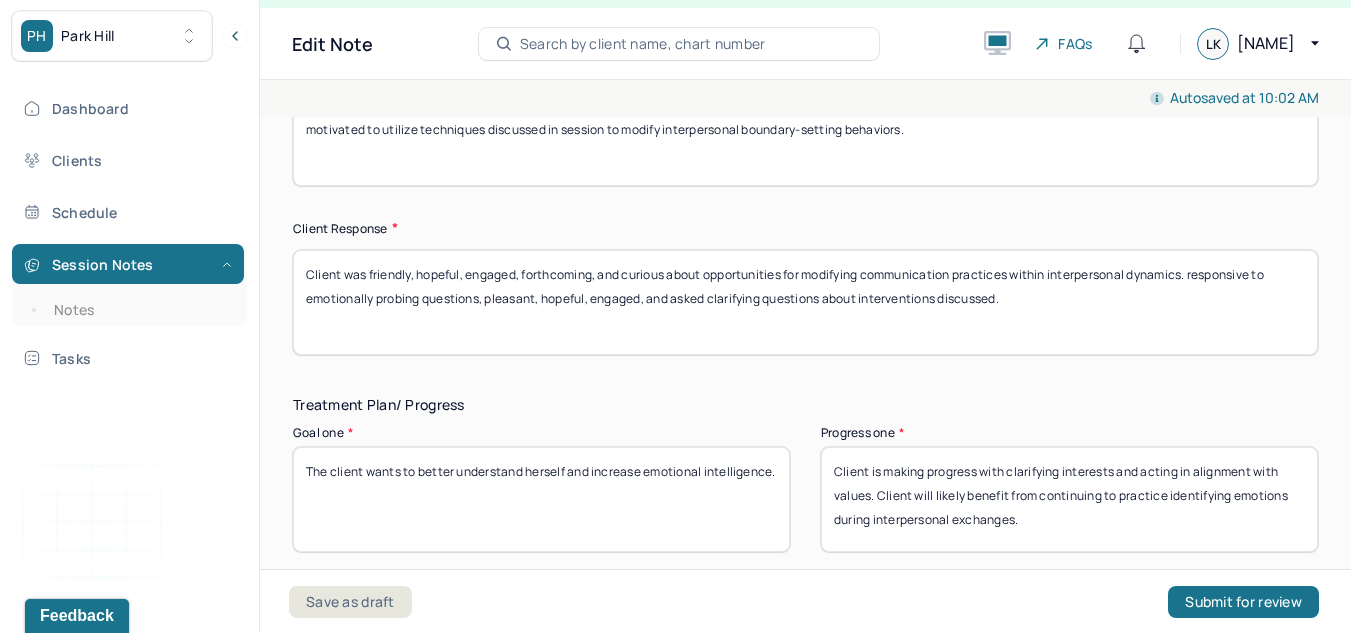 drag, startPoint x: 1164, startPoint y: 307, endPoint x: 1199, endPoint y: 272, distance: 49.497475 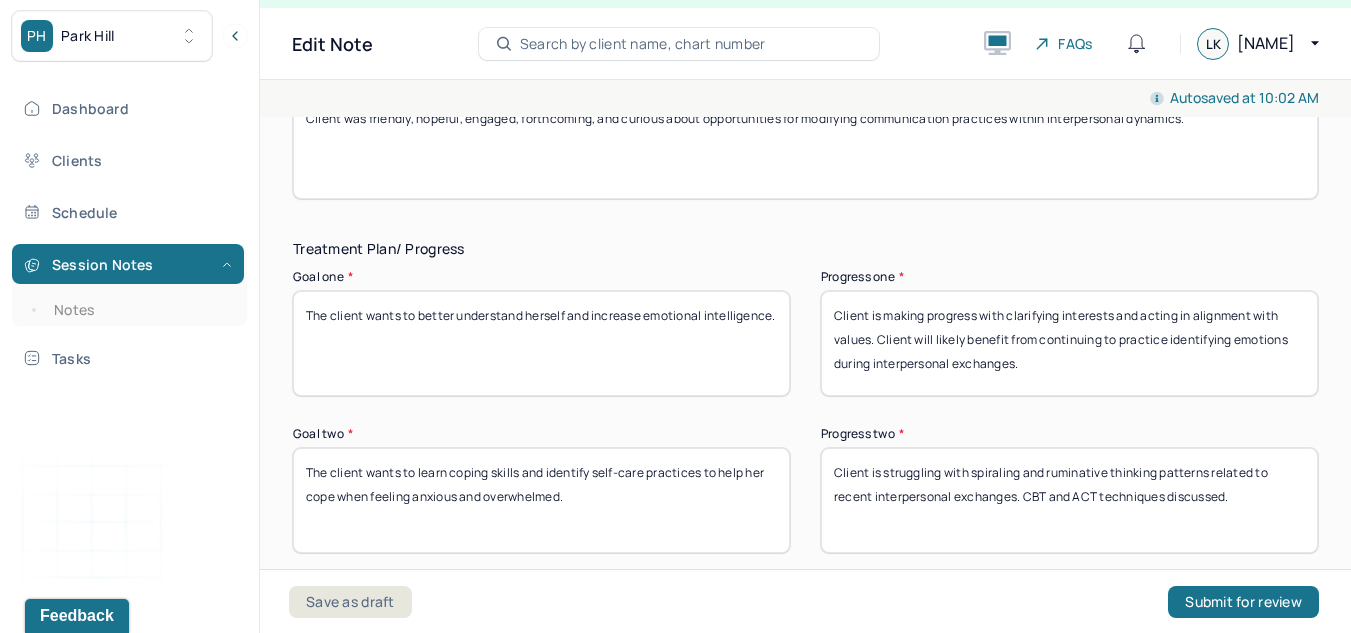 scroll, scrollTop: 2986, scrollLeft: 0, axis: vertical 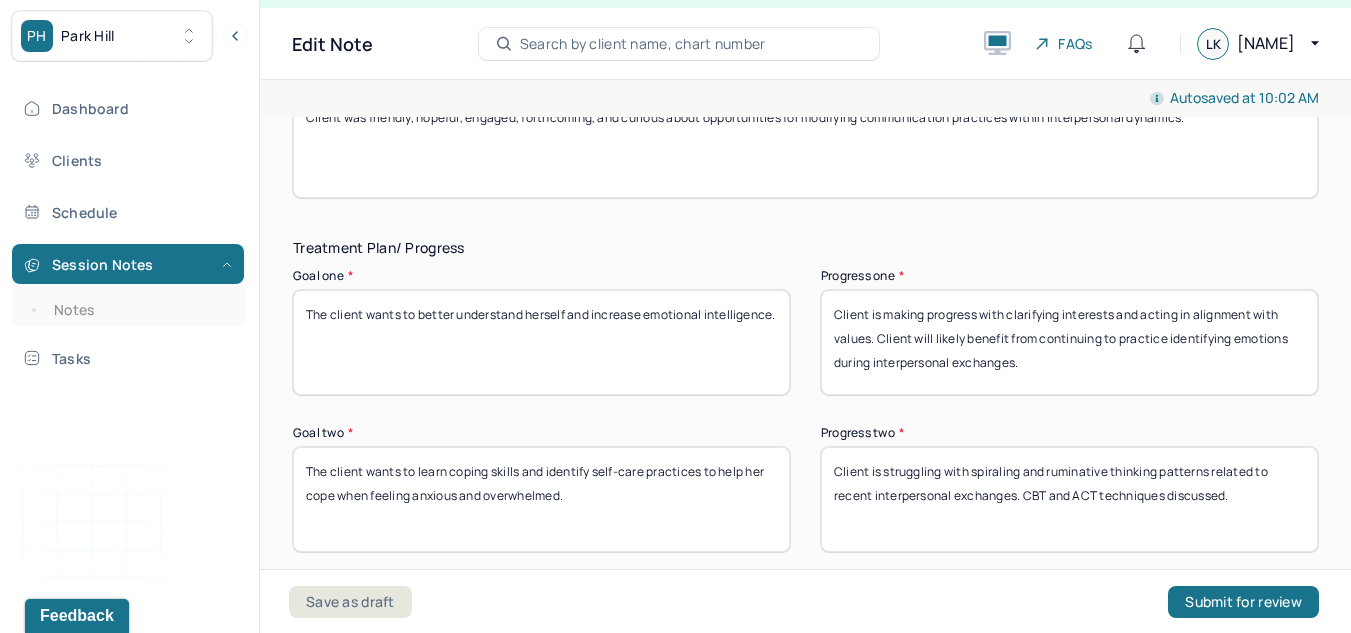 type on "Client was friendly, hopeful, engaged, forthcoming, and curious about opportunities for modifying communication practices within interpersonal dynamics." 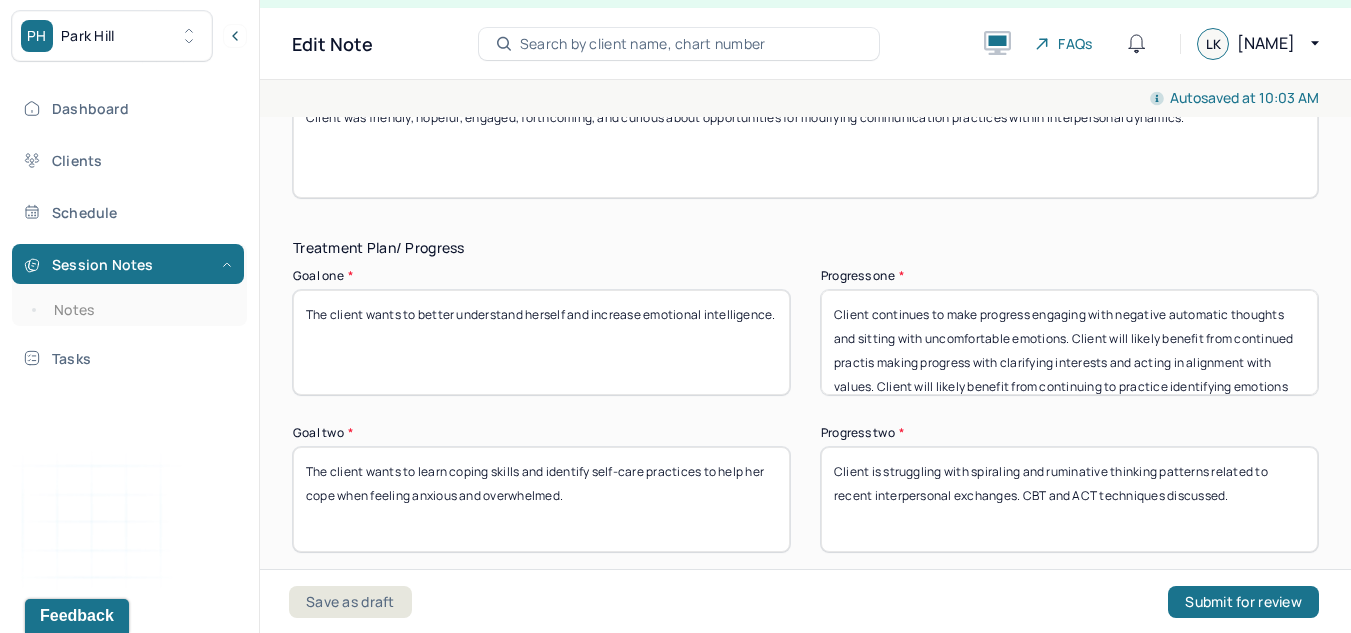scroll, scrollTop: 41, scrollLeft: 0, axis: vertical 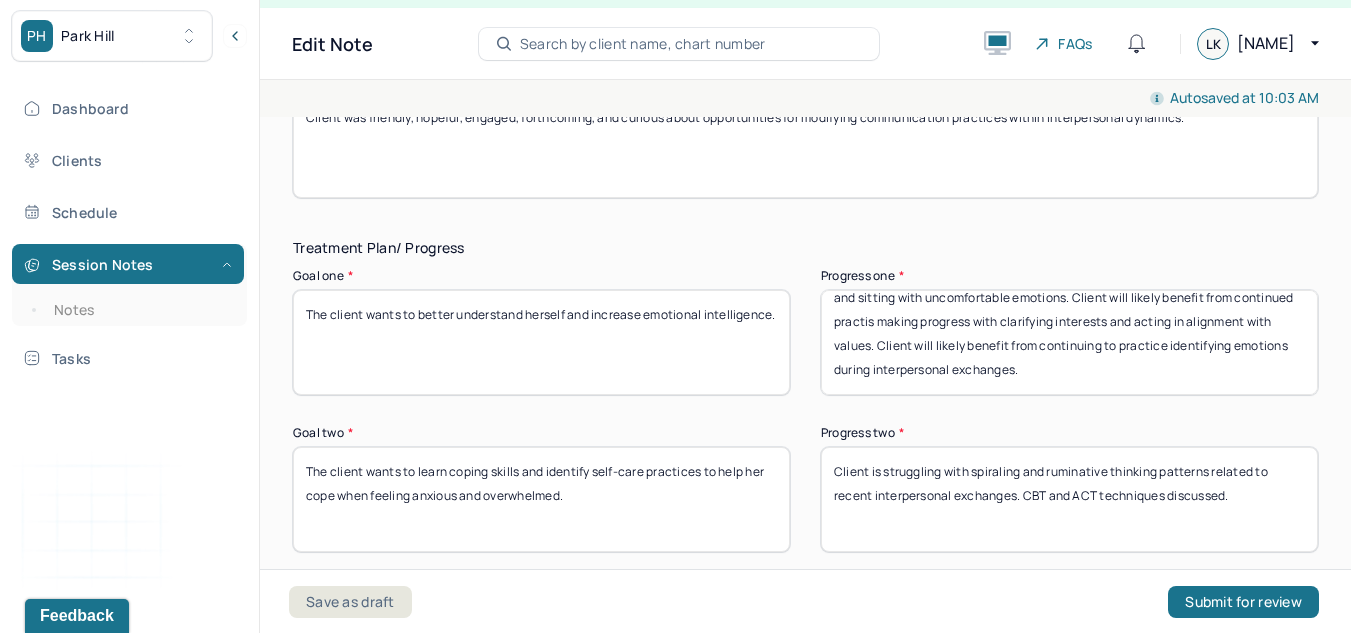 drag, startPoint x: 1121, startPoint y: 339, endPoint x: 1181, endPoint y: 411, distance: 93.723 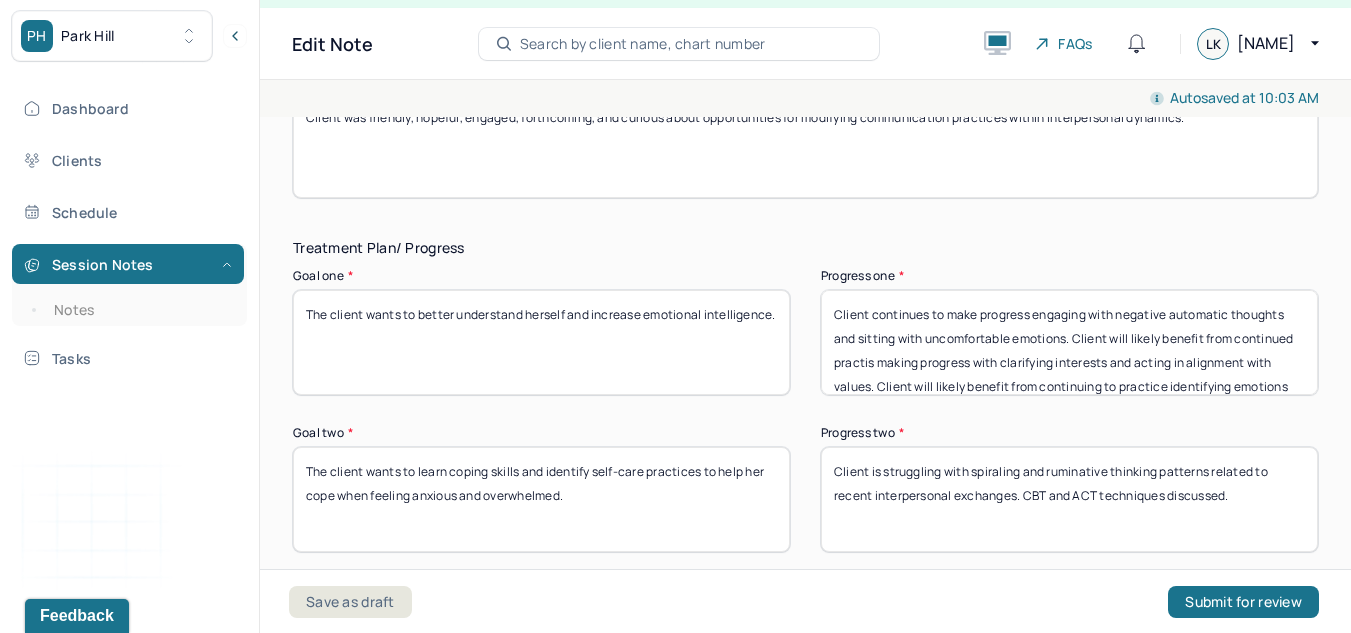 scroll, scrollTop: 0, scrollLeft: 0, axis: both 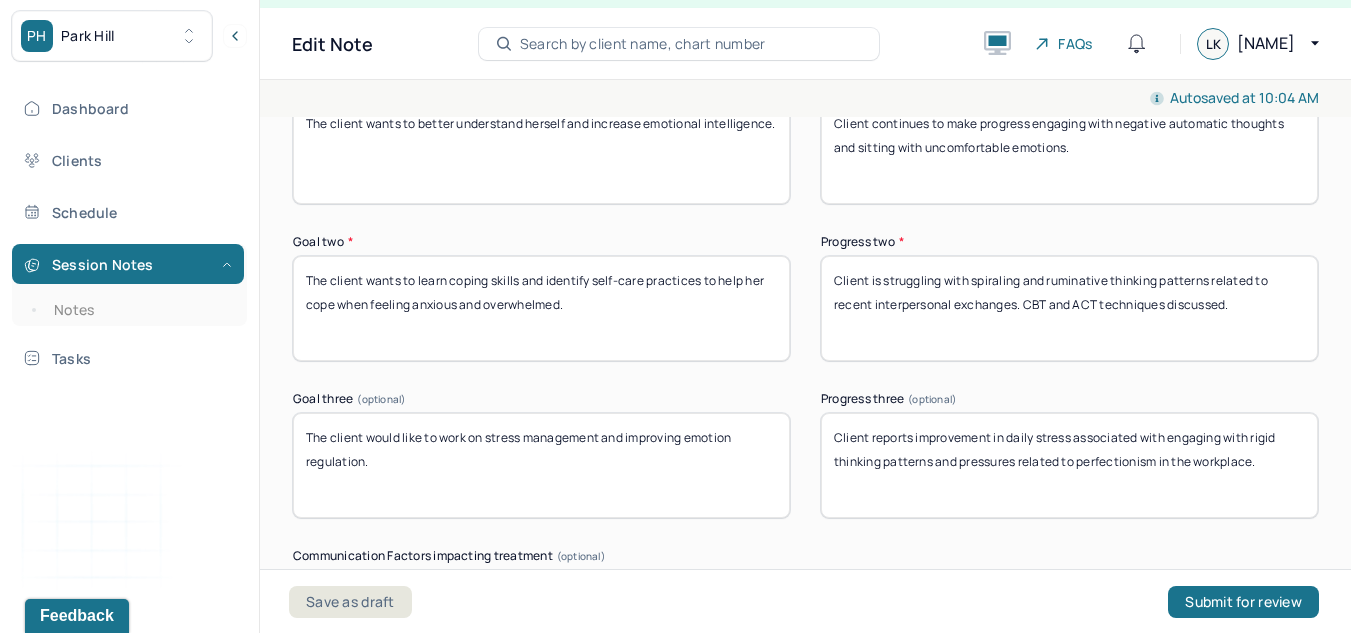 type on "Client continues to make progress engaging with negative automatic thoughts and sitting with uncomfortable emotions." 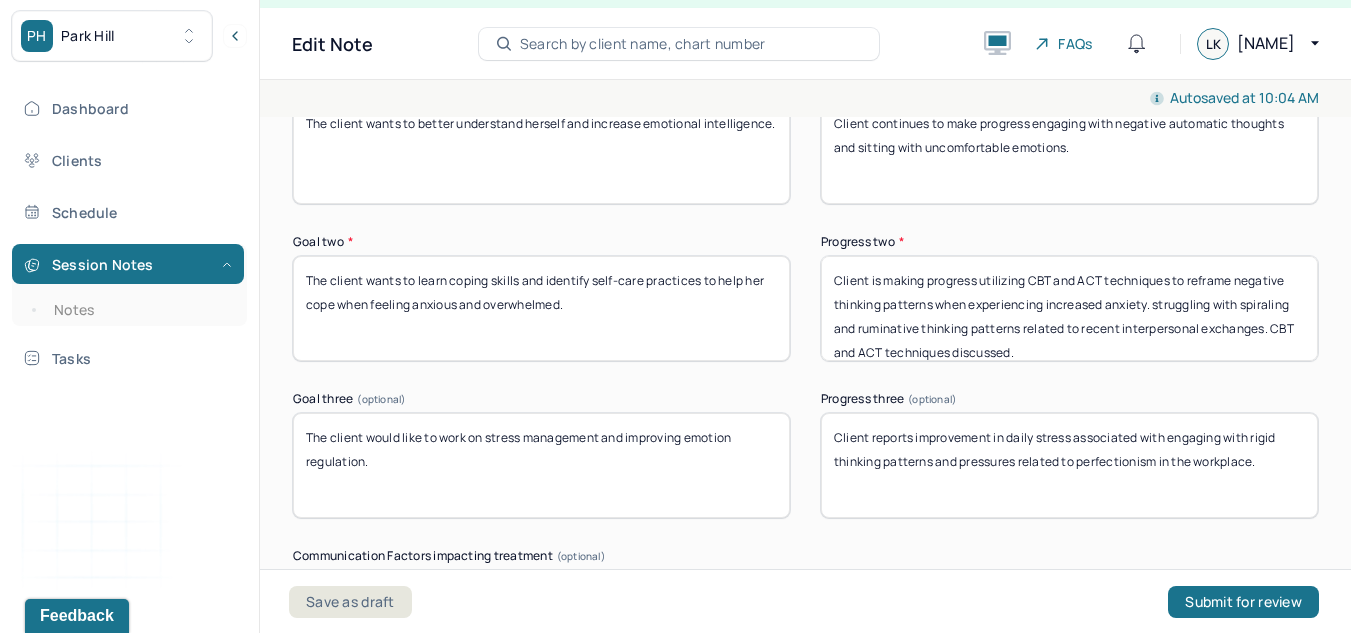 scroll, scrollTop: 17, scrollLeft: 0, axis: vertical 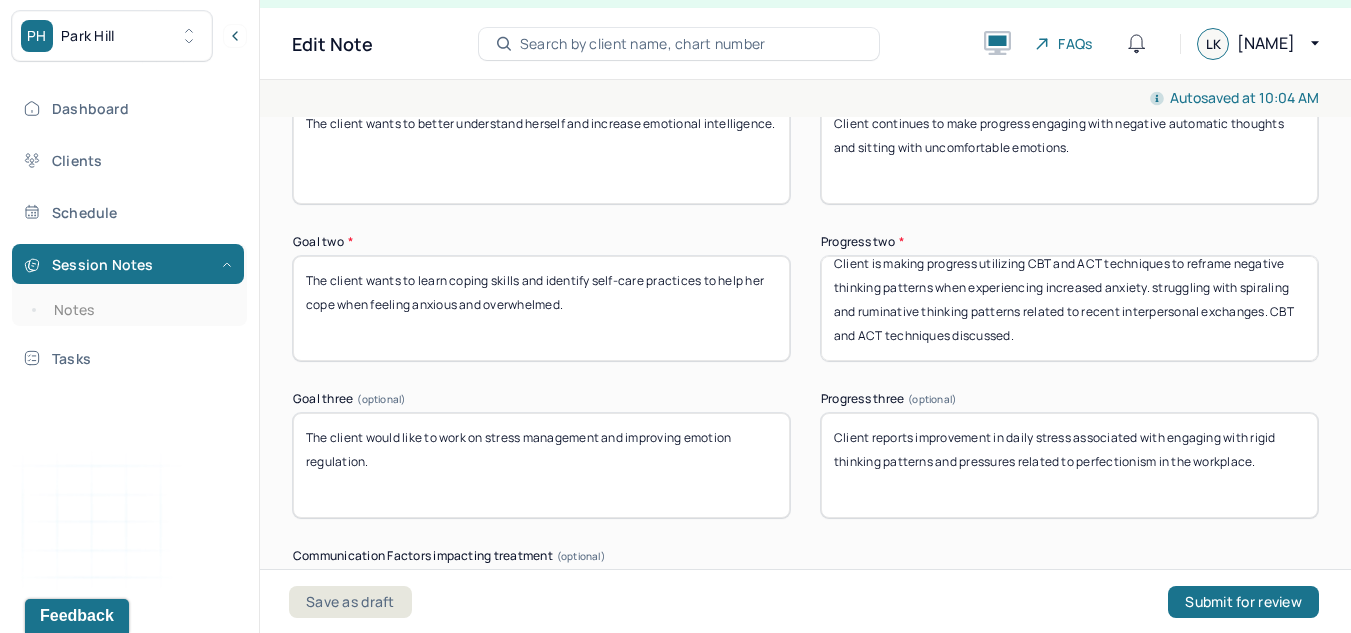 drag, startPoint x: 1202, startPoint y: 307, endPoint x: 1224, endPoint y: 391, distance: 86.833176 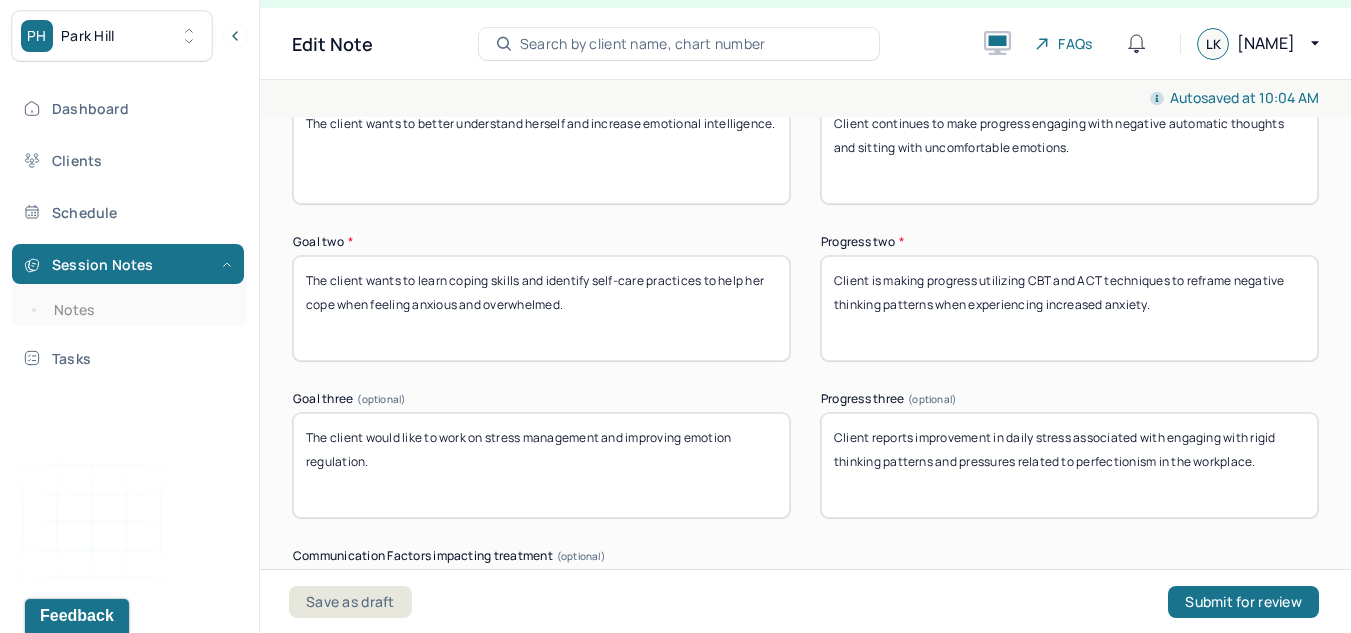 scroll, scrollTop: 0, scrollLeft: 0, axis: both 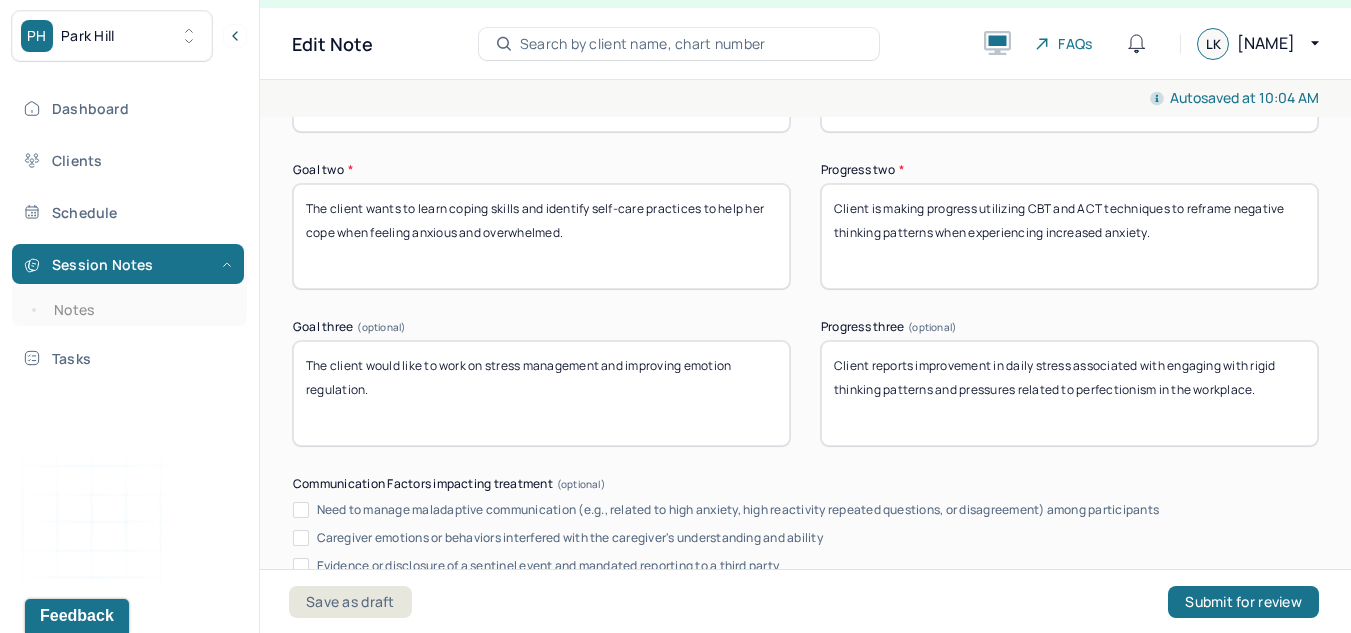 type on "Client is making progress utilizing CBT and ACT techniques to reframe negative thinking patterns when experiencing increased anxiety." 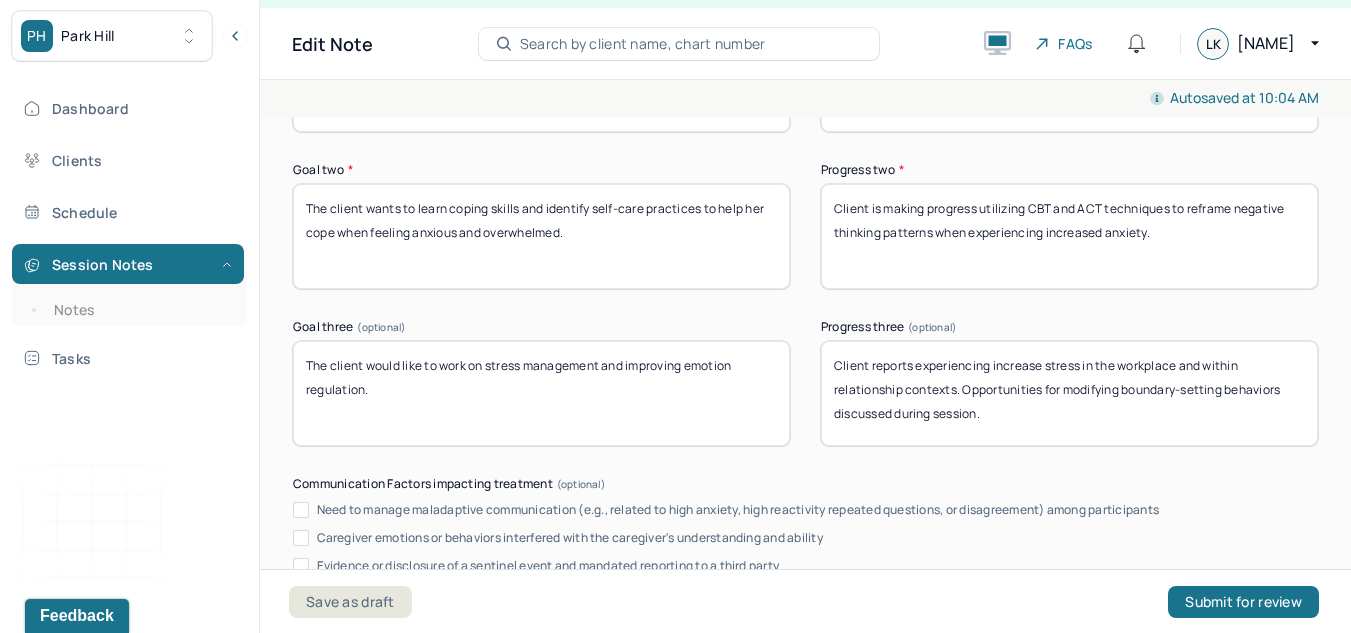scroll, scrollTop: 3526, scrollLeft: 0, axis: vertical 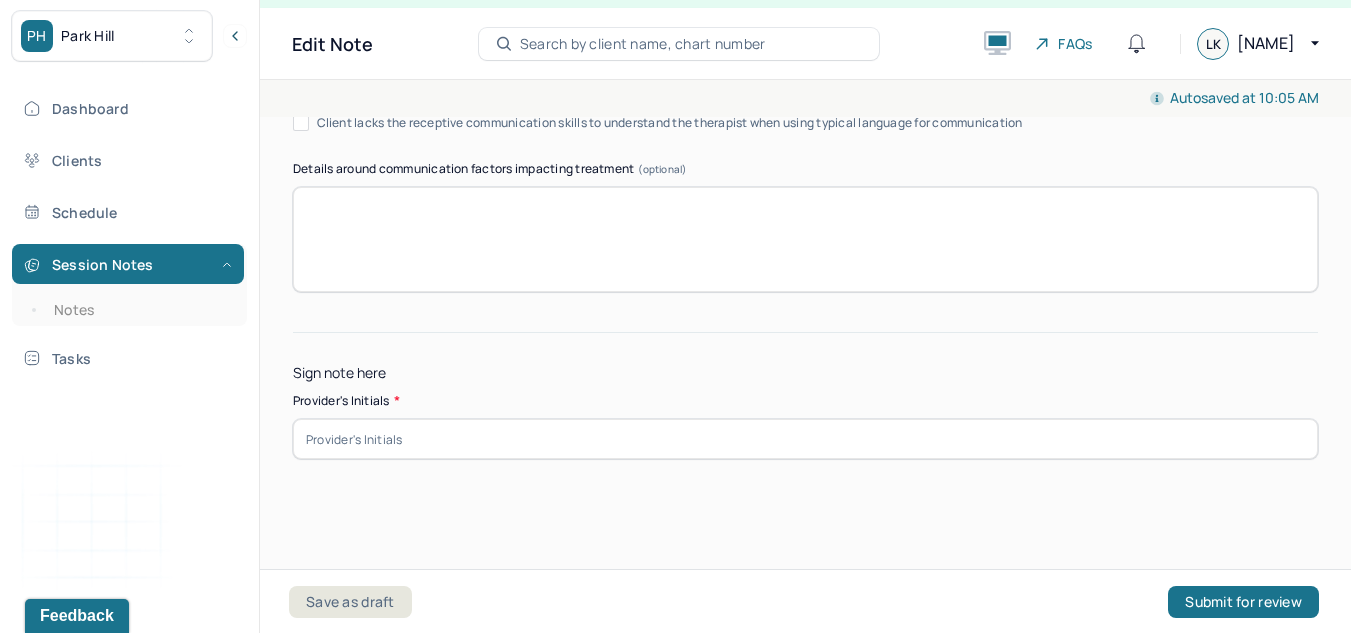 type on "Client reports experiencing increase stress in the workplace and within relationship contexts. Opportunities for modifying boundary-setting behaviors discussed during session." 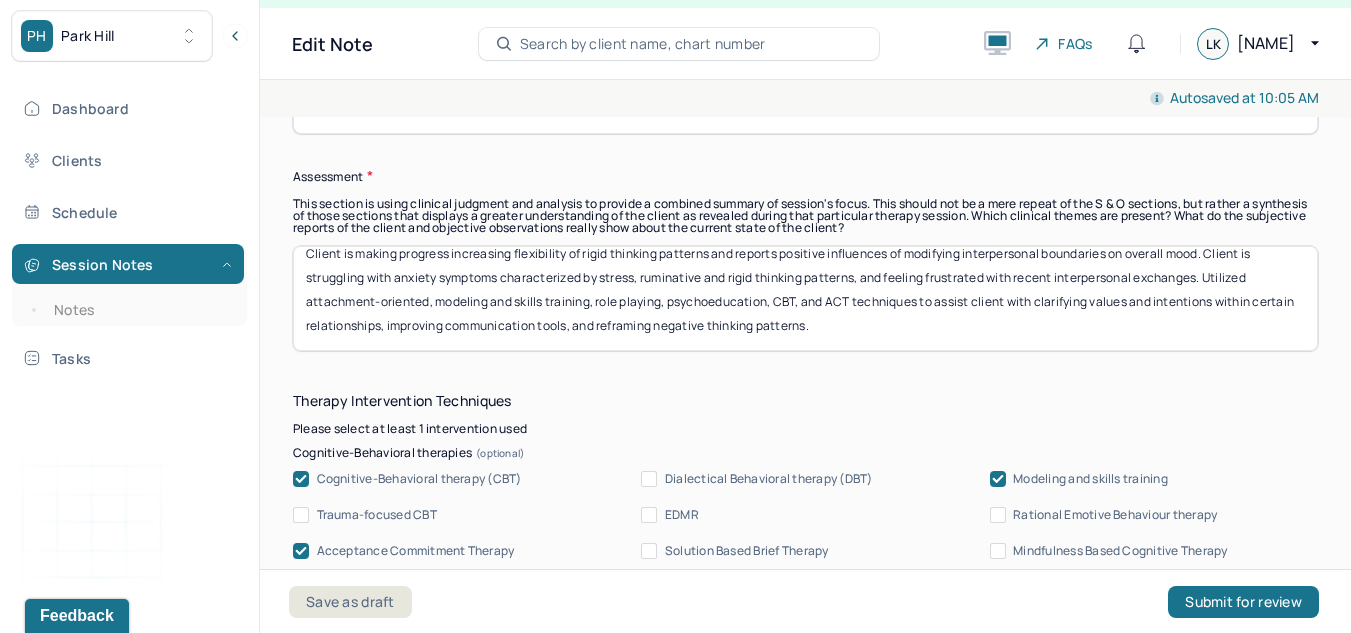 scroll, scrollTop: 1579, scrollLeft: 0, axis: vertical 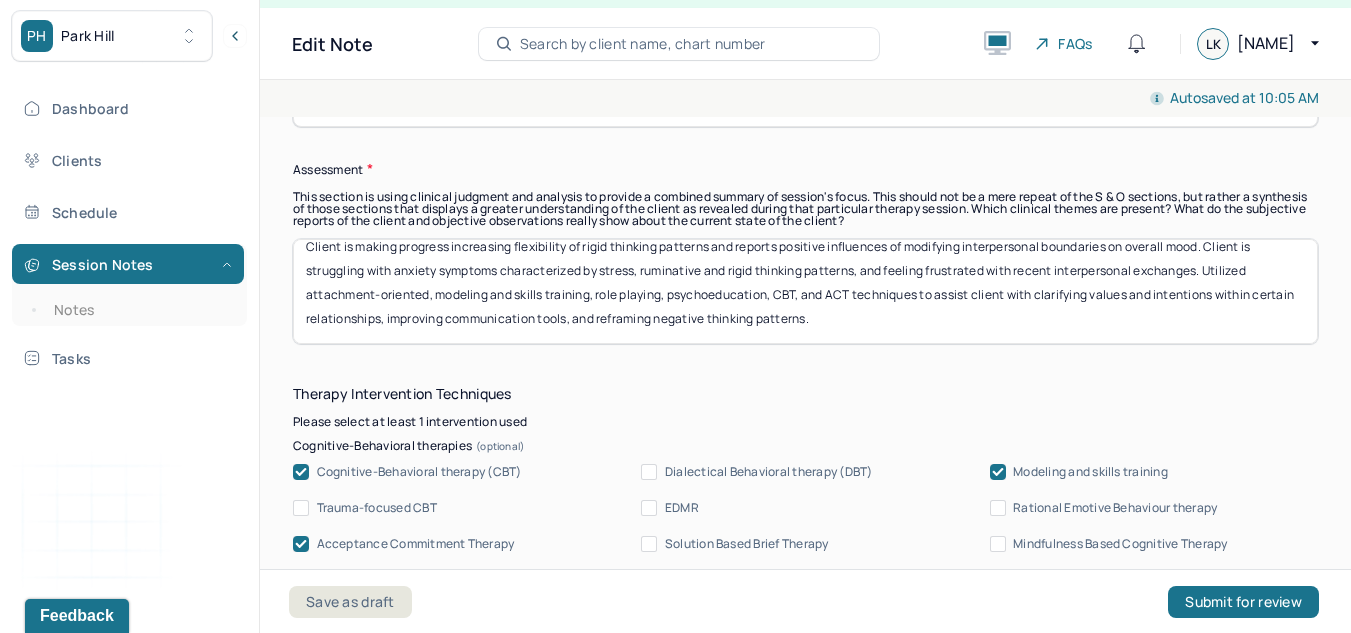type on "LK" 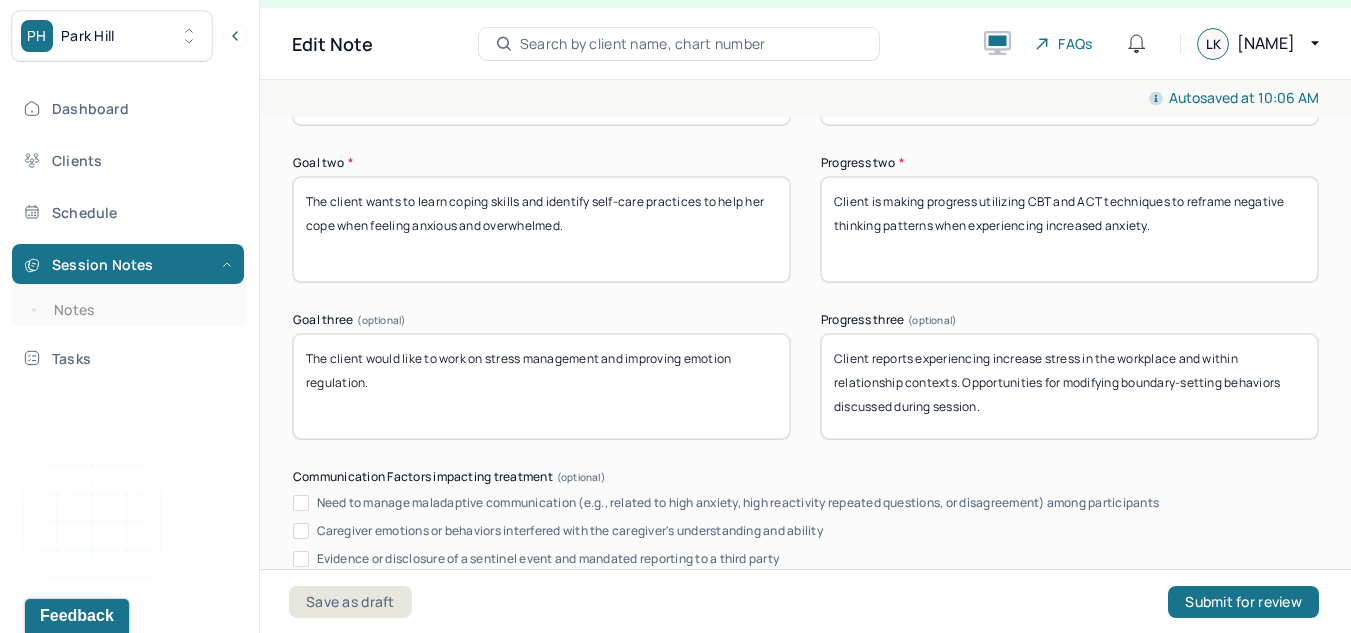scroll, scrollTop: 3257, scrollLeft: 0, axis: vertical 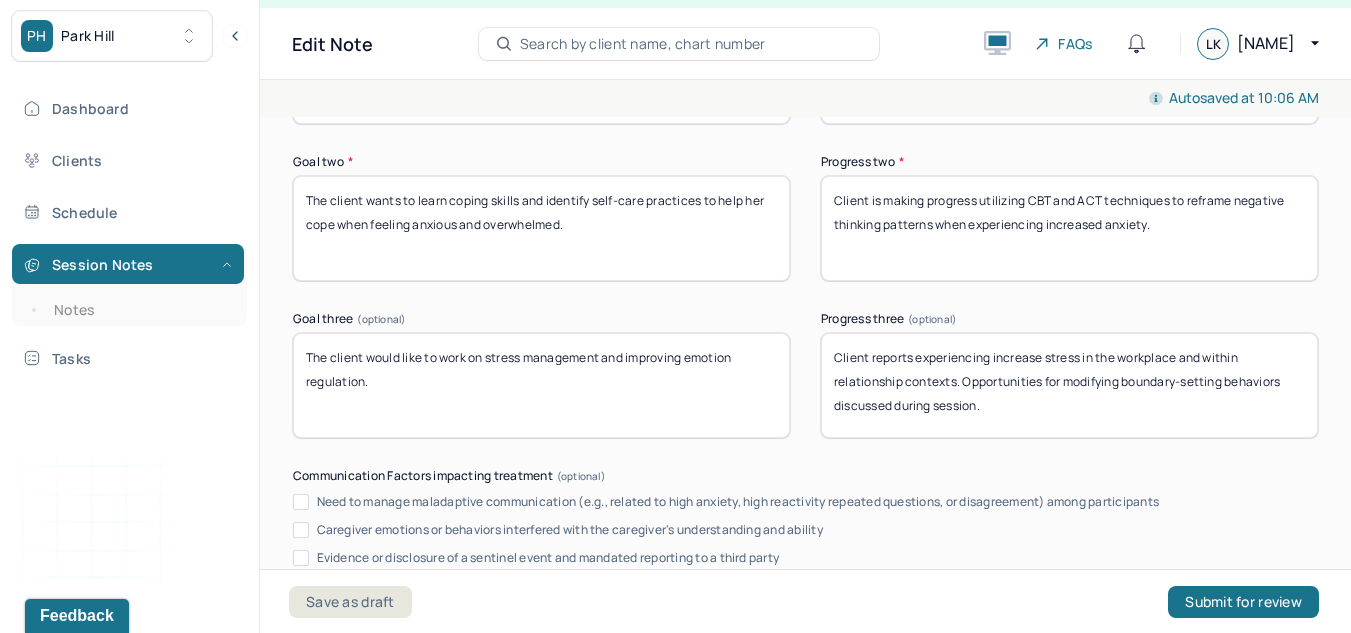 type on "Client is making progress increasing flexibility of rigid thinking patterns and reports positive influences of modifying interpersonal boundaries on overall mood. Client is struggling with anxiety symptoms characterized by stress, ruminative and rigid thinking patterns, perfectionist and people pleasing tendencies, and feeling frustrated with recent interpersonal exchanges. Utilized attachment-oriented, modeling and skills training, role playing, psychoeducation, CBT, and ACT techniques to assist client with clarifying values and intentions within certain relationships, improving communication tools, and reframing negative thinking patterns." 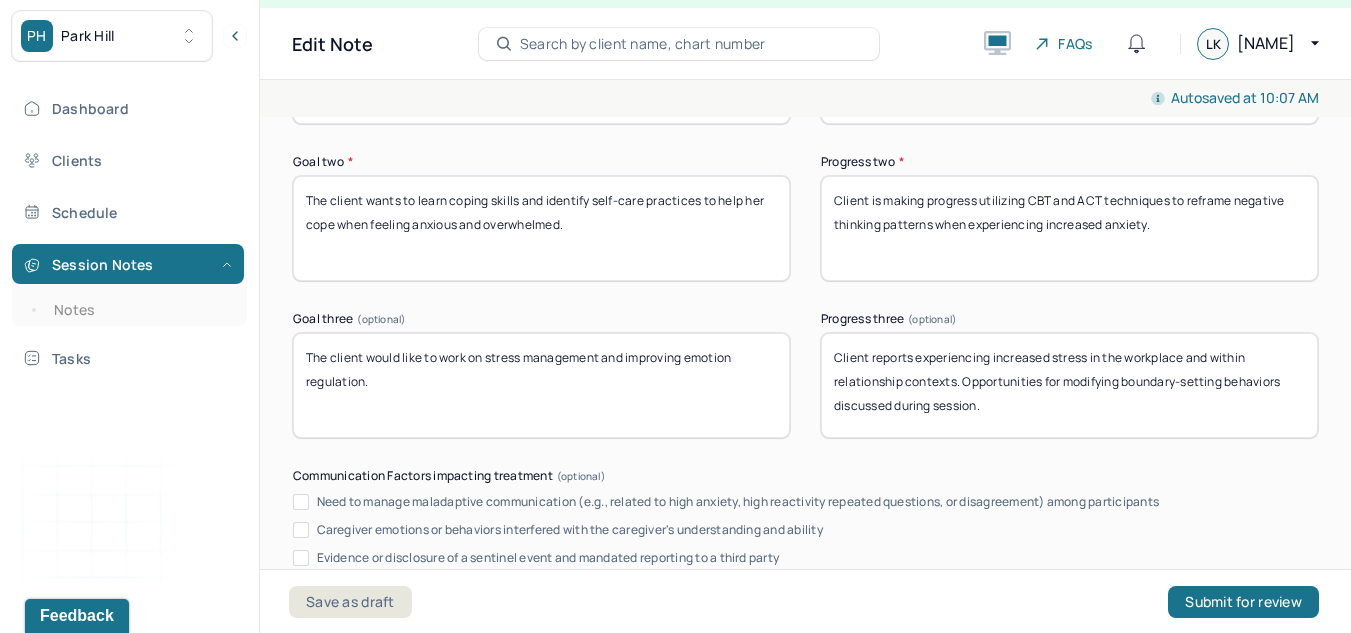 scroll, scrollTop: 3776, scrollLeft: 0, axis: vertical 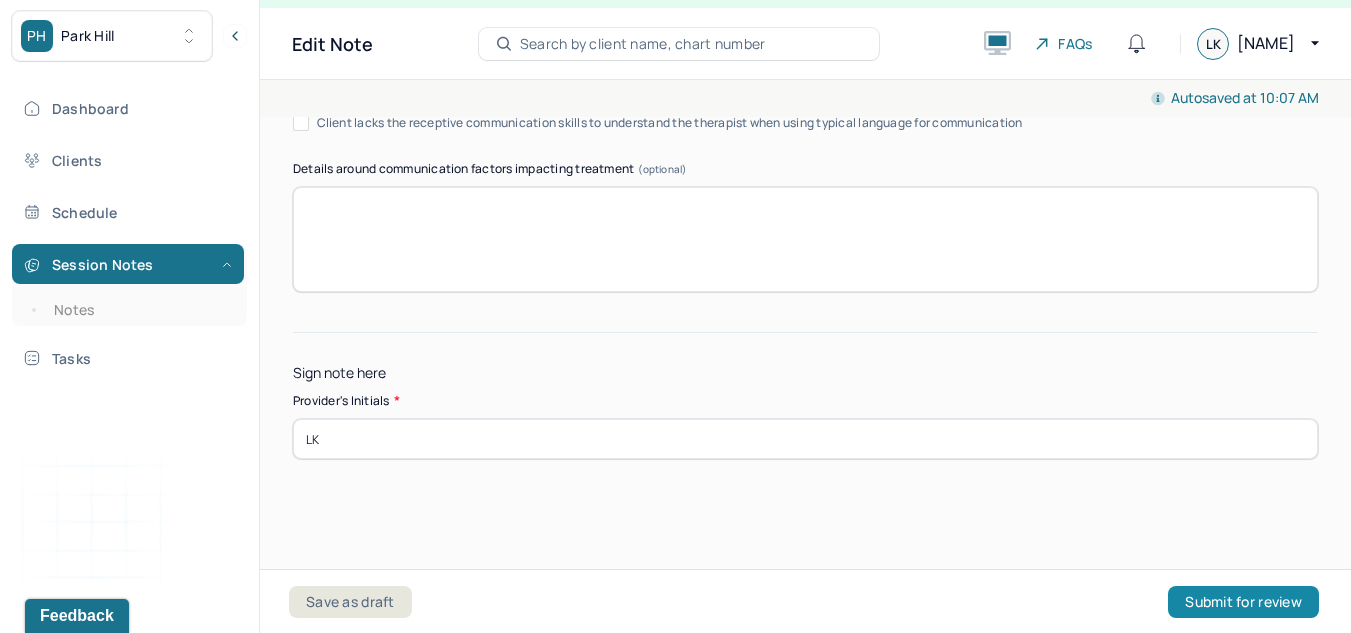 type on "Client reports experiencing increased stress in the workplace and within relationship contexts. Opportunities for modifying boundary-setting behaviors discussed during session." 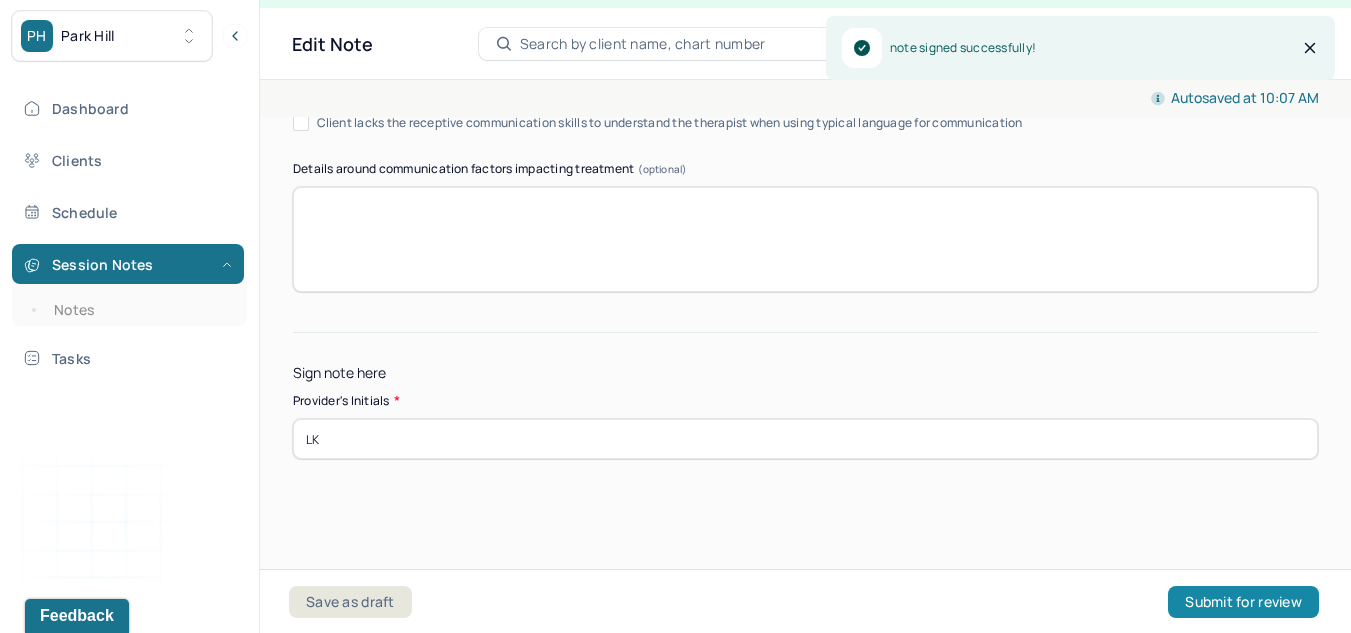 scroll, scrollTop: 0, scrollLeft: 0, axis: both 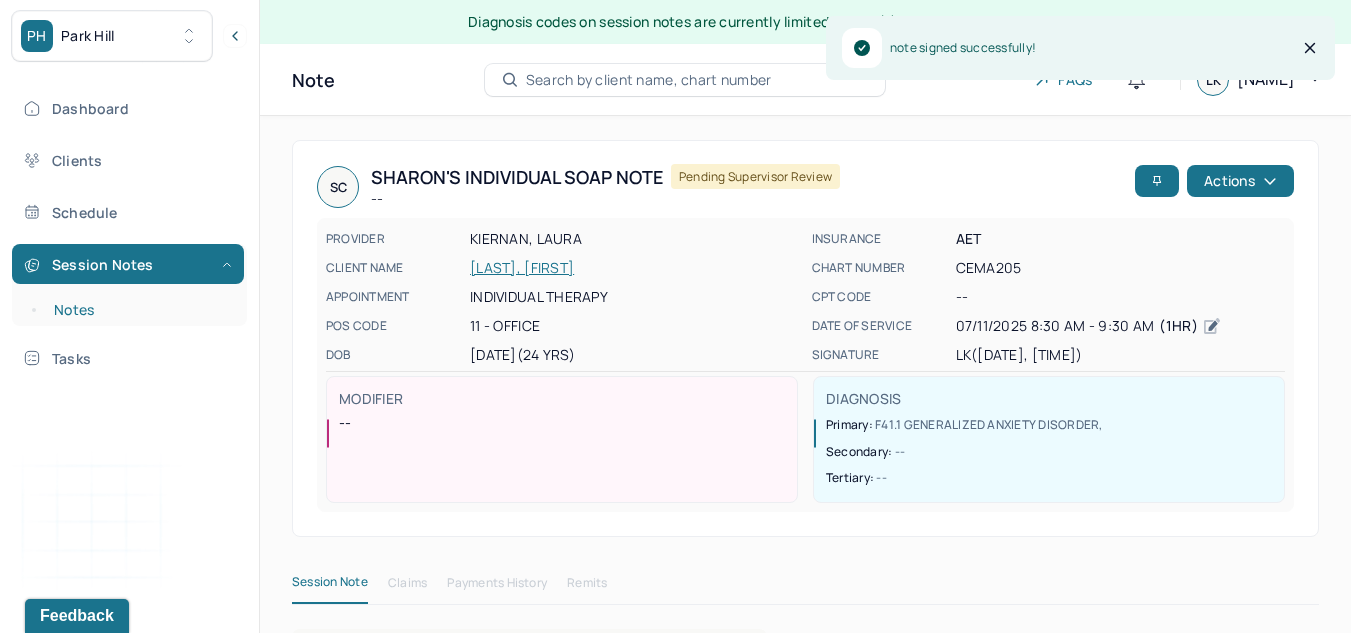 click on "Notes" at bounding box center [139, 310] 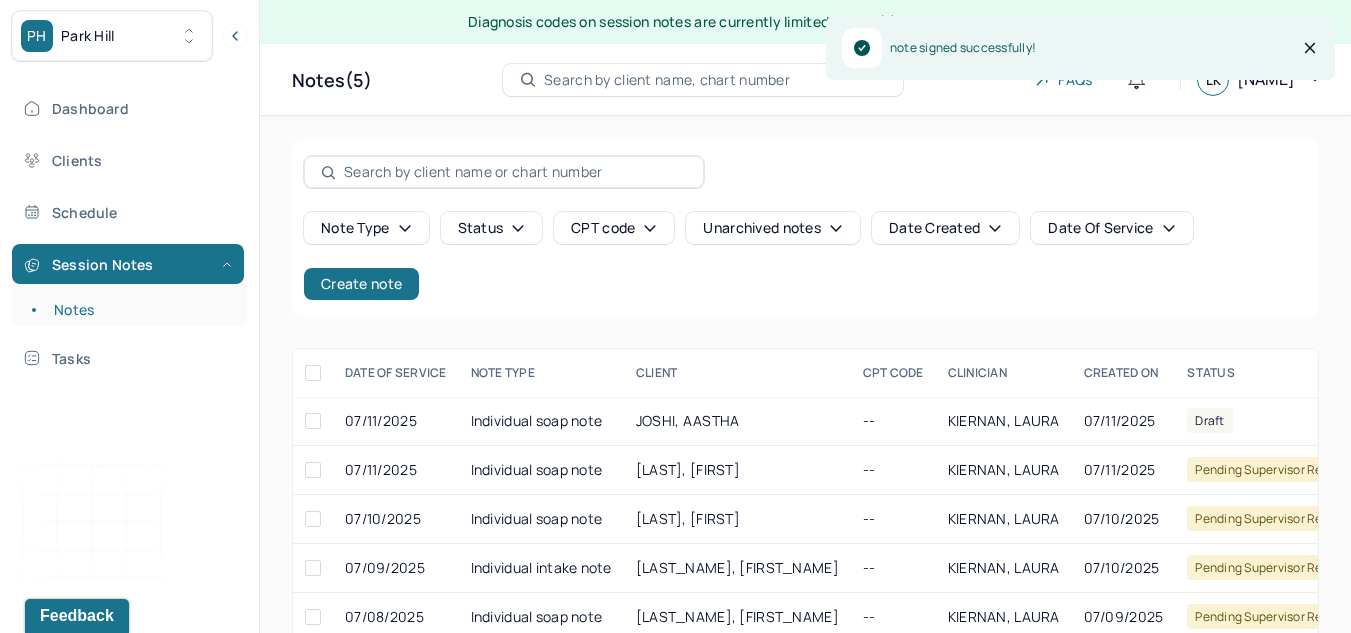 scroll, scrollTop: 49, scrollLeft: 0, axis: vertical 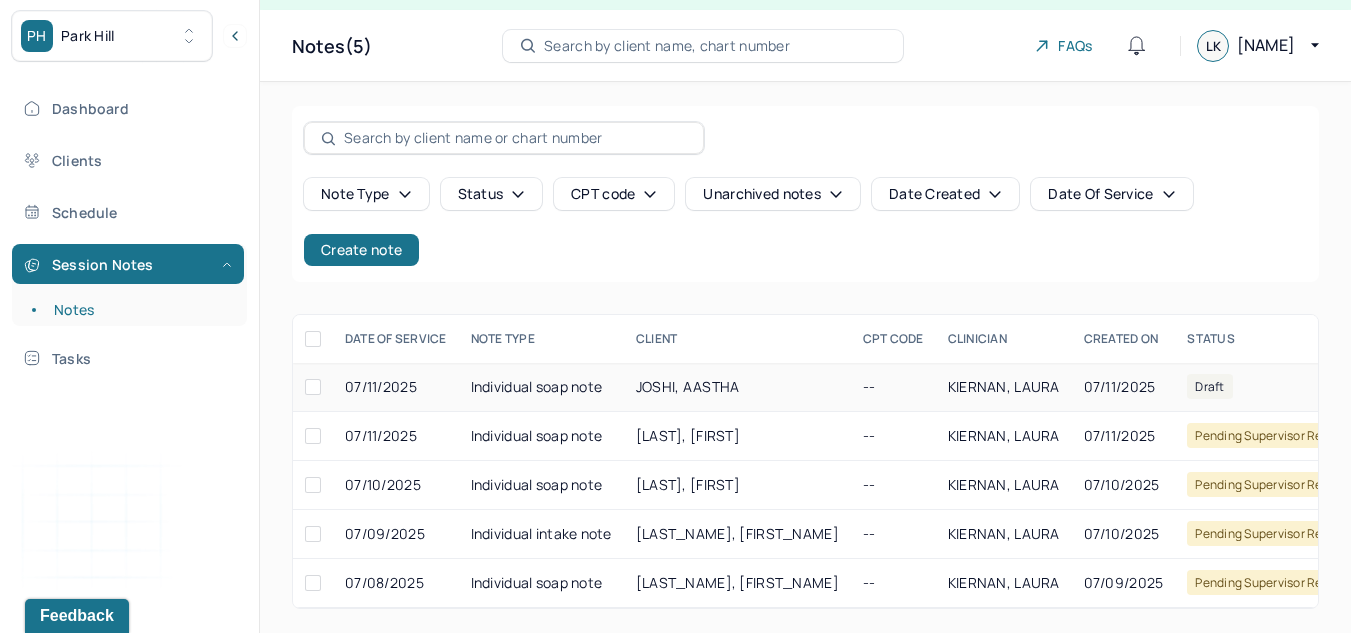 click on "Individual soap note" at bounding box center (541, 387) 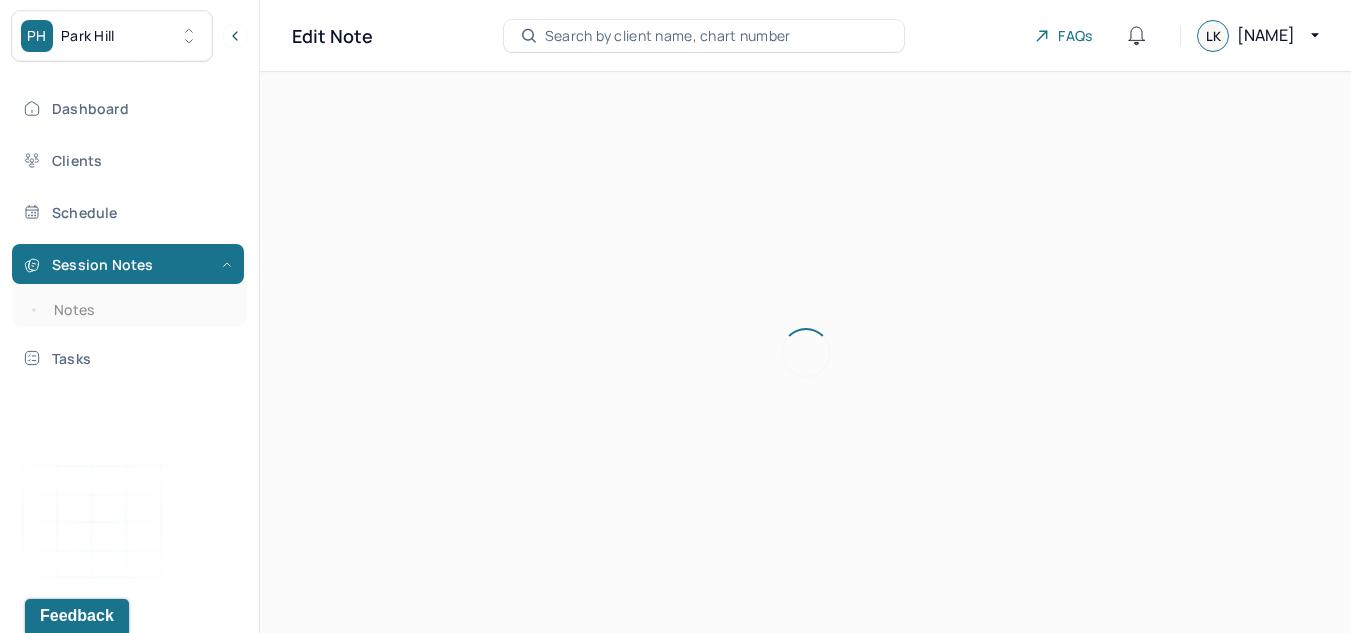 scroll, scrollTop: 36, scrollLeft: 0, axis: vertical 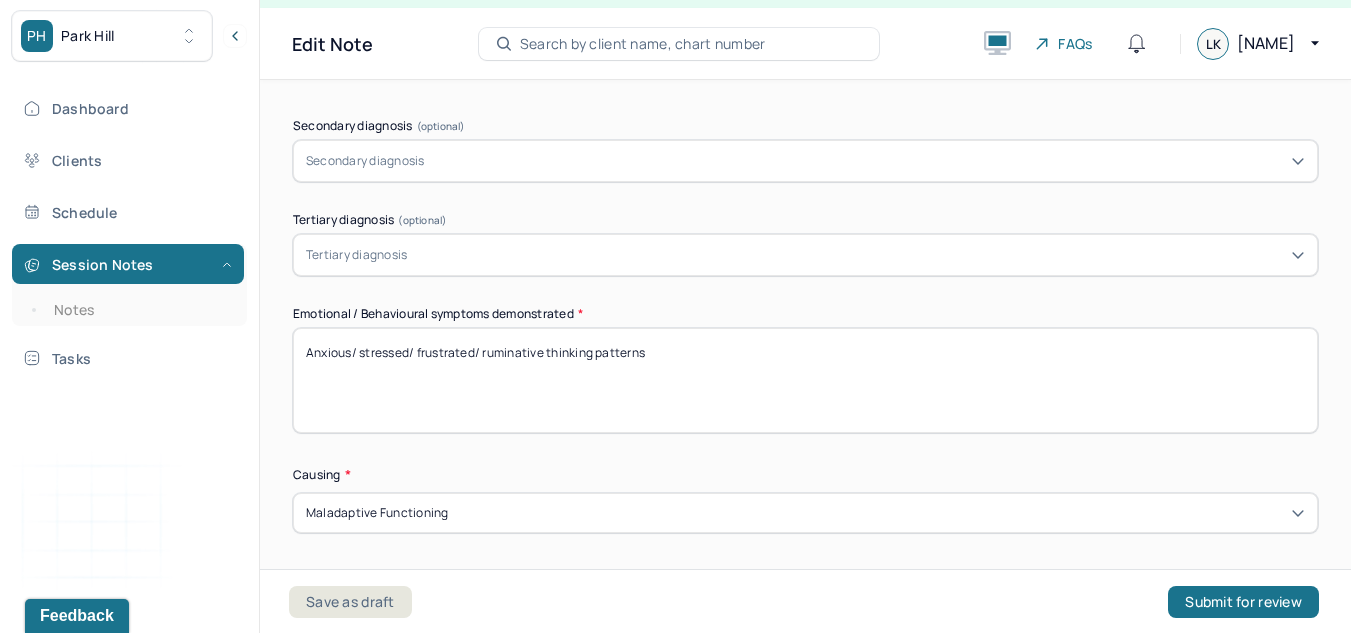 click on "Anxious/ stressed/ frustrated/ ruminative thinking patterns" at bounding box center [805, 380] 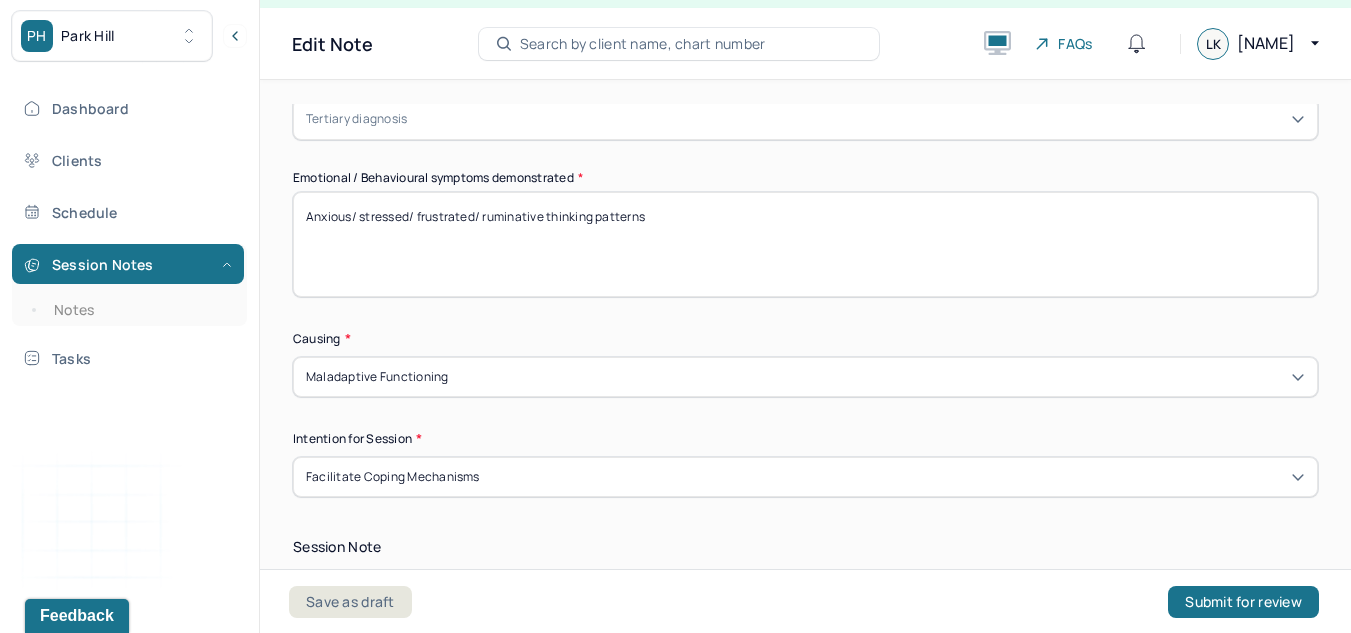 scroll, scrollTop: 995, scrollLeft: 0, axis: vertical 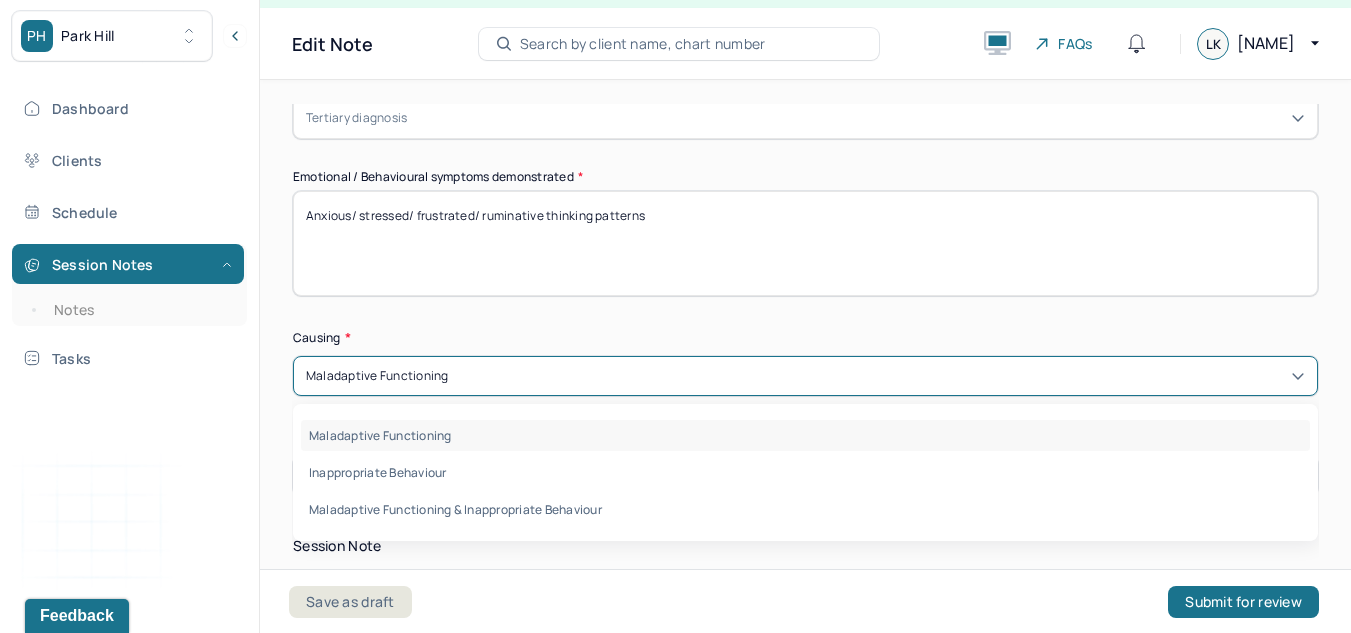 click on "Maladaptive Functioning" at bounding box center [805, 376] 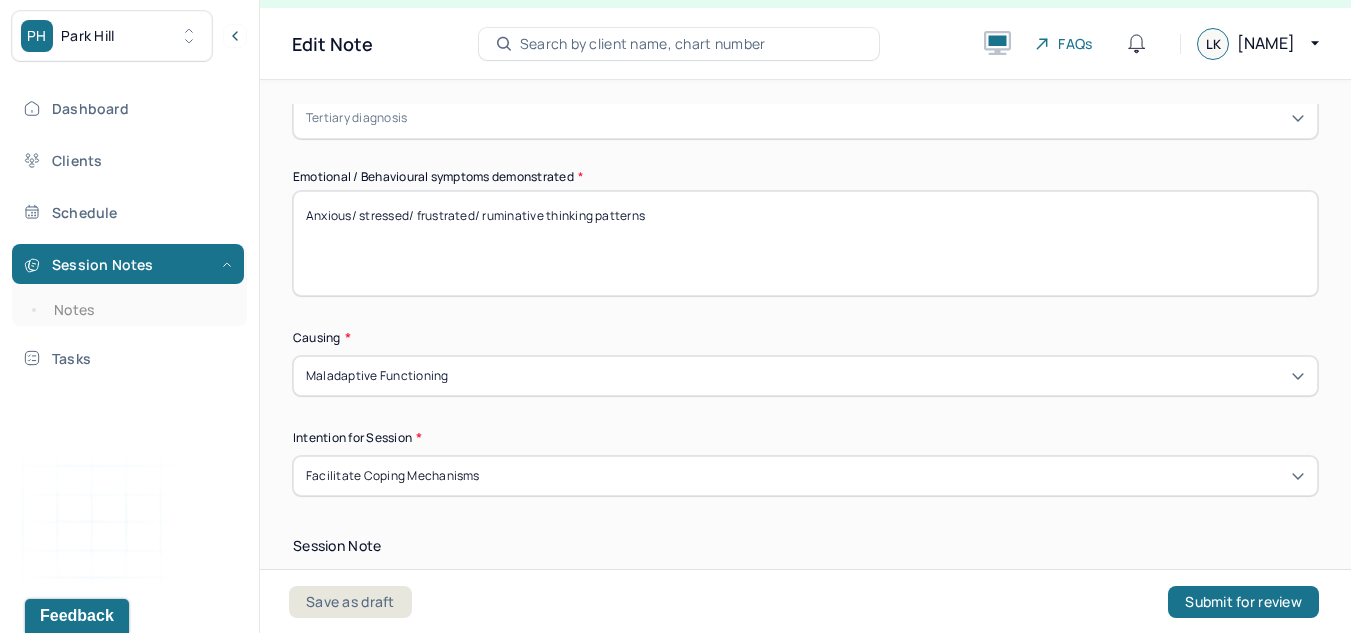click on "Anxious/ stressed/ frustrated/ ruminative thinking patterns" at bounding box center [805, 243] 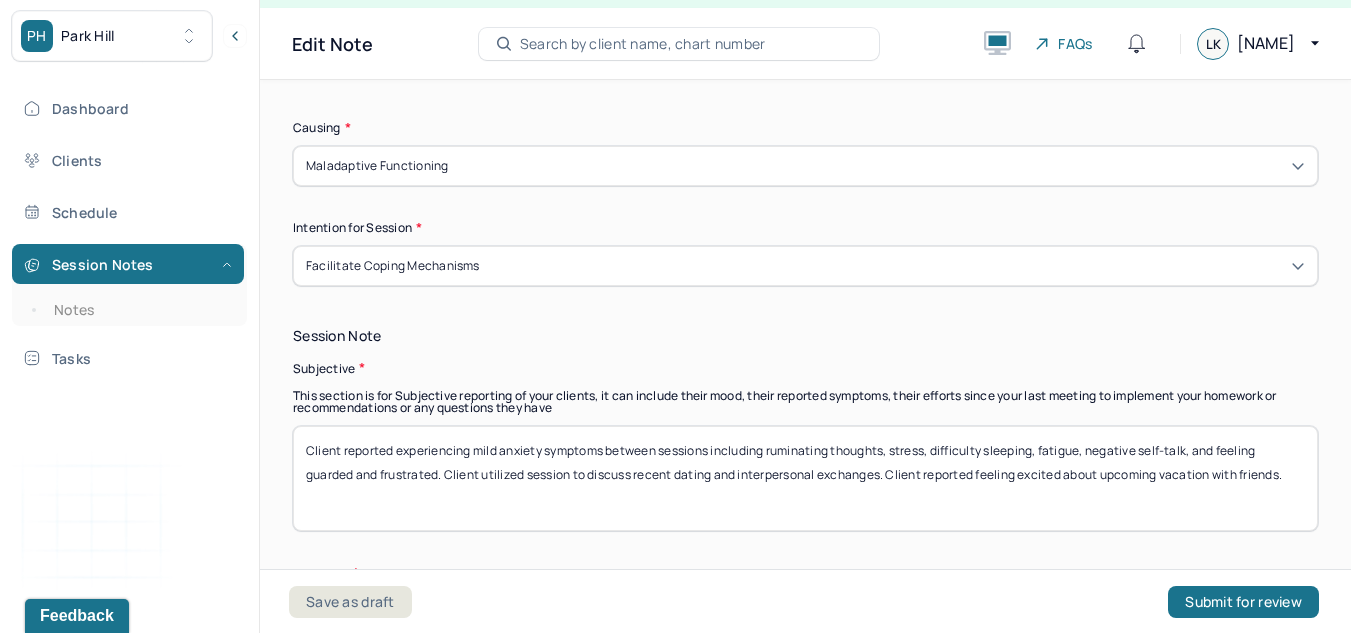 scroll, scrollTop: 1387, scrollLeft: 0, axis: vertical 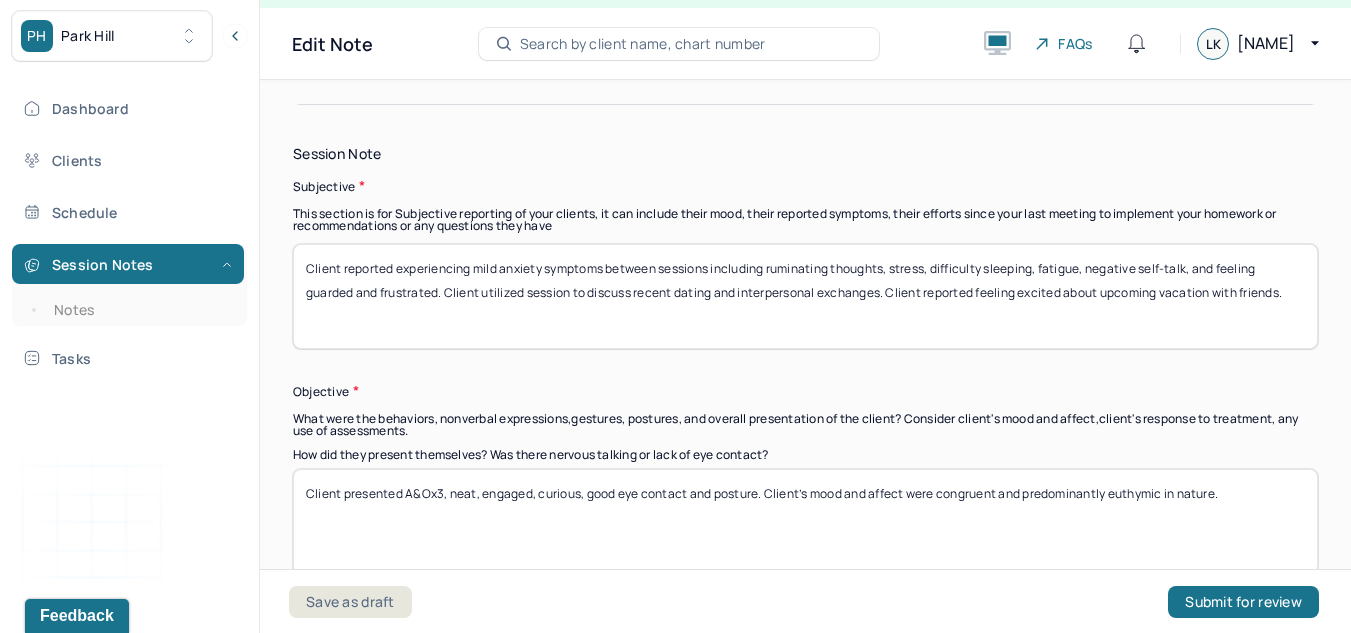 click on "Client reported experiencing mild anxiety symptoms between sessions including ruminating thoughts, stress, difficulty sleeping, fatigue, negative self-talk, and feeling guarded and frustrated. Client utilized session to discuss recent dating and interpersonal exchanges. Client reported feeling excited about upcoming vacation with friends." at bounding box center (805, 296) 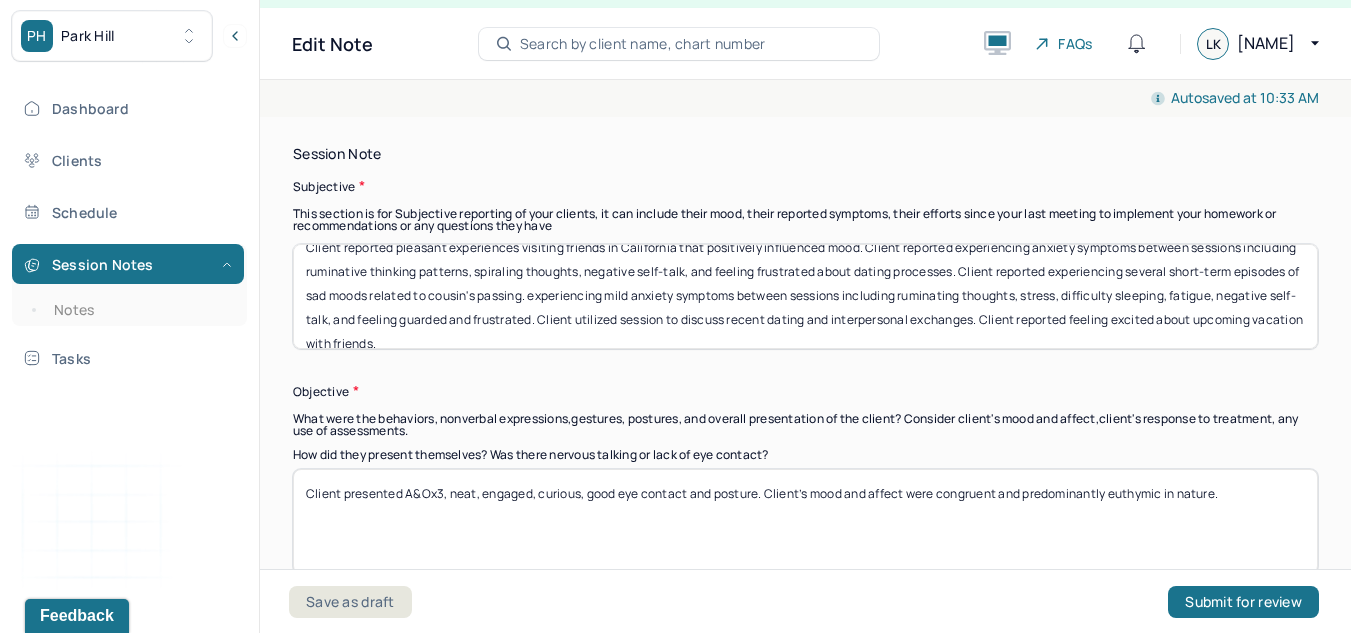 scroll, scrollTop: 41, scrollLeft: 0, axis: vertical 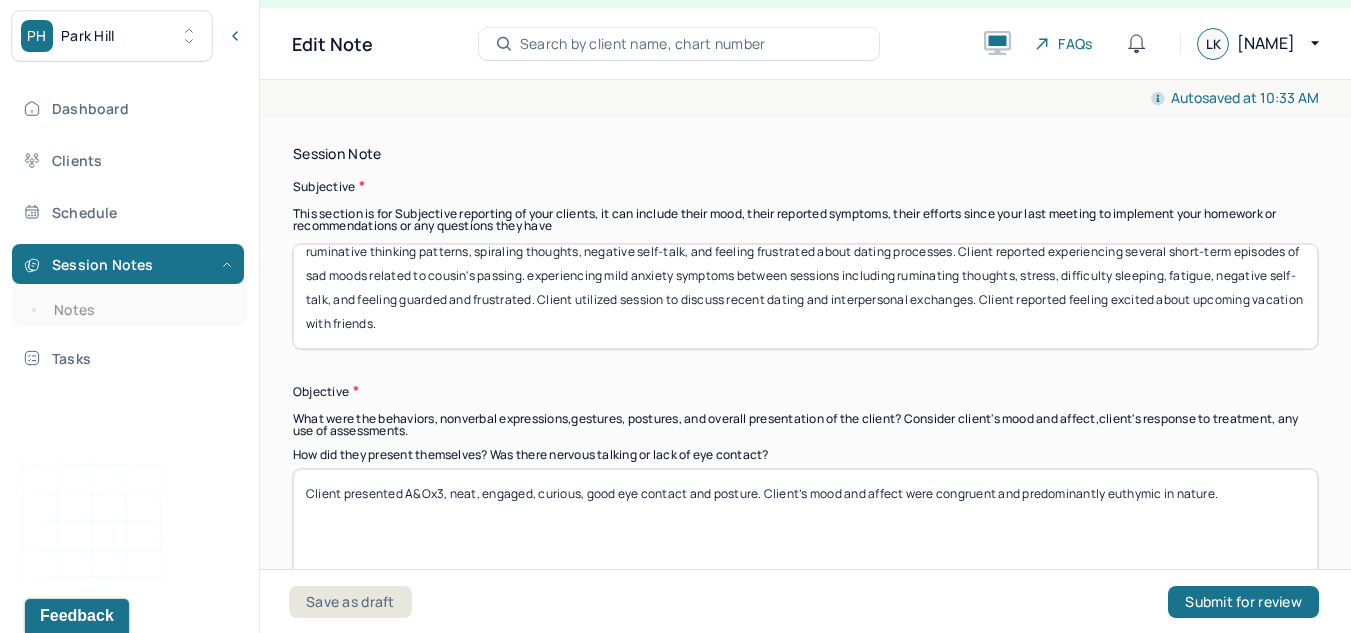 drag, startPoint x: 634, startPoint y: 314, endPoint x: 1238, endPoint y: 366, distance: 606.23425 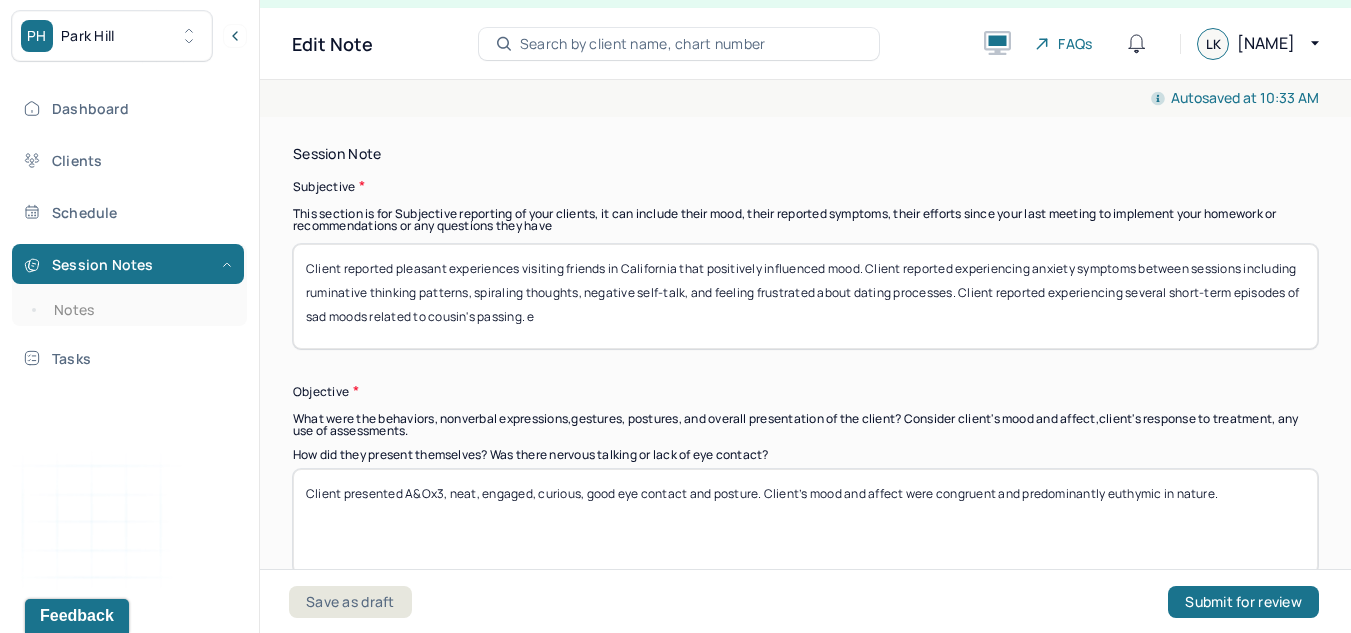scroll, scrollTop: 0, scrollLeft: 0, axis: both 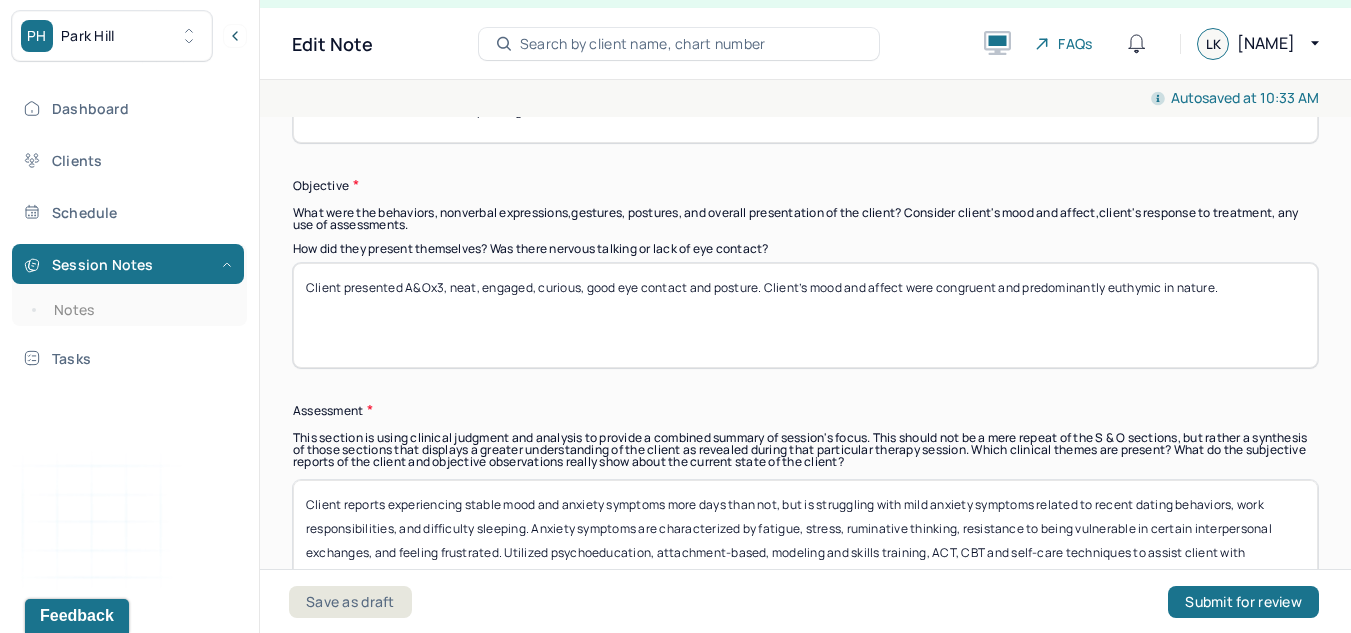 type on "Client reported pleasant experiences visiting friends in California that positively influenced mood. Client reported experiencing anxiety symptoms between sessions including ruminative thinking patterns, spiraling thoughts, negative self-talk, and feeling frustrated about dating processes. Client reported experiencing several short-term episodes of sad moods related to cousin's passing." 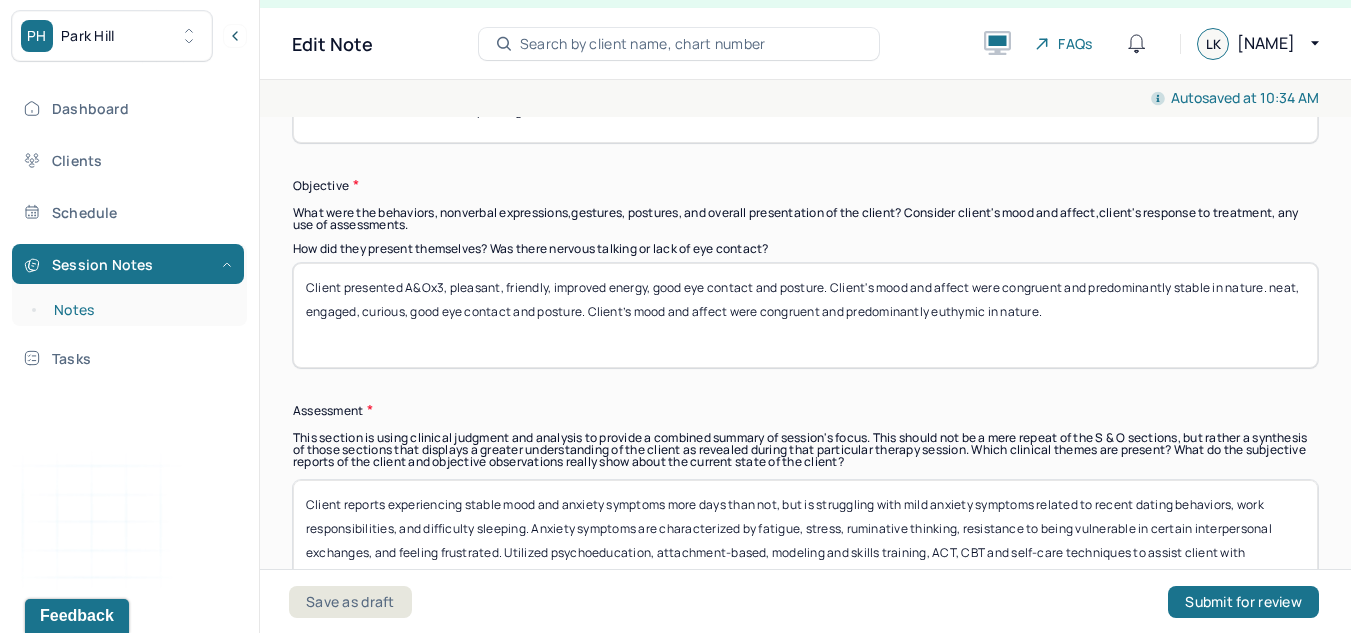 drag, startPoint x: 1134, startPoint y: 309, endPoint x: 147, endPoint y: 315, distance: 987.01825 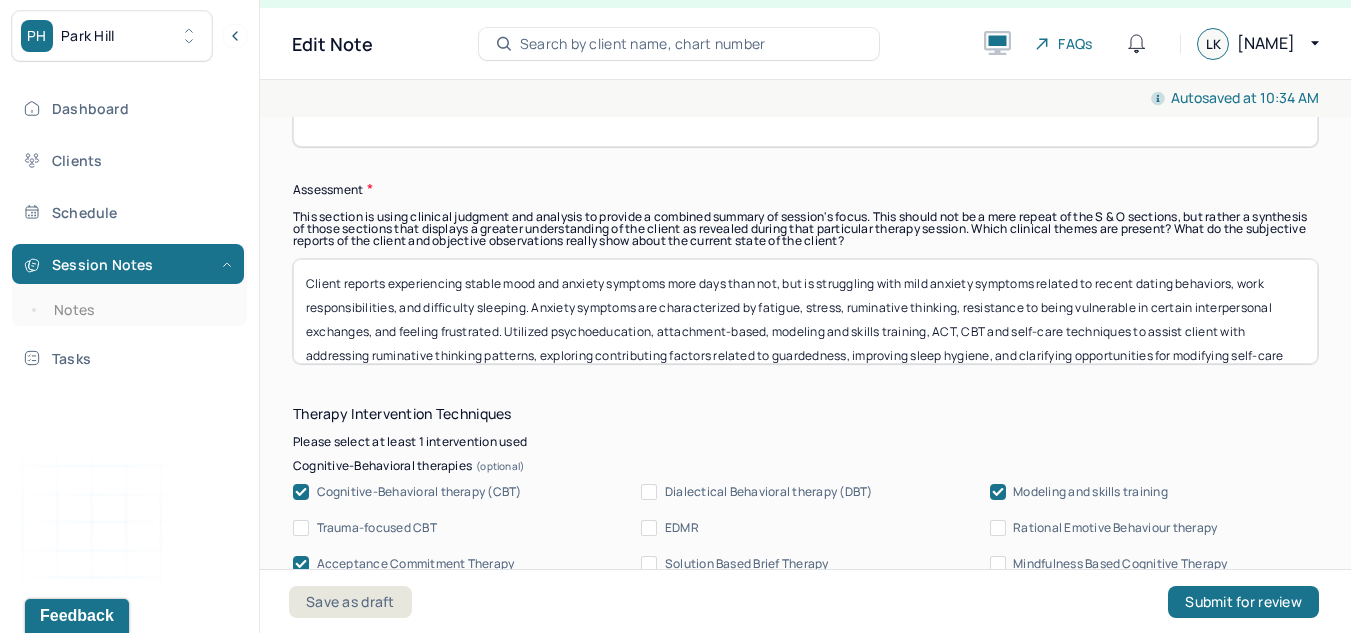 scroll, scrollTop: 1813, scrollLeft: 0, axis: vertical 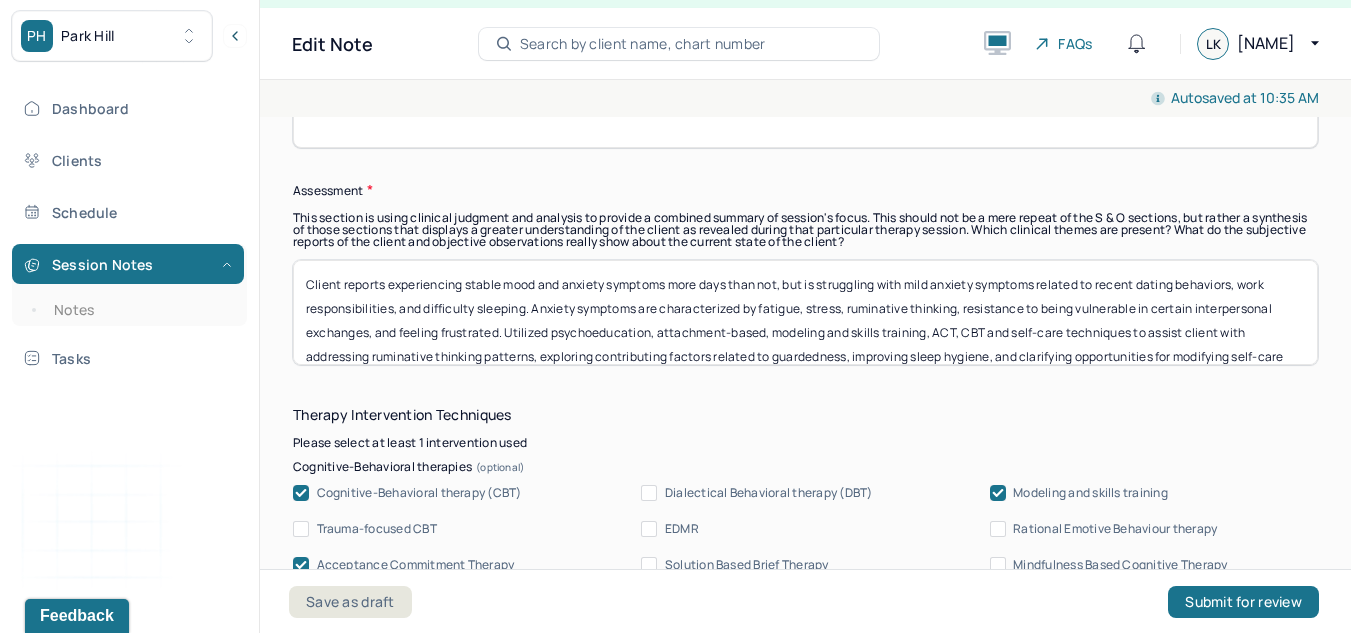 type on "Client presented A&Ox3, pleasant, friendly, improved energy, good eye contact and posture. Client's mood and affect were congruent and predominantly stable in nature." 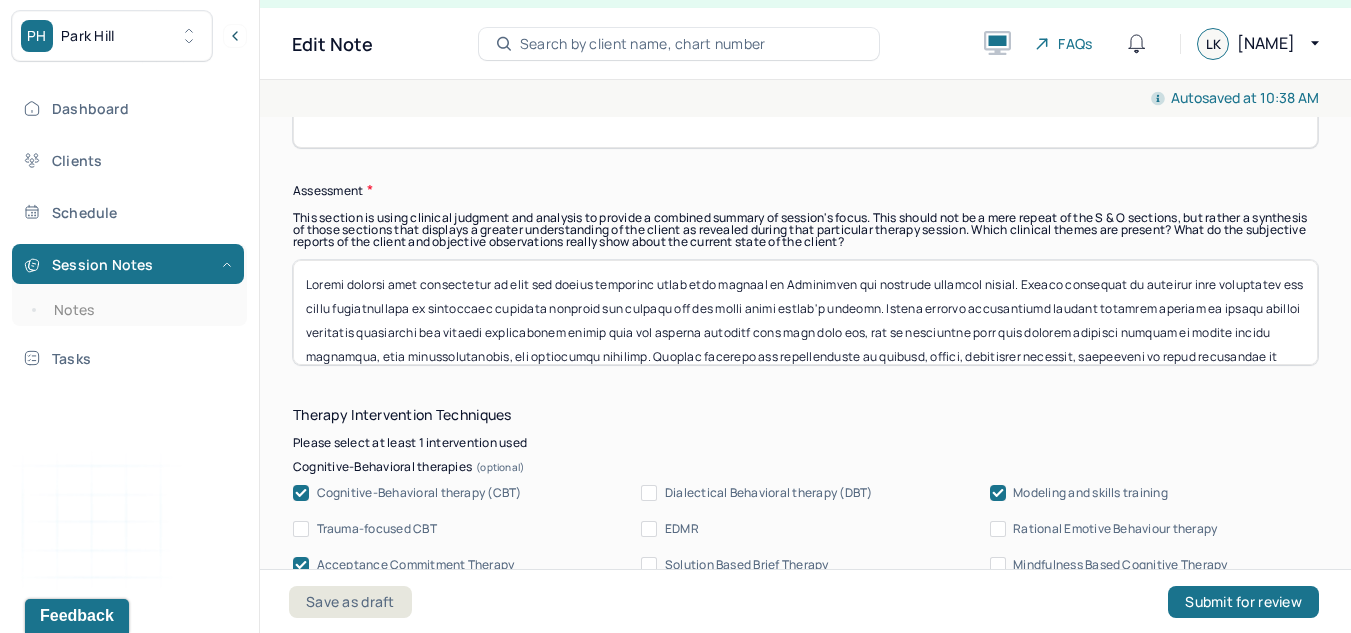 drag, startPoint x: 530, startPoint y: 307, endPoint x: 466, endPoint y: 316, distance: 64.629715 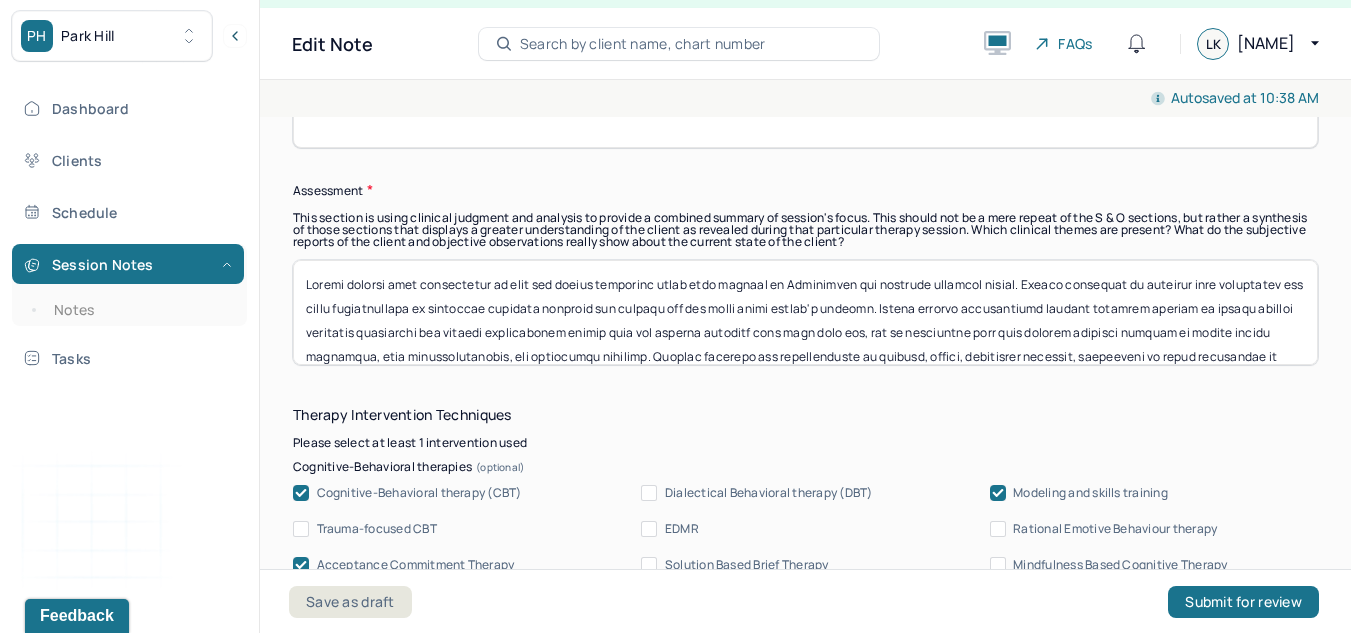 click at bounding box center (805, 312) 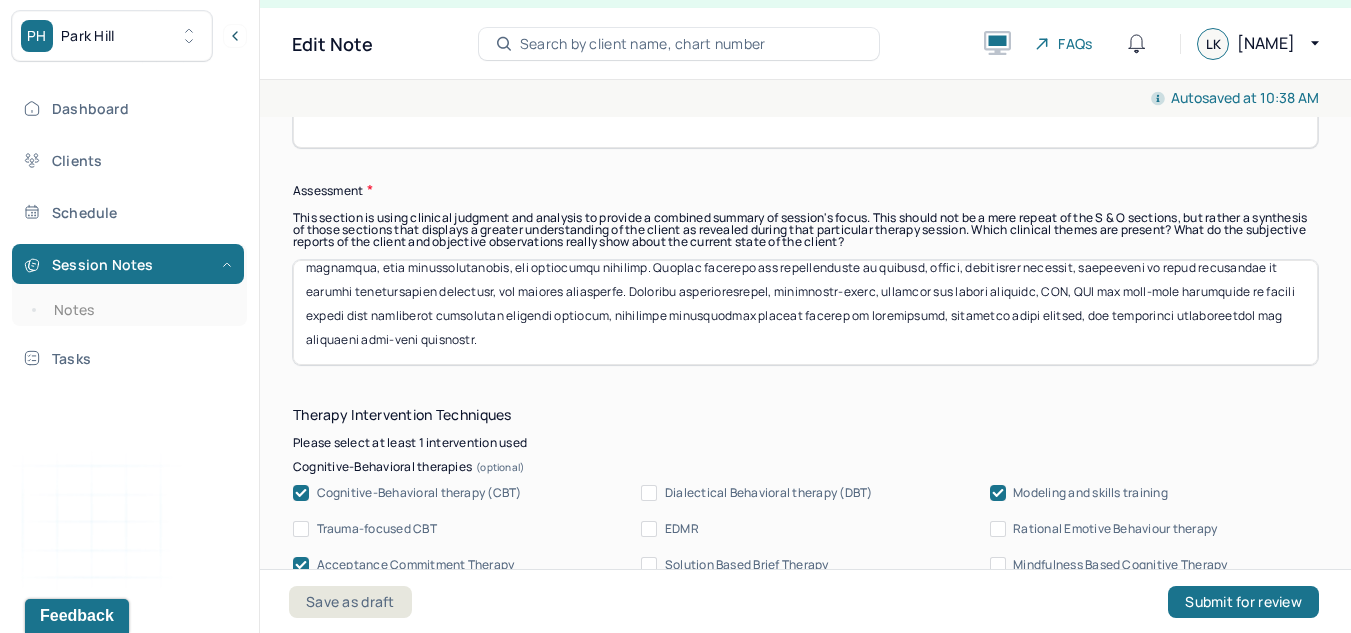 scroll, scrollTop: 0, scrollLeft: 0, axis: both 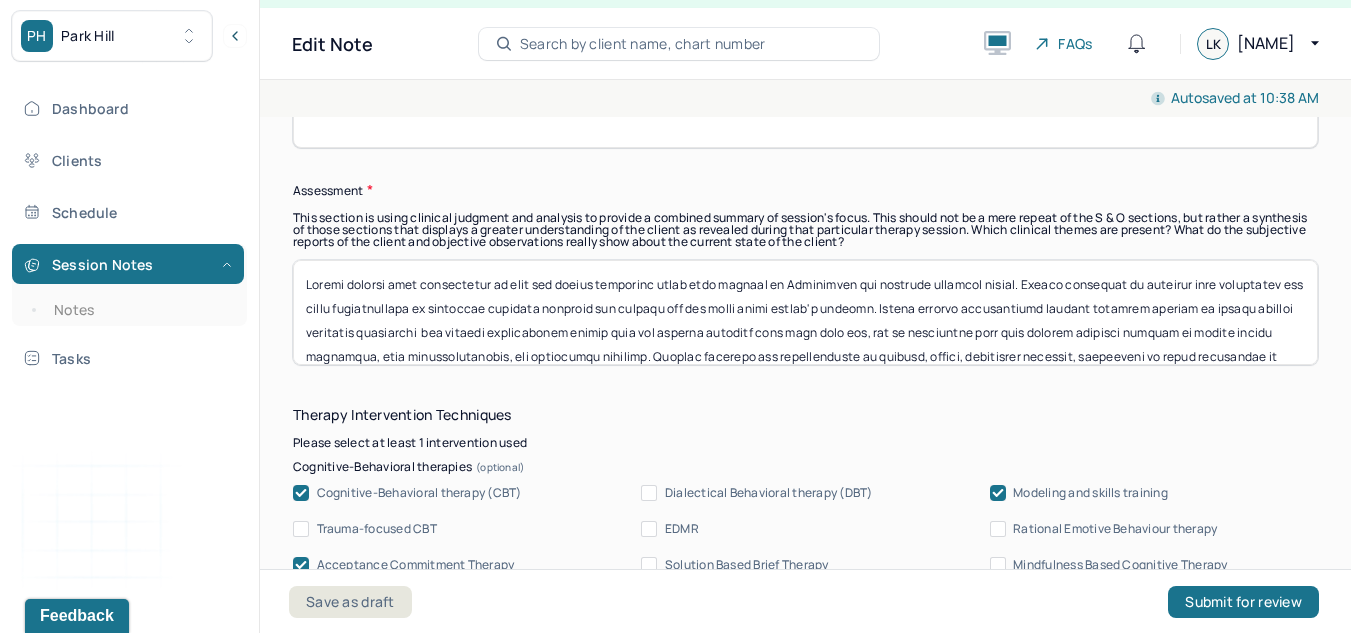drag, startPoint x: 475, startPoint y: 331, endPoint x: 993, endPoint y: 305, distance: 518.6521 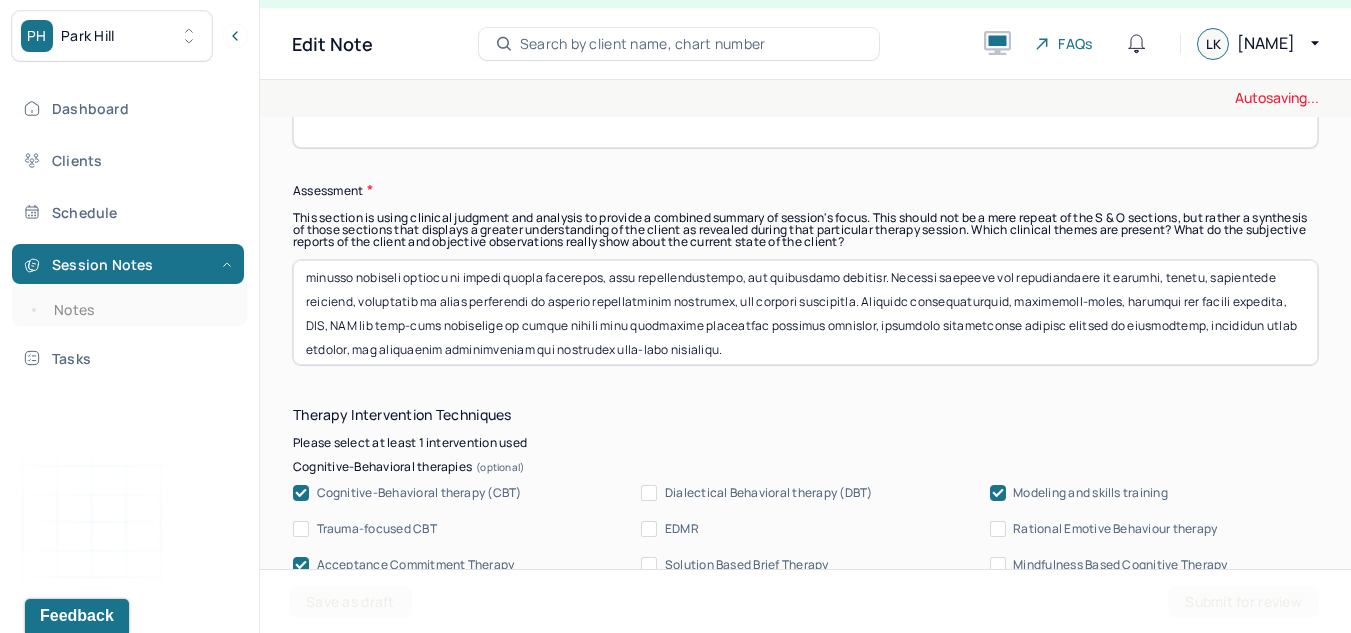 scroll, scrollTop: 83, scrollLeft: 0, axis: vertical 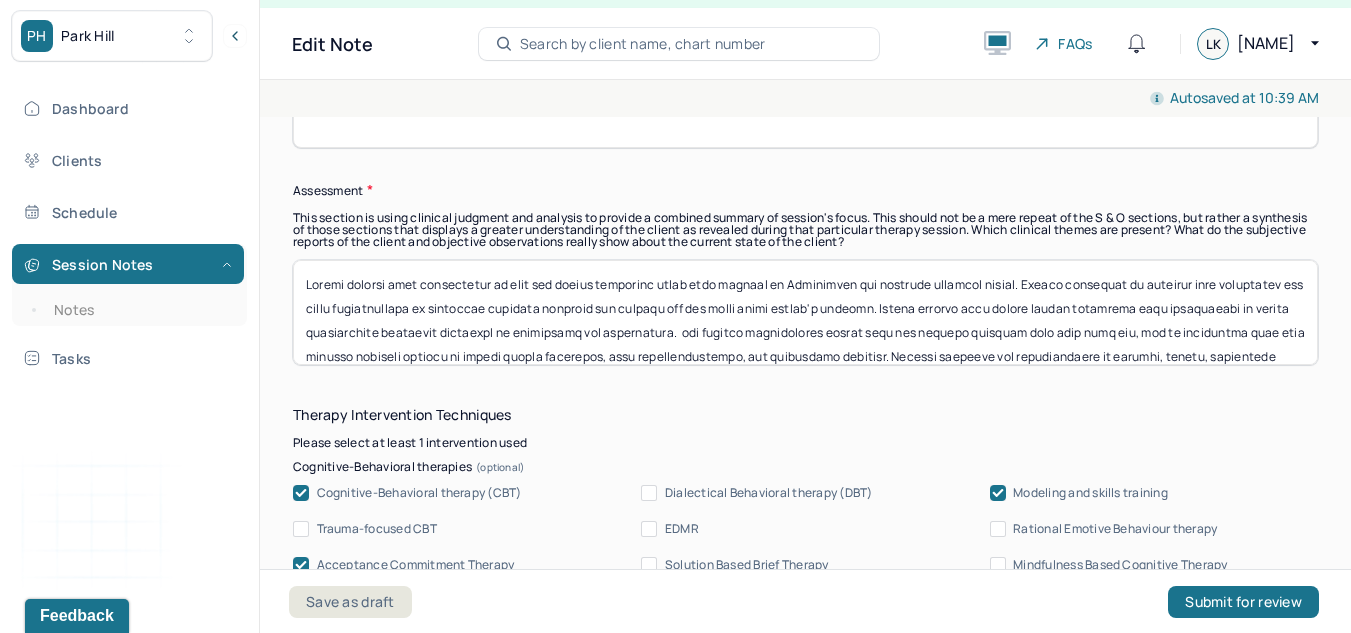 drag, startPoint x: 977, startPoint y: 299, endPoint x: 710, endPoint y: 337, distance: 269.69055 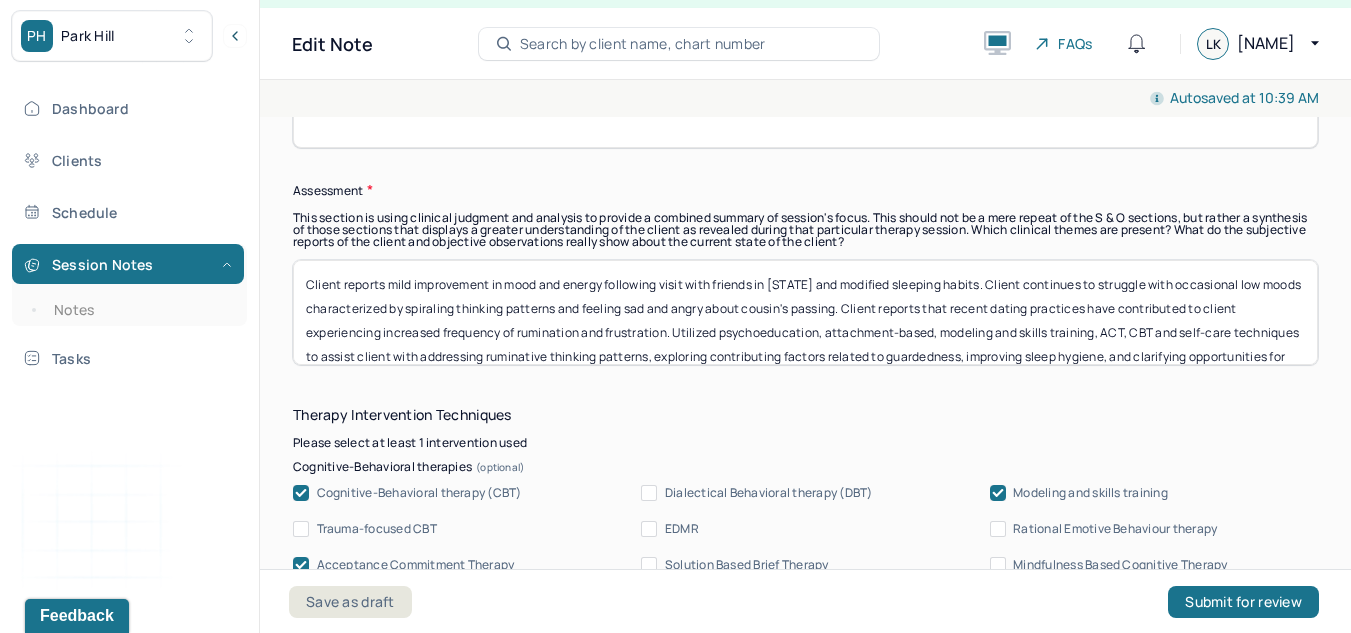 click on "Client reports mild improvement in mood and energy following visit with friends in [STATE] and modified sleeping habits. Client continues to struggle with occasional low moods characterized by spiraling thinking patterns and feeling sad and angry about cousin's passing. Client reports that recent dating practices have contributed to client experiencing increased frequency of rumination and frustration. Utilized psychoeducation, attachment-based, modeling and skills training, ACT, CBT and self-care techniques to assist client with addressing ruminative thinking patterns, exploring contributing factors related to guardedness, improving sleep hygiene, and clarifying opportunities for modifying self-care practices." at bounding box center [805, 312] 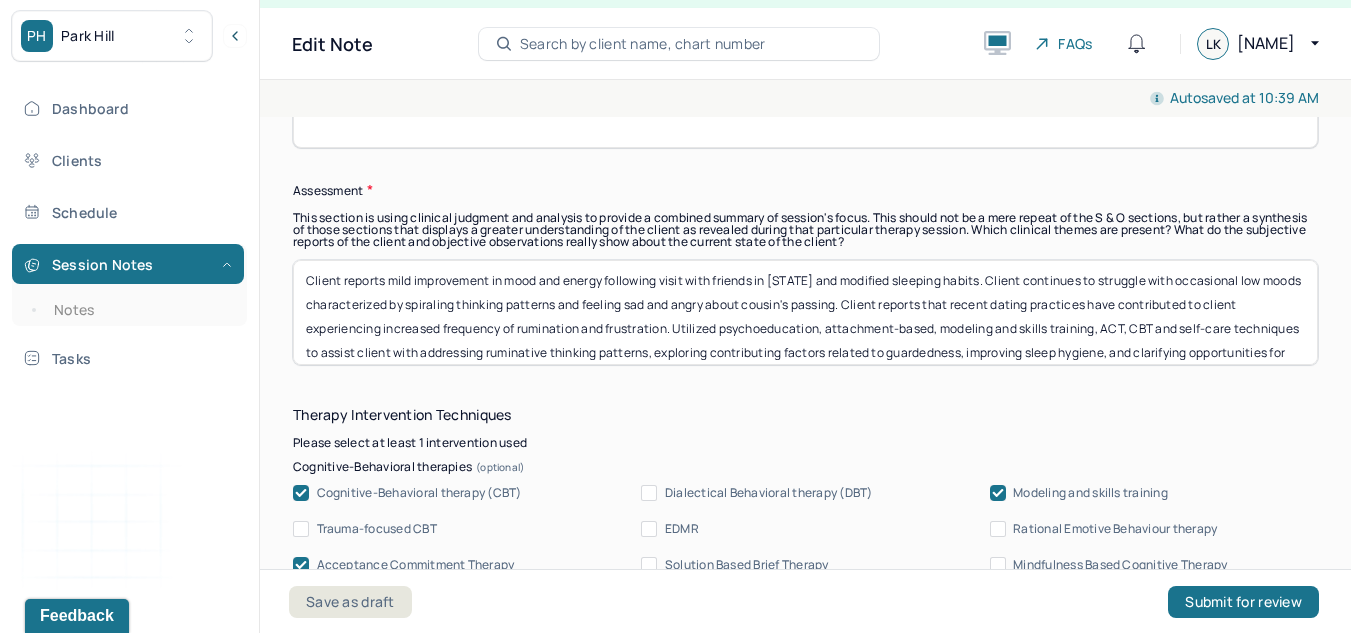 scroll, scrollTop: 6, scrollLeft: 0, axis: vertical 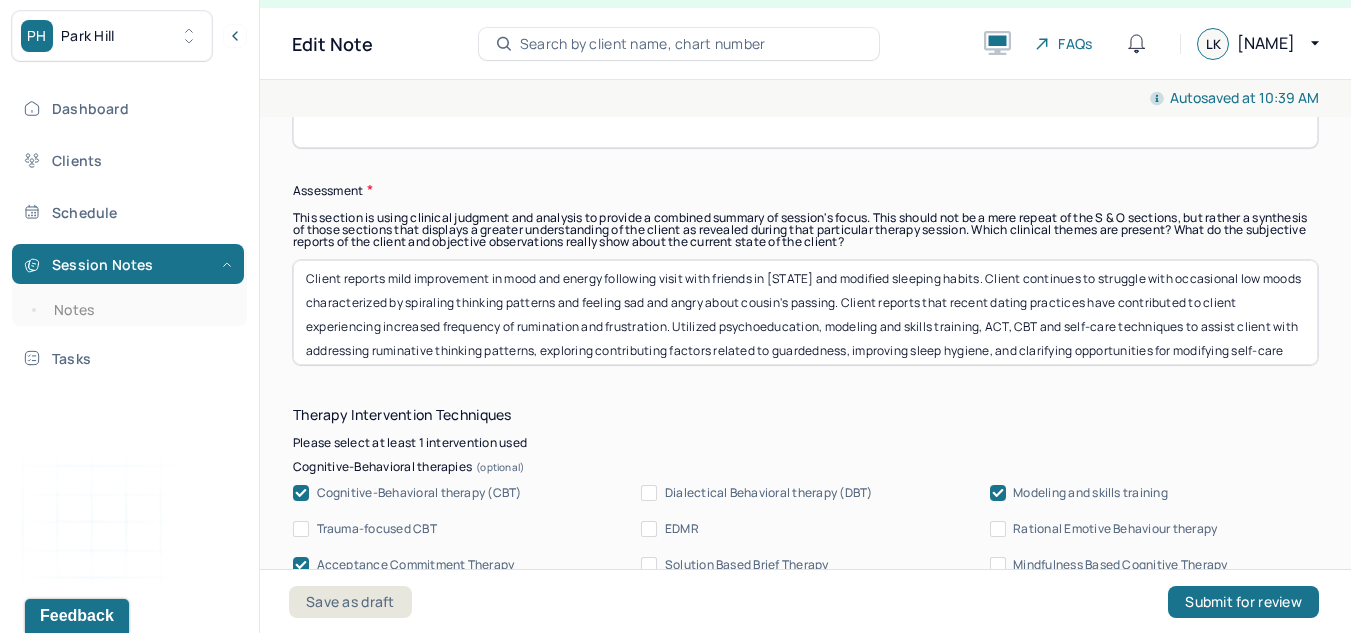 click on "Client reports mild improvement in mood and energy following visit with friends in [STATE] and modified sleeping habits. Client continues to struggle with occasional low moods characterized by spiraling thinking patterns and feeling sad and angry about cousin's passing. Client reports that recent dating practices have contributed to client experiencing increased frequency of rumination and frustration. Utilized psychoeducation, modeling and skills training, ACT, CBT and self-care techniques to assist client with addressing ruminative thinking patterns, exploring contributing factors related to guardedness, improving sleep hygiene, and clarifying opportunities for modifying self-care practices." at bounding box center [805, 312] 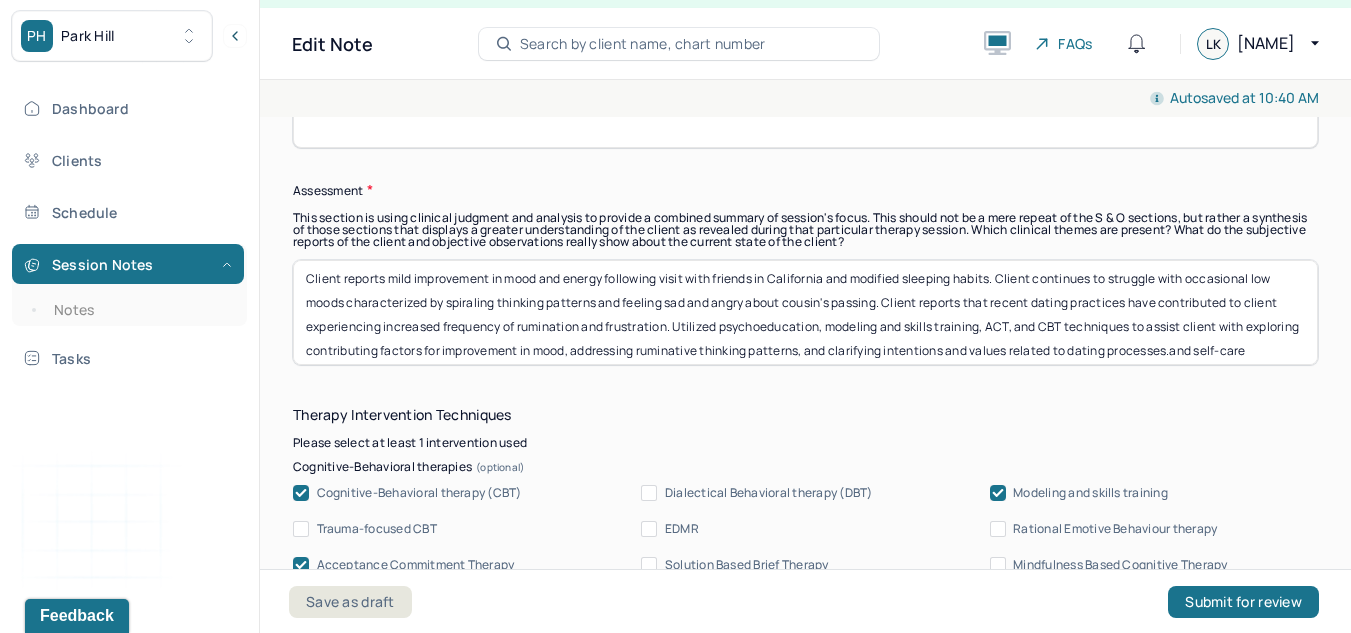 scroll, scrollTop: 25, scrollLeft: 0, axis: vertical 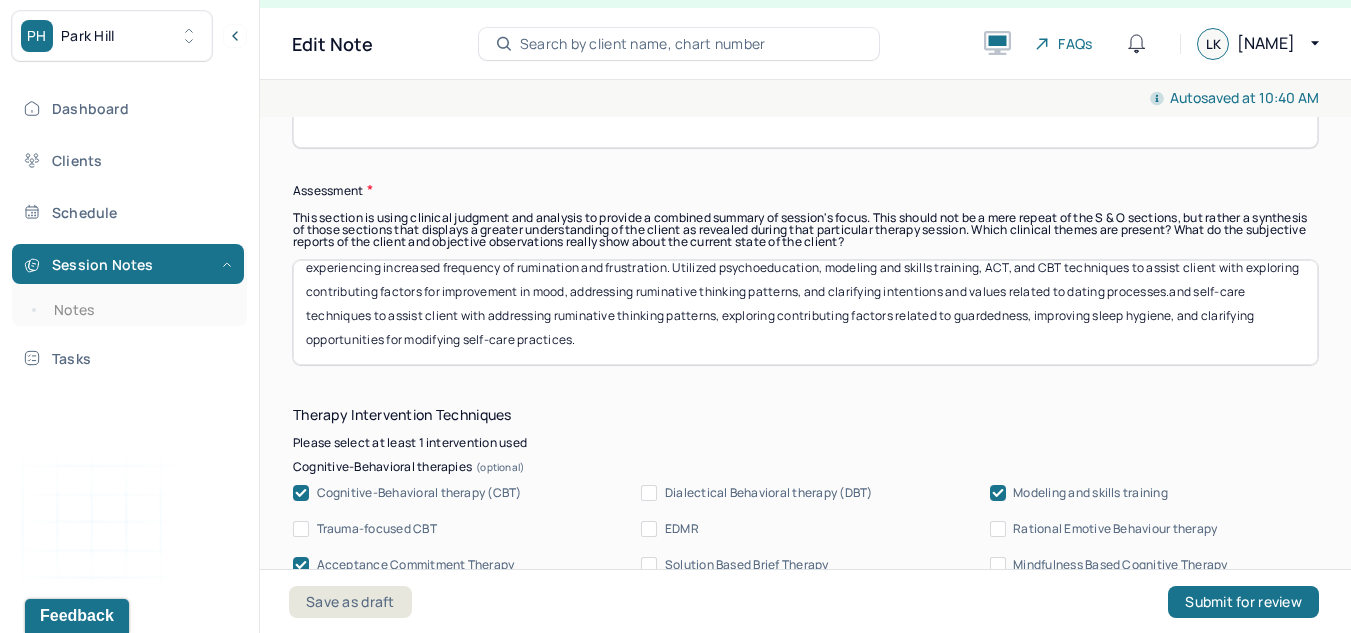 drag, startPoint x: 370, startPoint y: 356, endPoint x: 1293, endPoint y: 363, distance: 923.02655 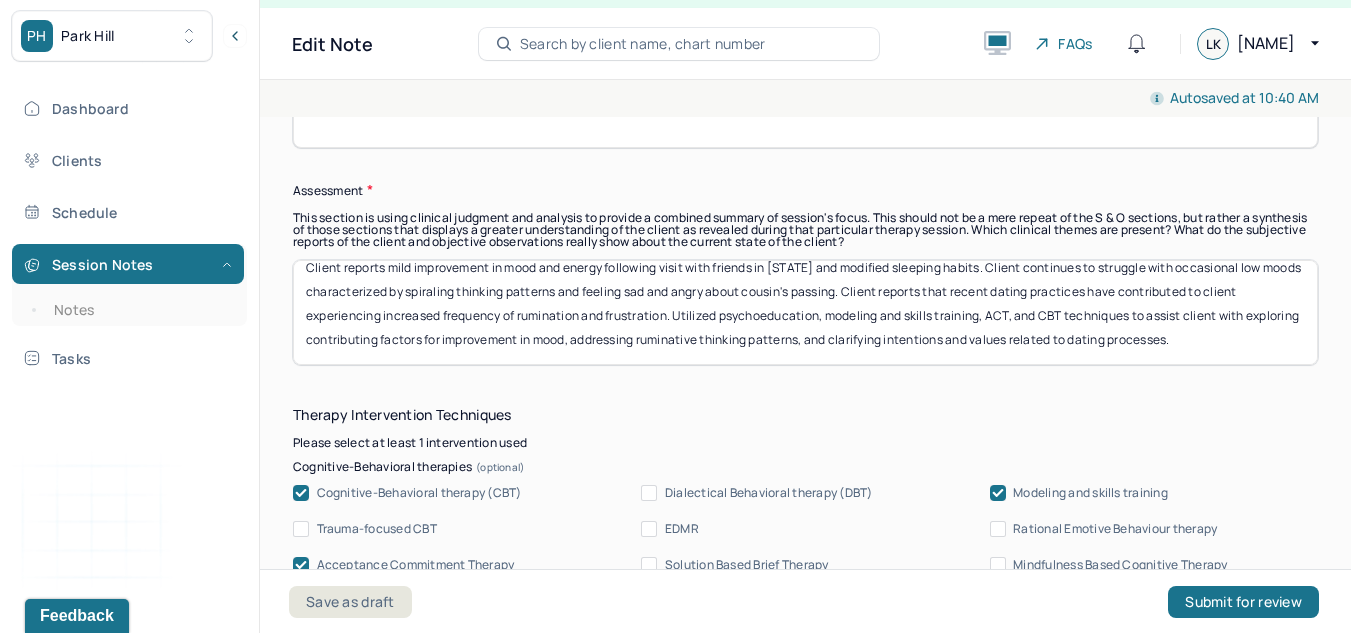 scroll, scrollTop: 17, scrollLeft: 0, axis: vertical 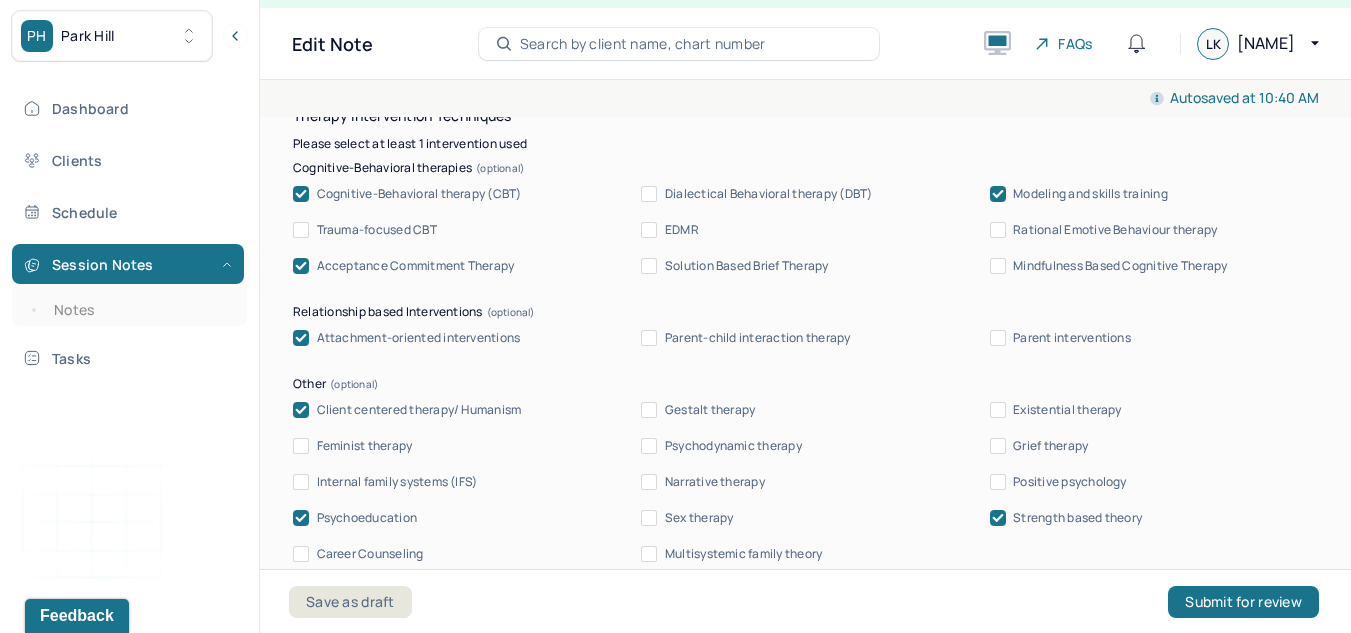 type on "Client reports mild improvement in mood and energy following visit with friends in [STATE] and modified sleeping habits. Client continues to struggle with occasional low moods characterized by spiraling thinking patterns and feeling sad and angry about cousin's passing. Client reports that recent dating practices have contributed to client experiencing increased frequency of rumination and frustration. Utilized psychoeducation, modeling and skills training, ACT, and CBT techniques to assist client with exploring contributing factors for improvement in mood, addressing ruminative thinking patterns, and clarifying intentions and values related to dating processes." 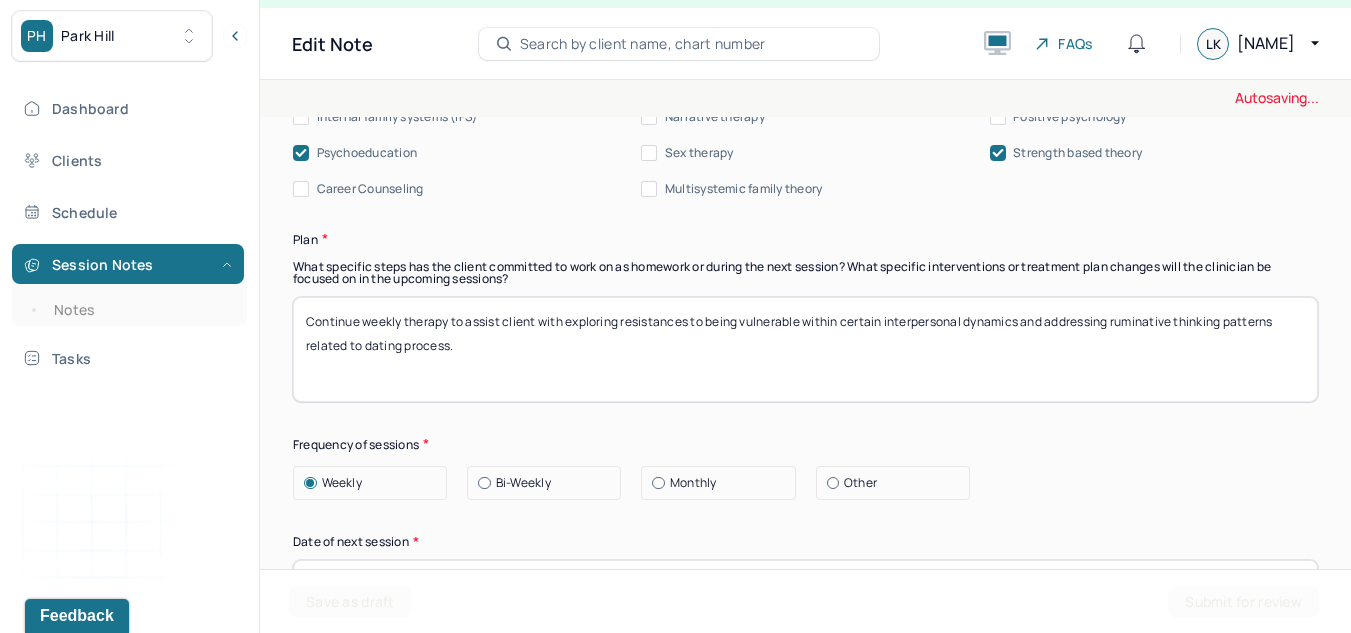 scroll, scrollTop: 2484, scrollLeft: 0, axis: vertical 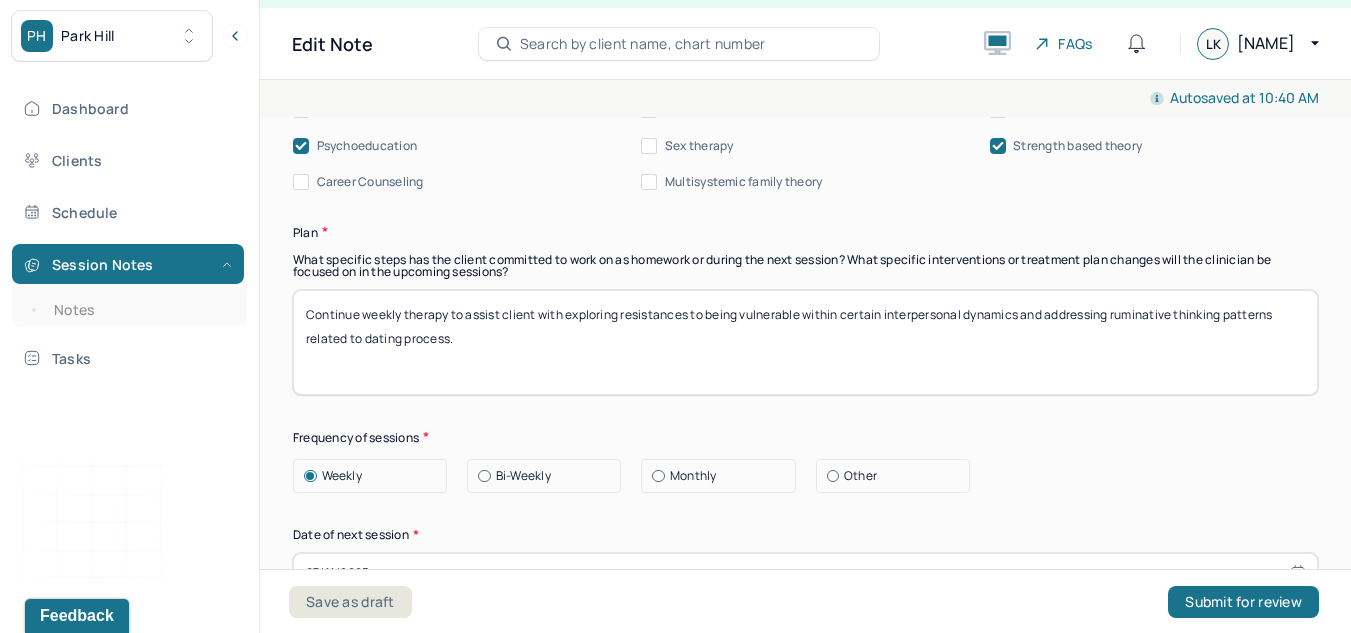click on "Continue weekly therapy to assist client with exploring resistances to being vulnerable within certain interpersonal dynamics and addressing ruminative thinking patterns related to dating process." at bounding box center [805, 342] 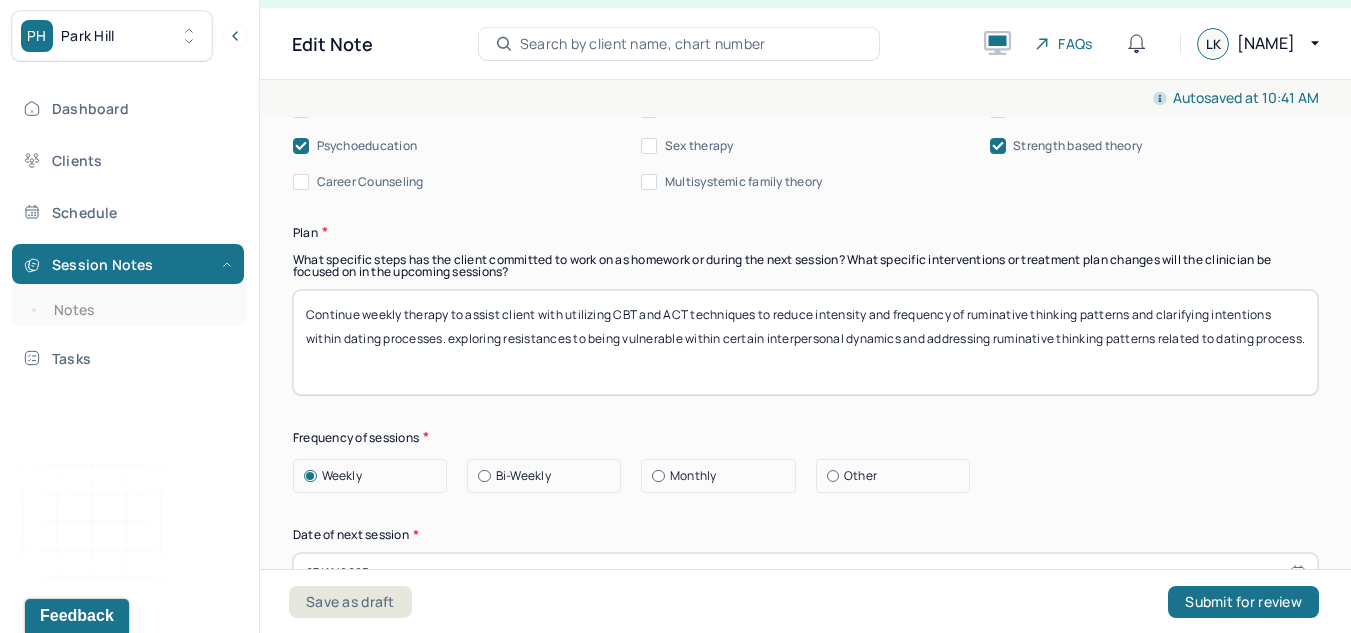 drag, startPoint x: 500, startPoint y: 376, endPoint x: 454, endPoint y: 354, distance: 50.990196 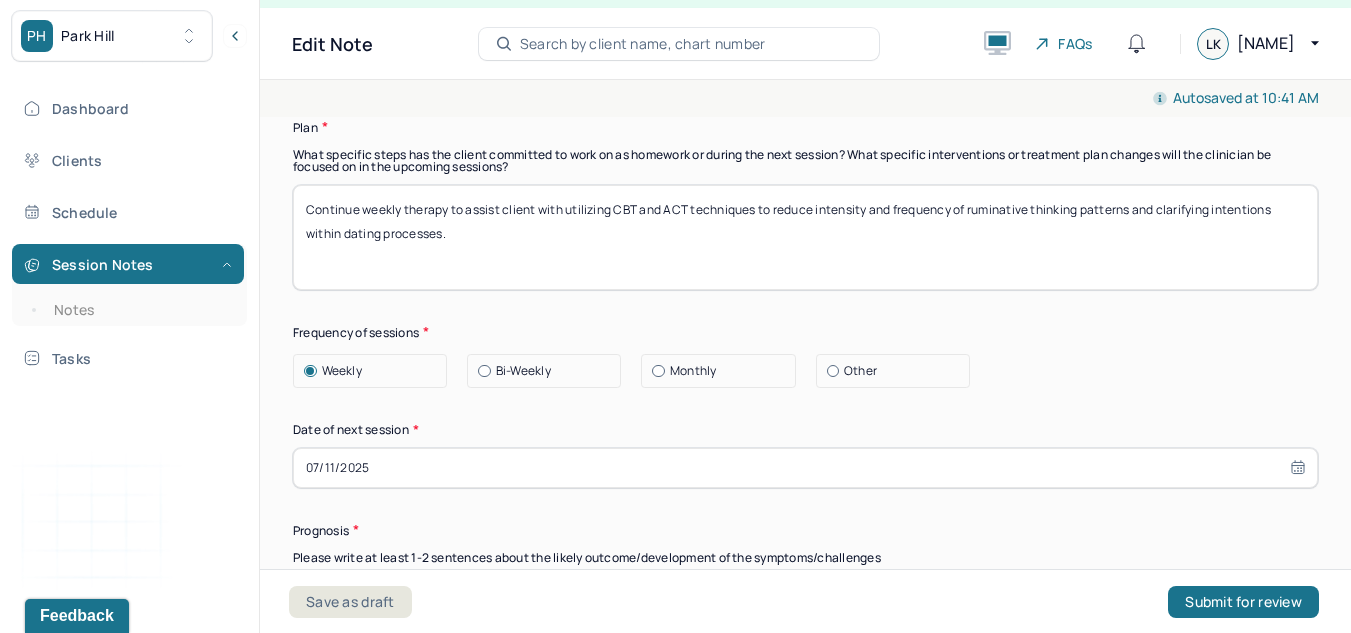 scroll, scrollTop: 2590, scrollLeft: 0, axis: vertical 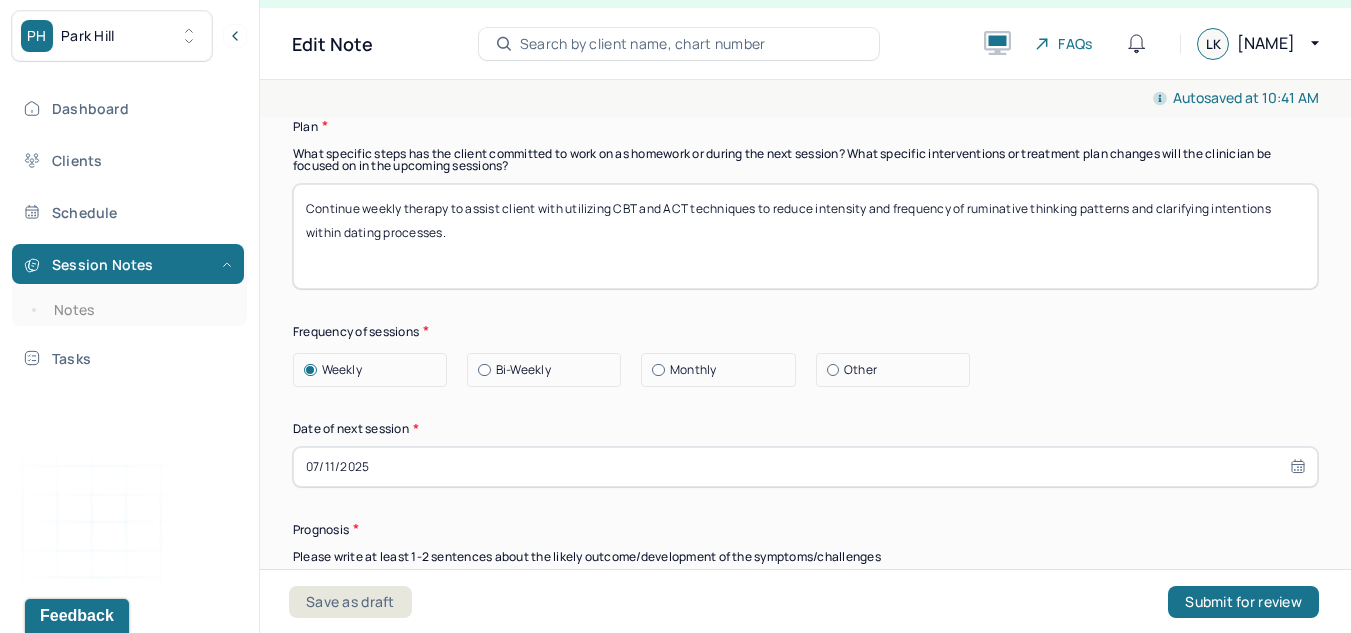 type on "Continue weekly therapy to assist client with utilizing CBT and ACT techniques to reduce intensity and frequency of ruminative thinking patterns and clarifying intentions within dating processes." 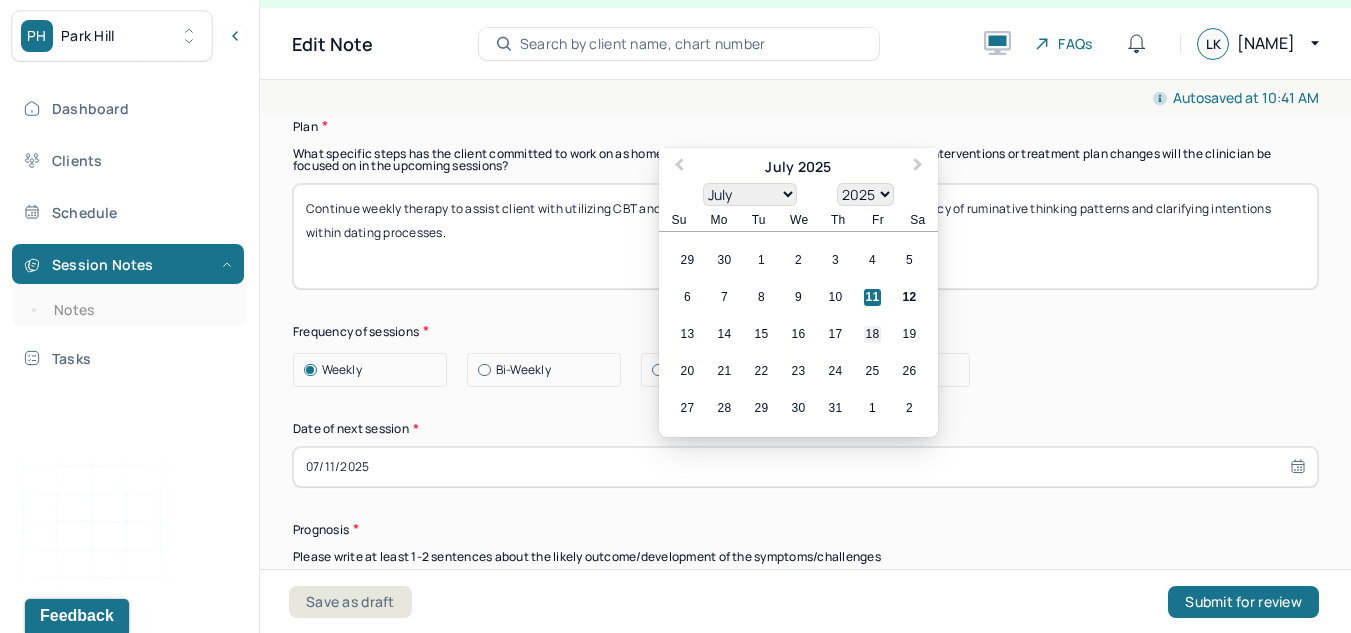 click on "18" at bounding box center [872, 334] 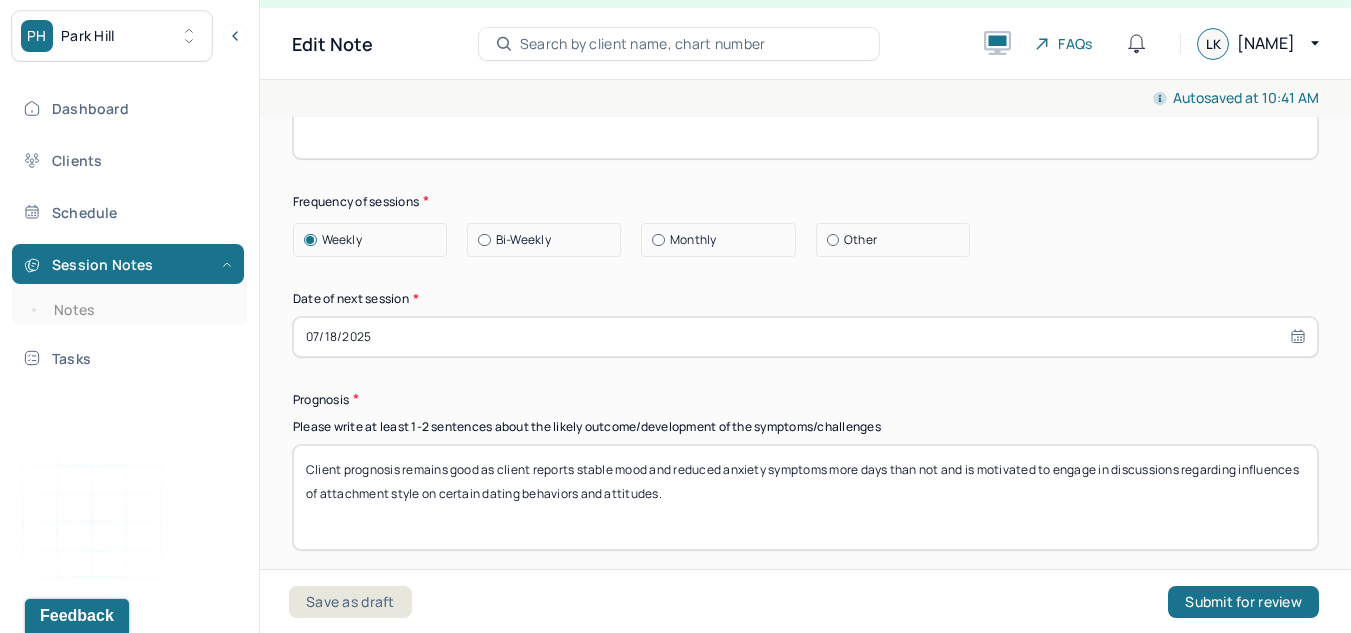 scroll, scrollTop: 2725, scrollLeft: 0, axis: vertical 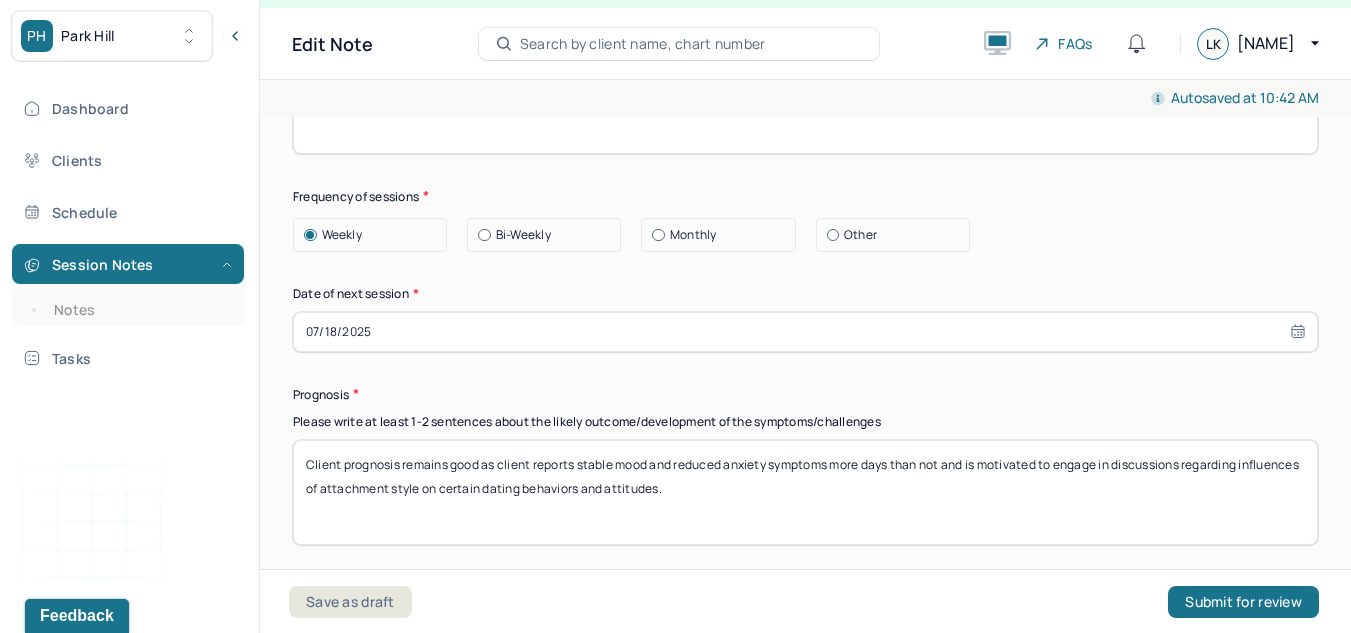 click on "Client prognosis remains good as client reports stable mood and reduced anxiety symptoms more days than not and is motivated to engage in discussions regarding influences of attachment style on certain dating behaviors and attitudes." at bounding box center [805, 492] 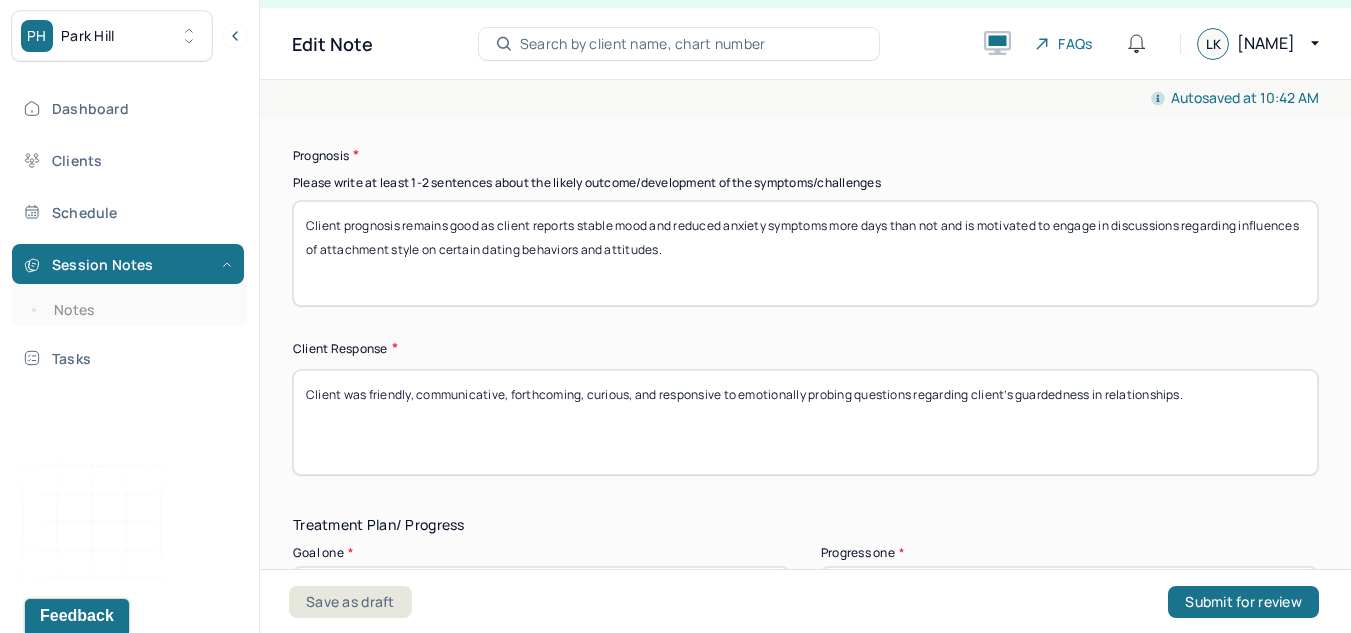 scroll, scrollTop: 2960, scrollLeft: 0, axis: vertical 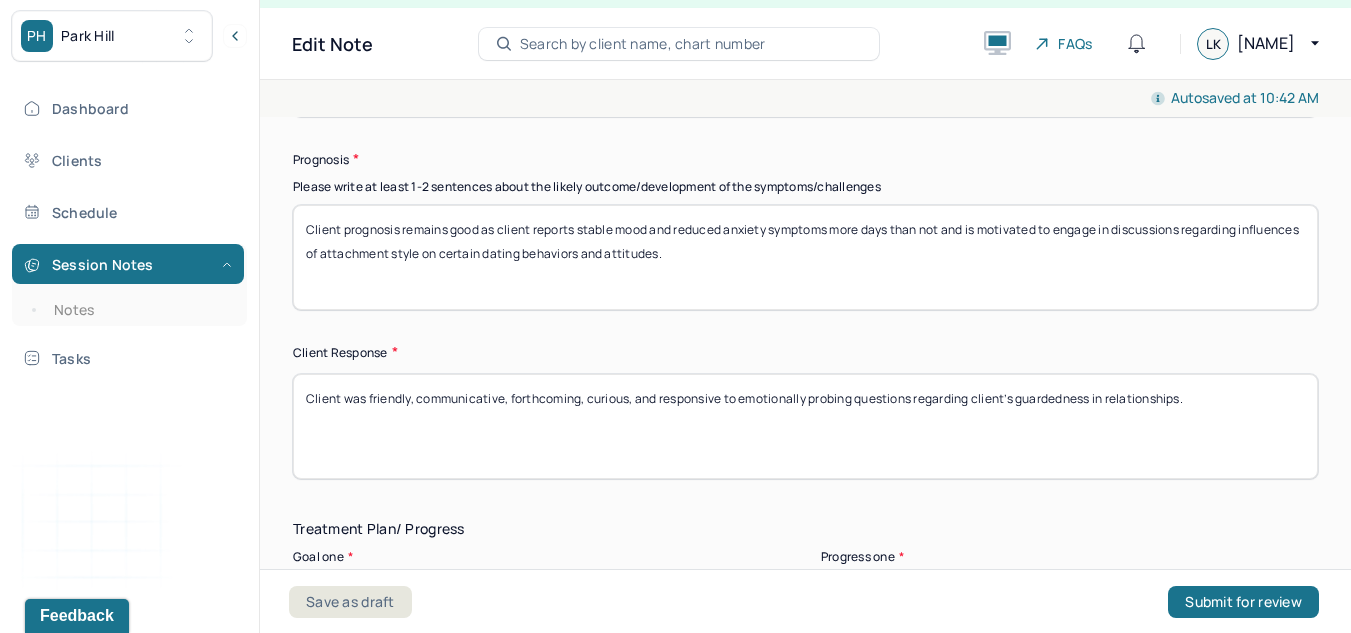 click on "Client prognosis remains good as client reports stable mood and reduced anxiety symptoms more days than not and is motivated to engage in discussions regarding influences of attachment style on certain dating behaviors and attitudes." at bounding box center (805, 257) 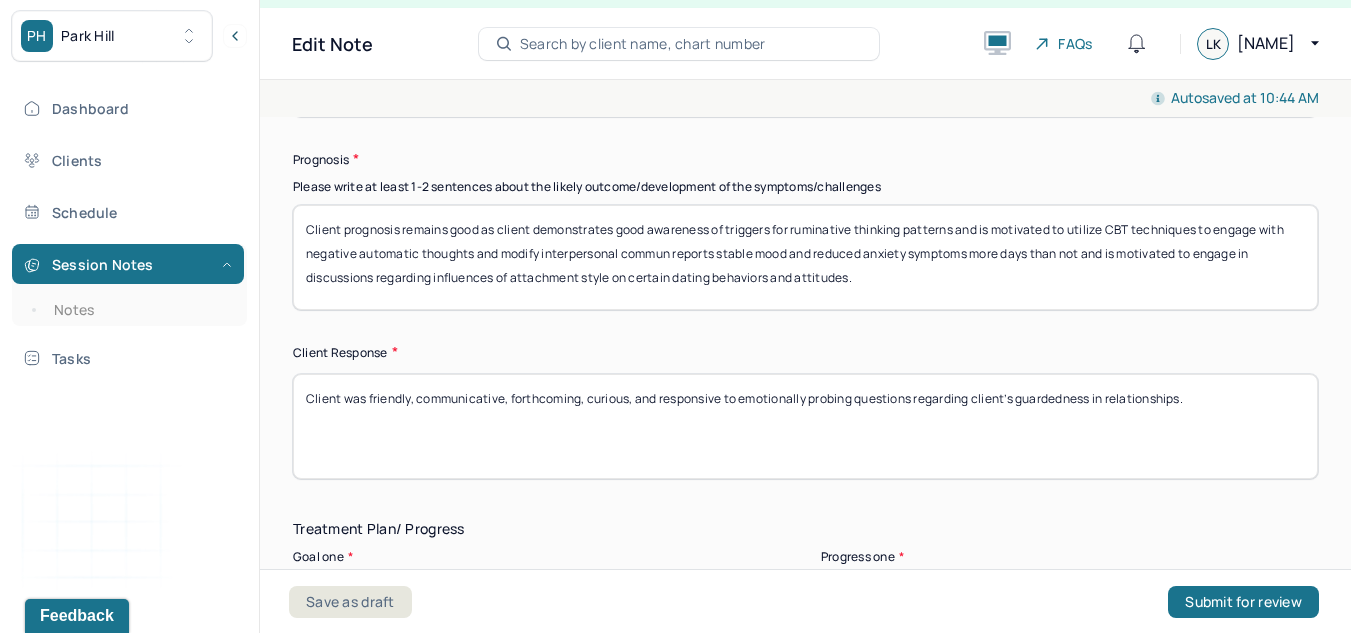 type on "Client prognosis remains good as client demonstrates good awareness of triggers for ruminative thinking patterns and is motivated to utilize CBT techniques to engage with negative automatic thoughts and modify interpersonal communi reports stable mood and reduced anxiety symptoms more days than not and is motivated to engage in discussions regarding influences of attachment style on certain dating behaviors and attitudes." 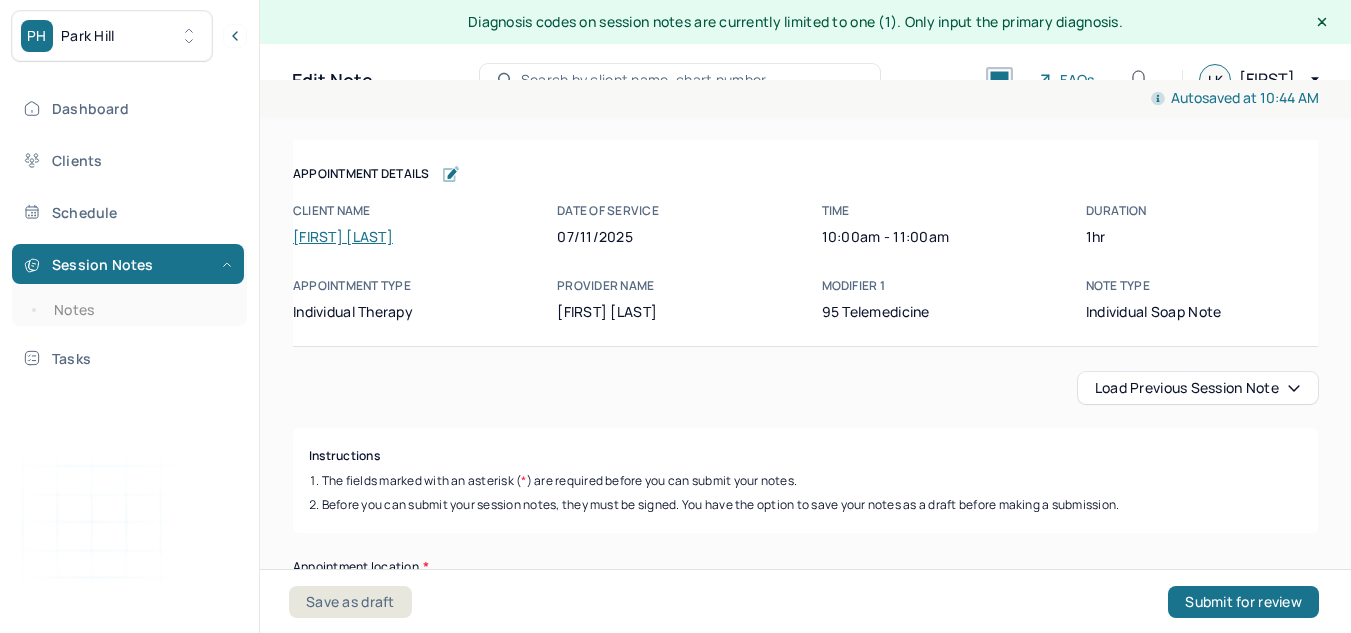 scroll, scrollTop: 36, scrollLeft: 0, axis: vertical 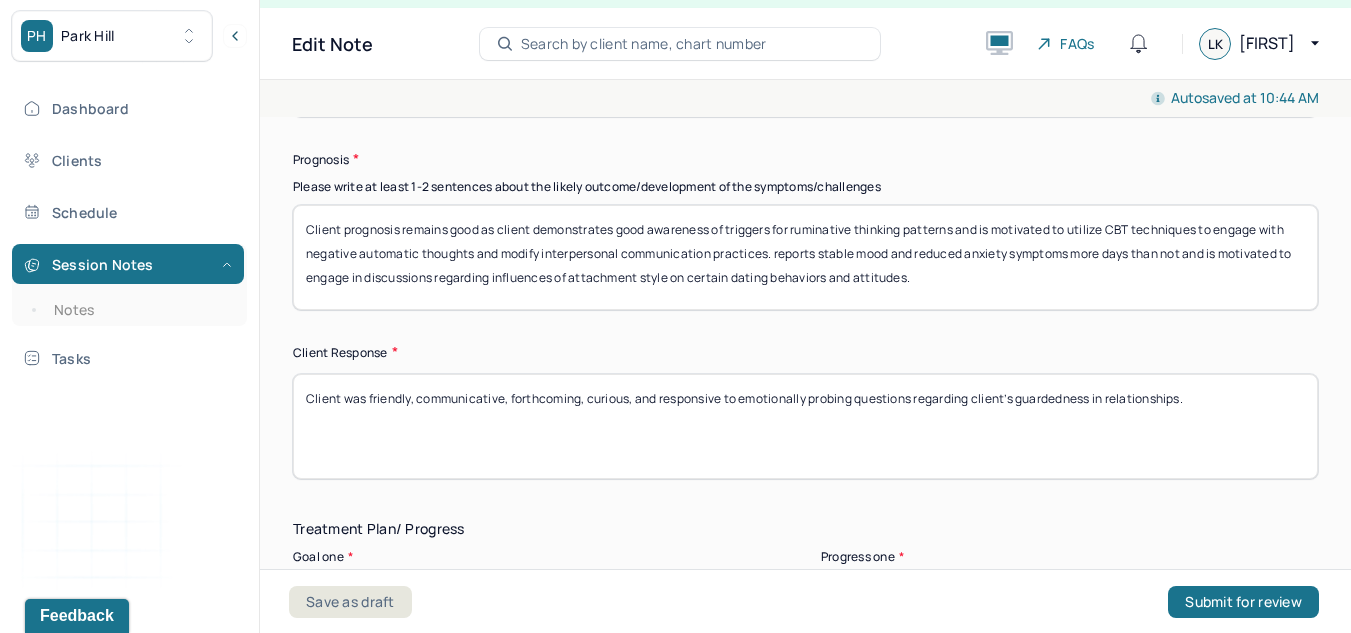 drag, startPoint x: 1047, startPoint y: 291, endPoint x: 809, endPoint y: 254, distance: 240.85889 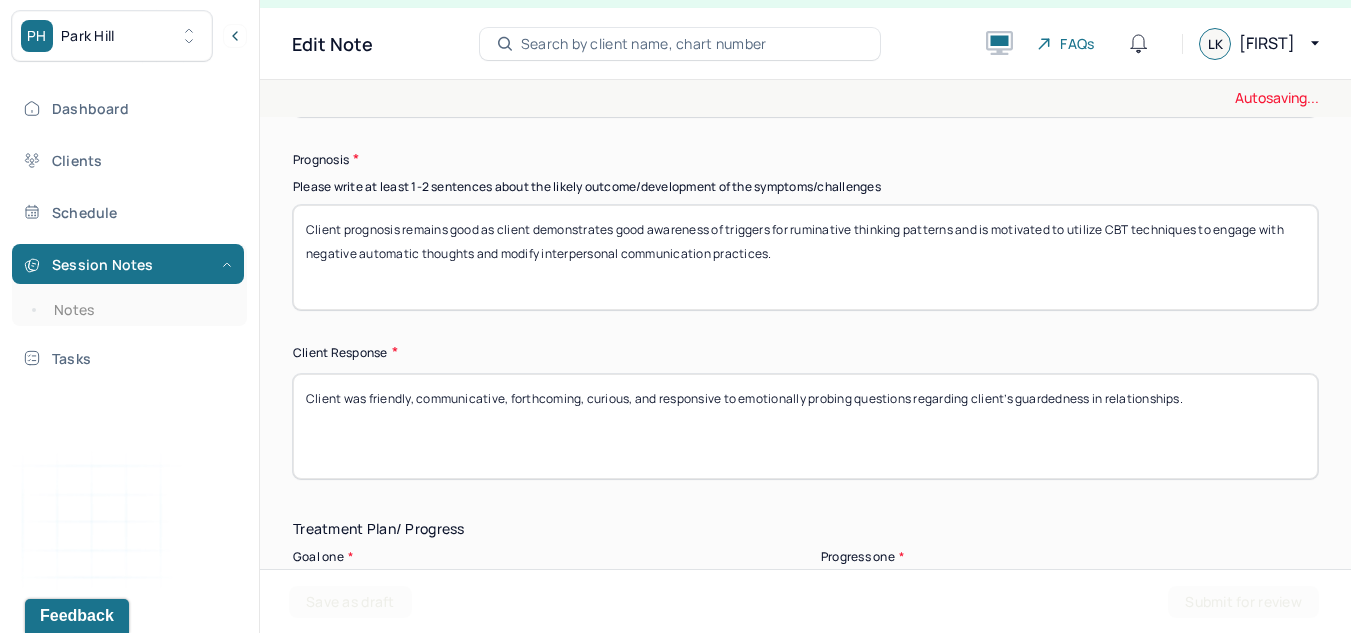 type on "Client prognosis remains good as client demonstrates good awareness of triggers for ruminative thinking patterns and is motivated to utilize CBT techniques to engage with negative automatic thoughts and modify interpersonal communication practices." 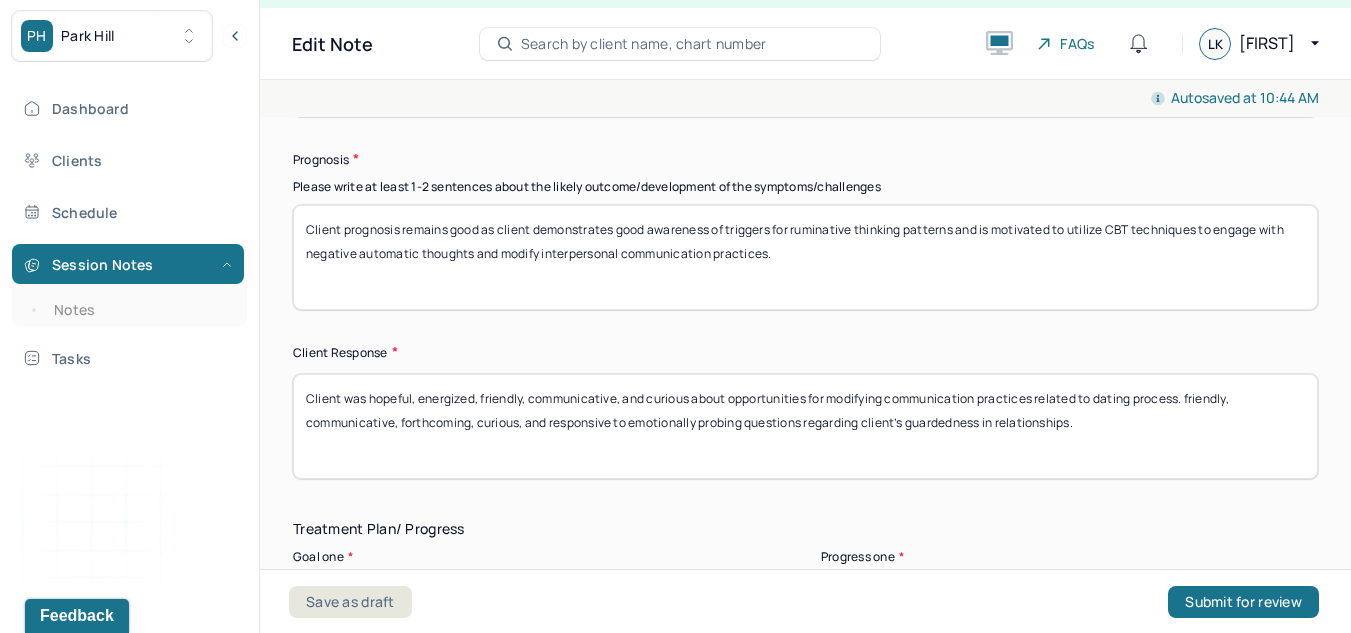 drag, startPoint x: 1216, startPoint y: 457, endPoint x: 1185, endPoint y: 396, distance: 68.42514 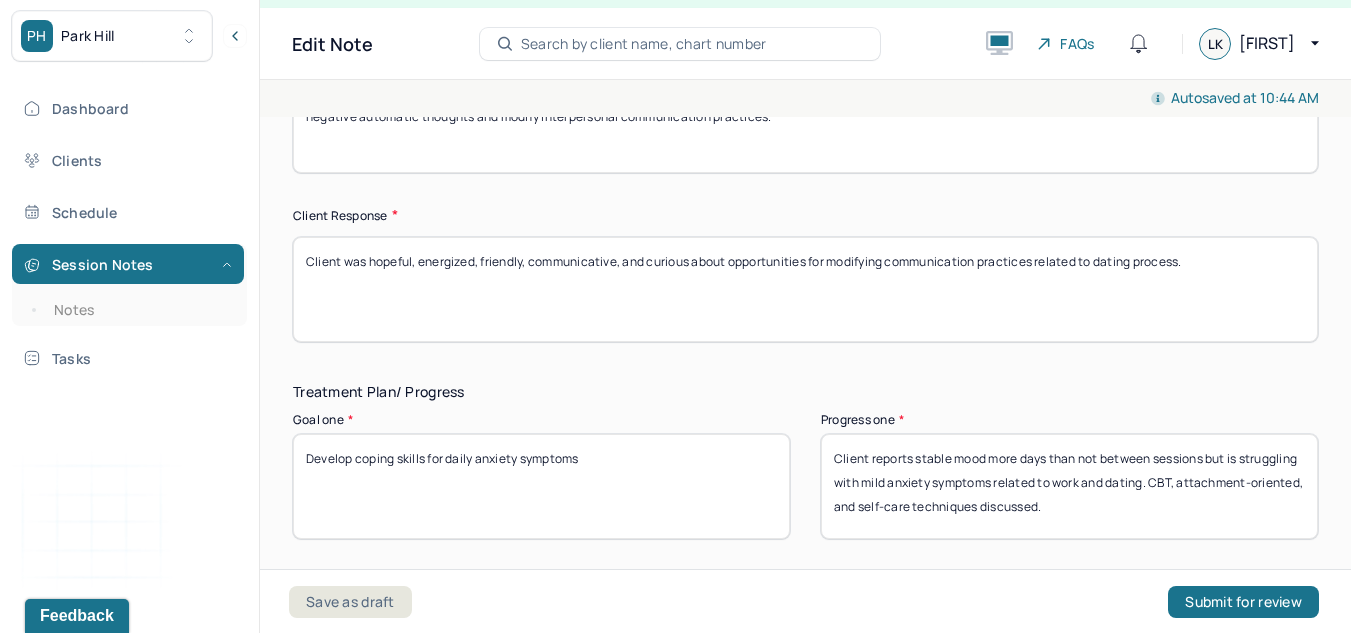 scroll, scrollTop: 3098, scrollLeft: 0, axis: vertical 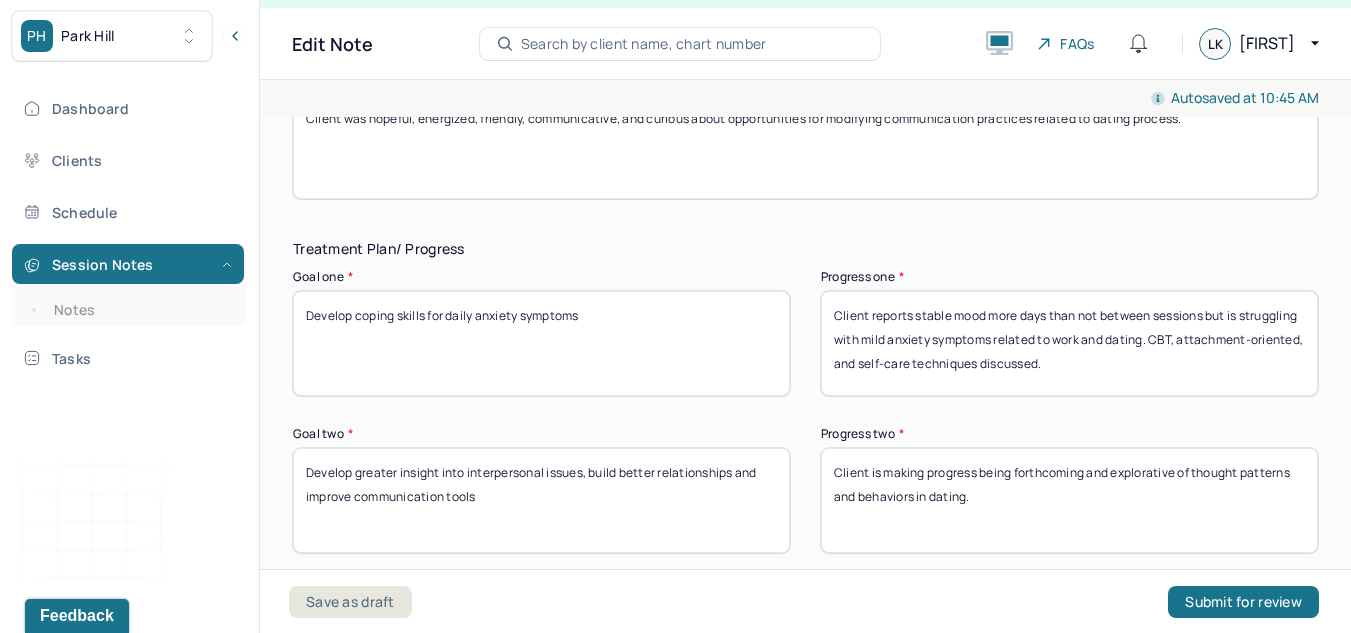 type on "Client was hopeful, energized, friendly, communicative, and curious about opportunities for modifying communication practices related to dating process." 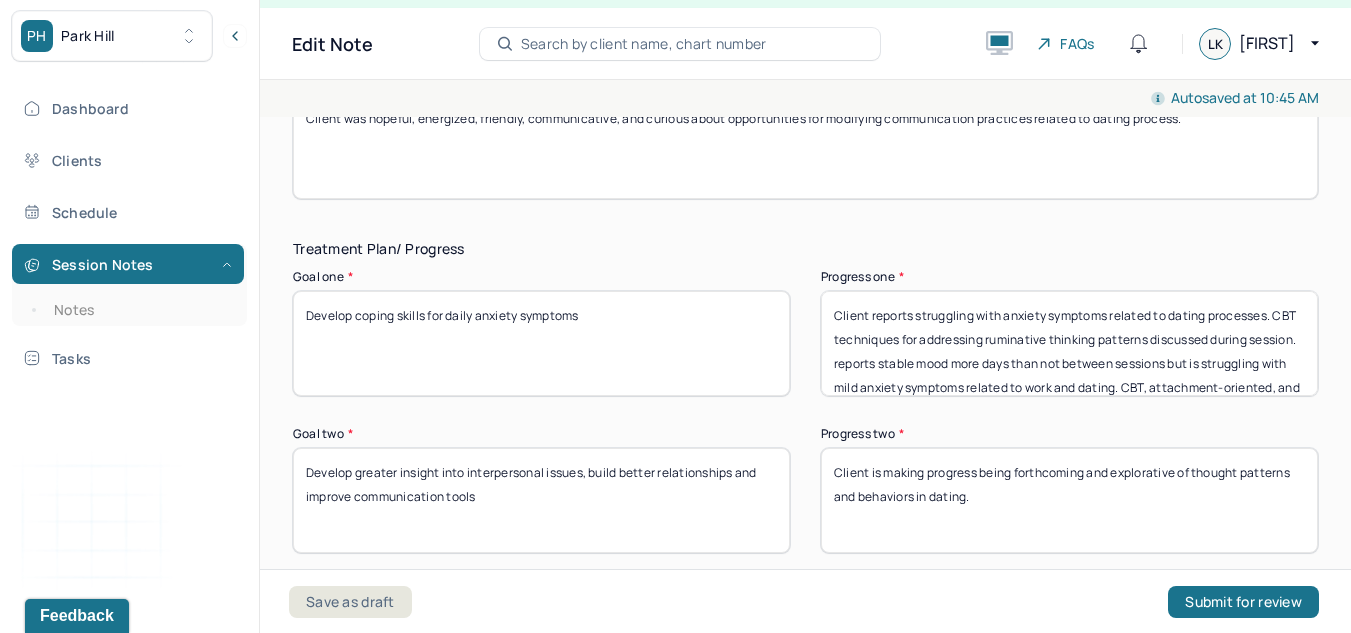 scroll, scrollTop: 41, scrollLeft: 0, axis: vertical 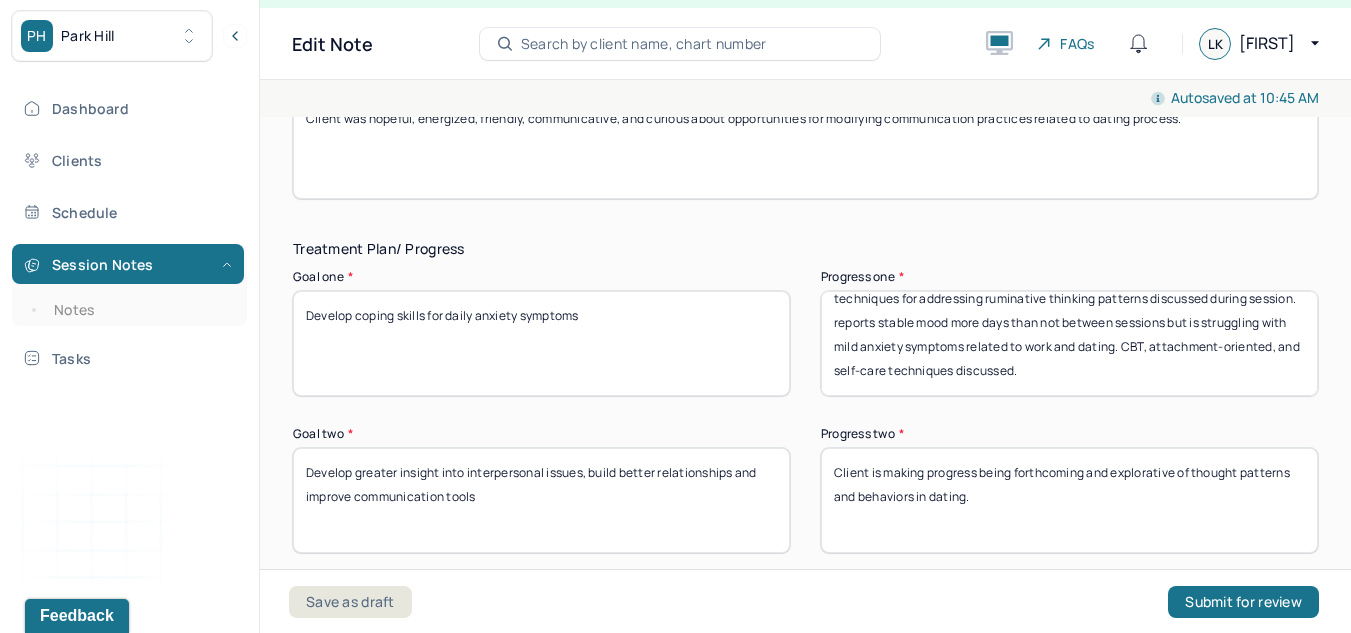 drag, startPoint x: 878, startPoint y: 366, endPoint x: 1263, endPoint y: 437, distance: 391.492 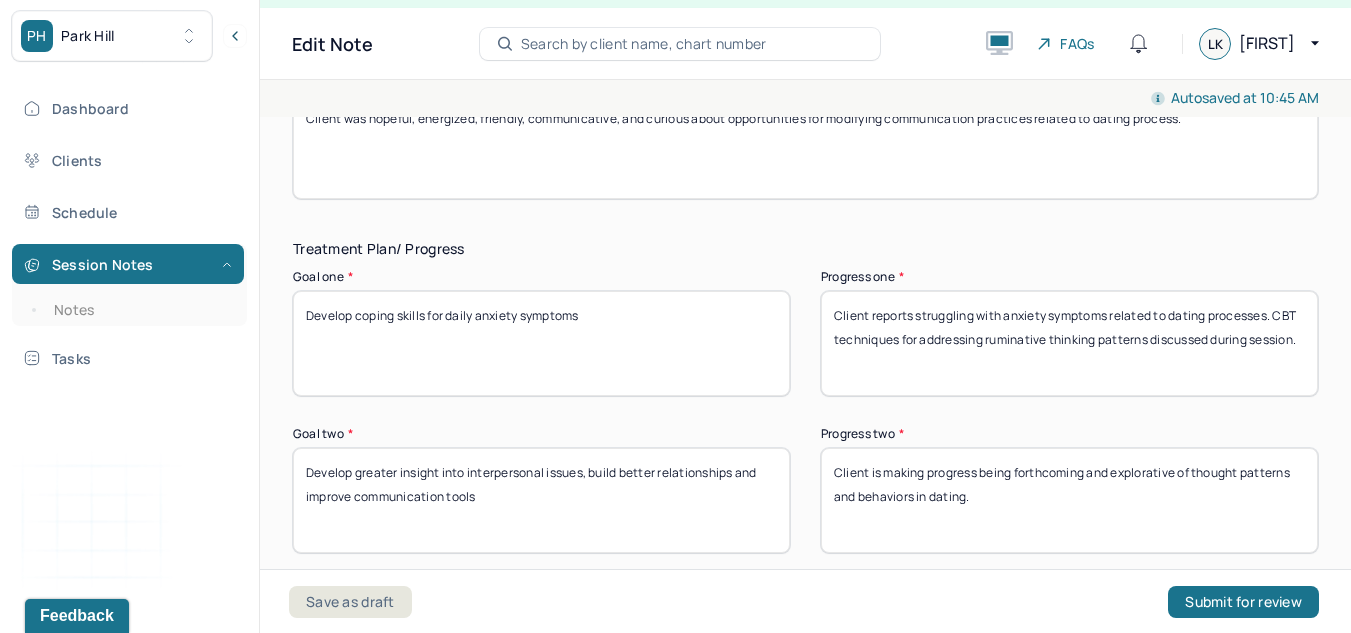 scroll, scrollTop: 0, scrollLeft: 0, axis: both 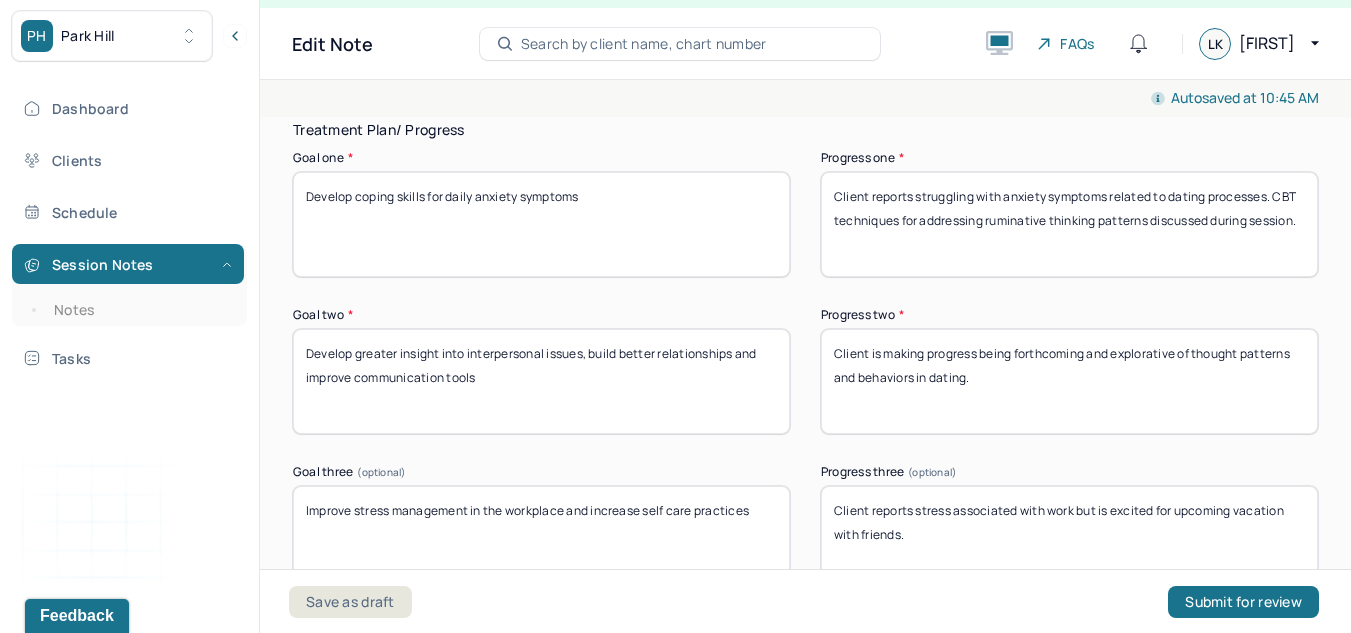 type on "Client reports struggling with anxiety symptoms related to dating processes. CBT techniques for addressing ruminative thinking patterns discussed during session." 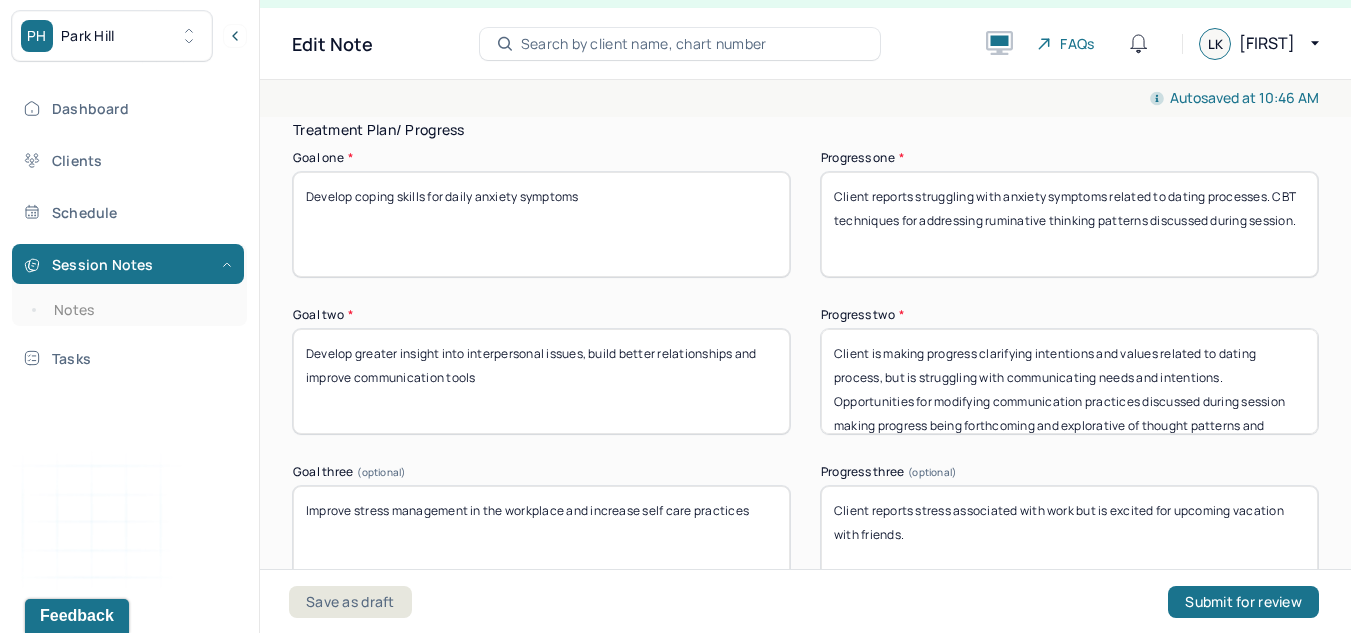 scroll, scrollTop: 2, scrollLeft: 0, axis: vertical 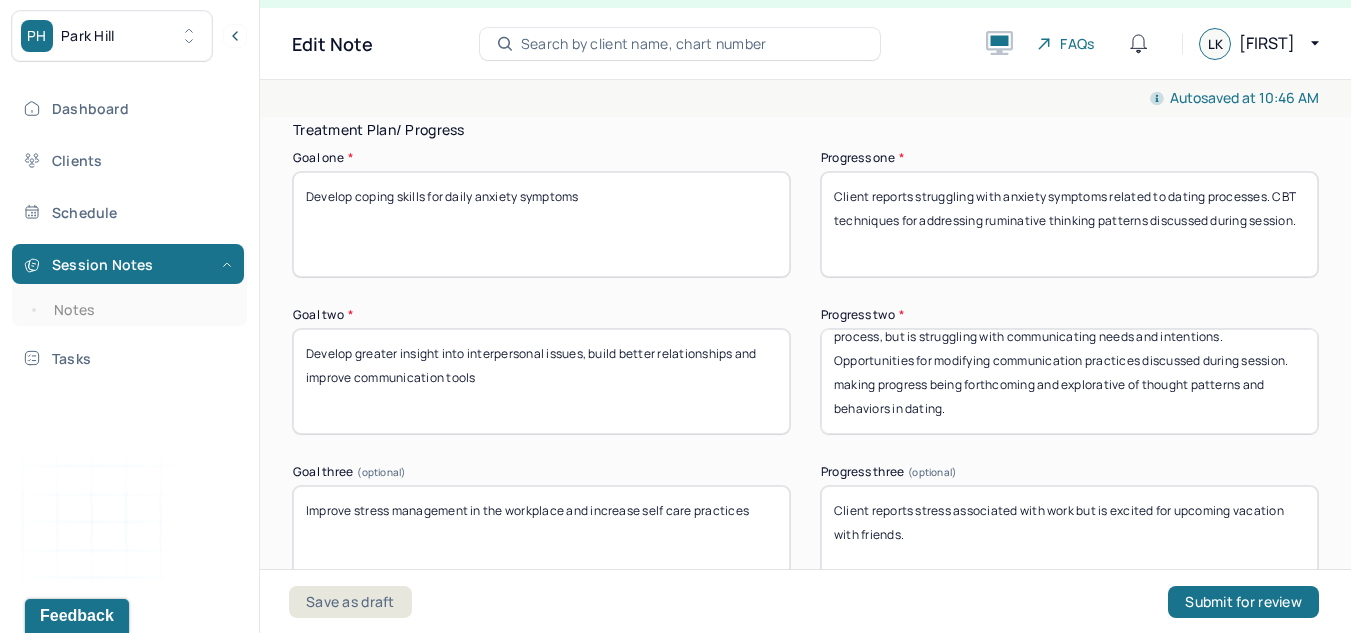 drag, startPoint x: 876, startPoint y: 424, endPoint x: 1244, endPoint y: 494, distance: 374.59845 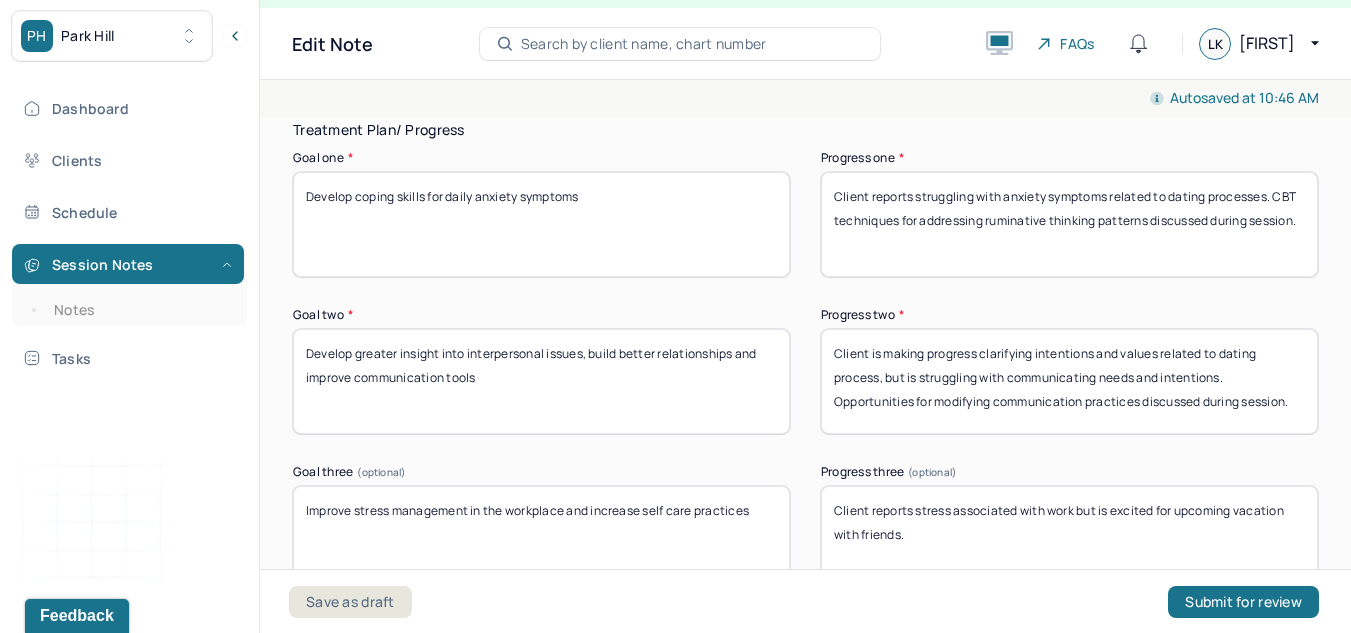 scroll, scrollTop: 17, scrollLeft: 0, axis: vertical 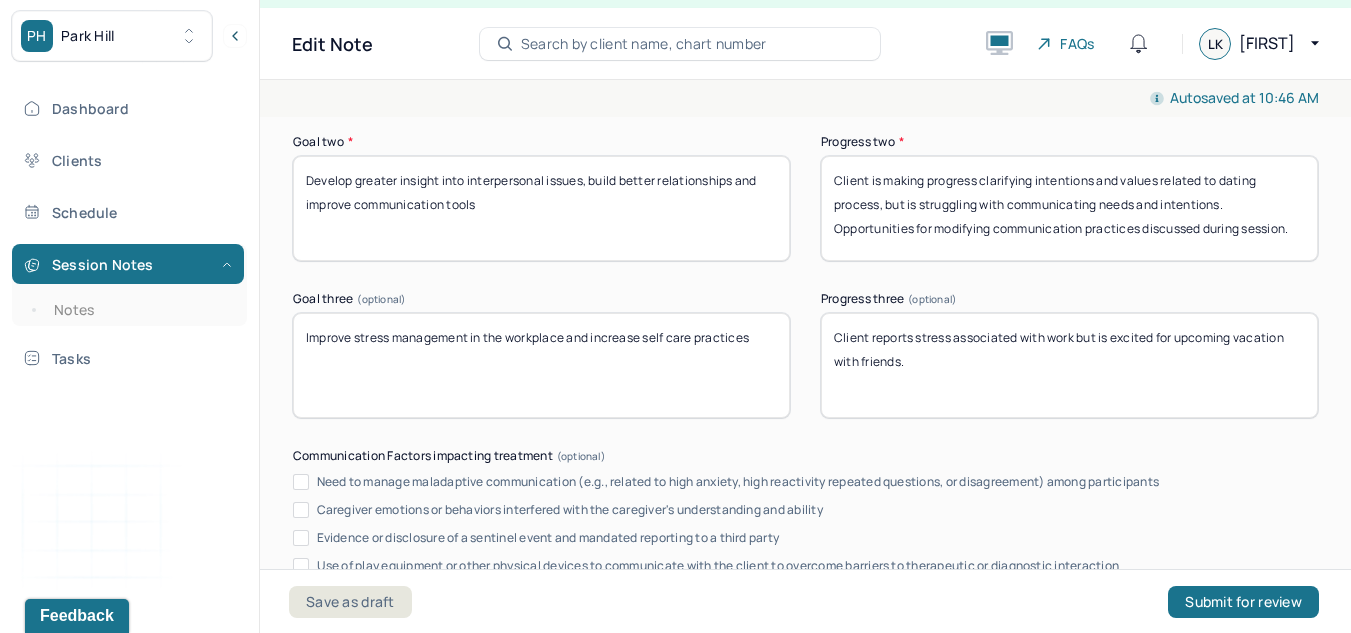 type on "Client is making progress clarifying intentions and values related to dating process, but is struggling with communicating needs and intentions. Opportunities for modifying communication practices discussed during session." 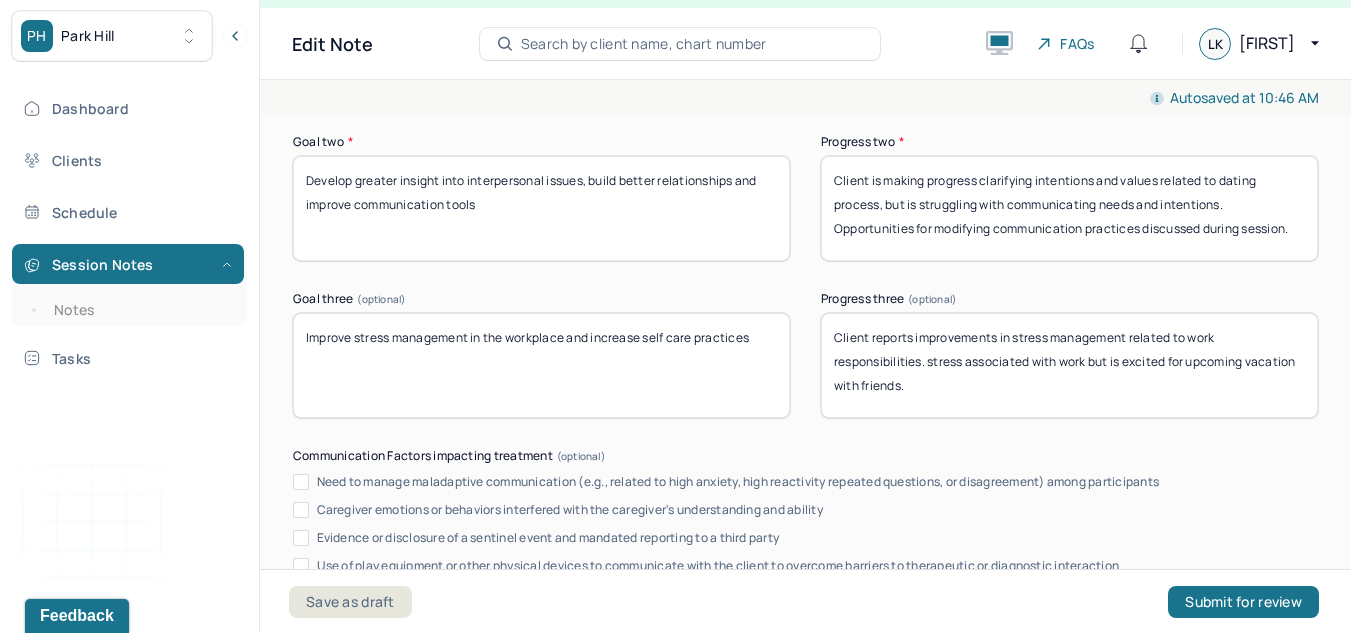 drag, startPoint x: 1016, startPoint y: 405, endPoint x: 922, endPoint y: 365, distance: 102.156746 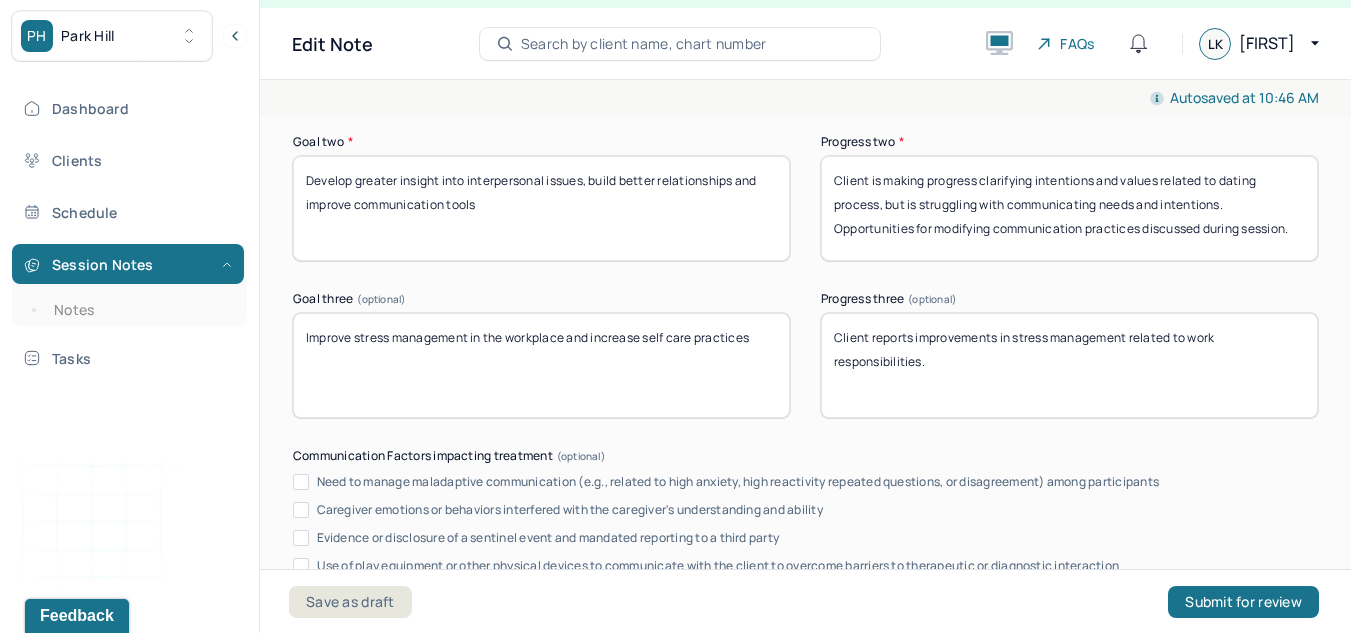 scroll, scrollTop: 4031, scrollLeft: 0, axis: vertical 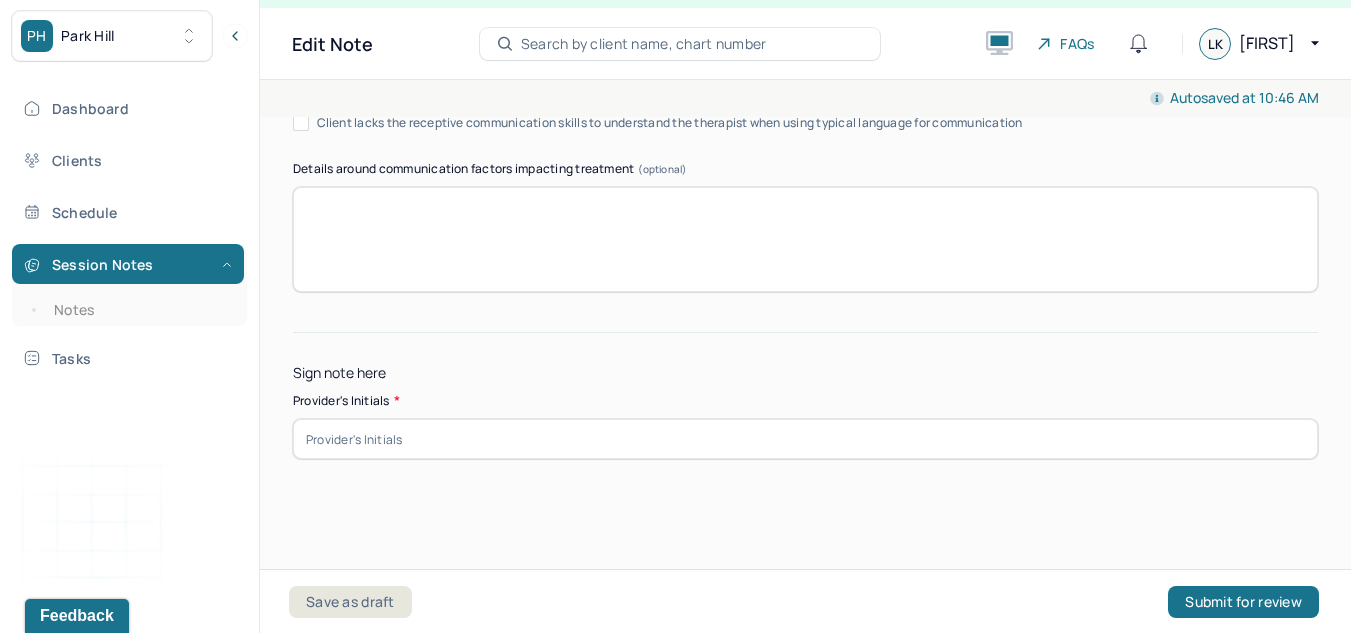 type on "Client reports improvements in stress management related to work responsibilities." 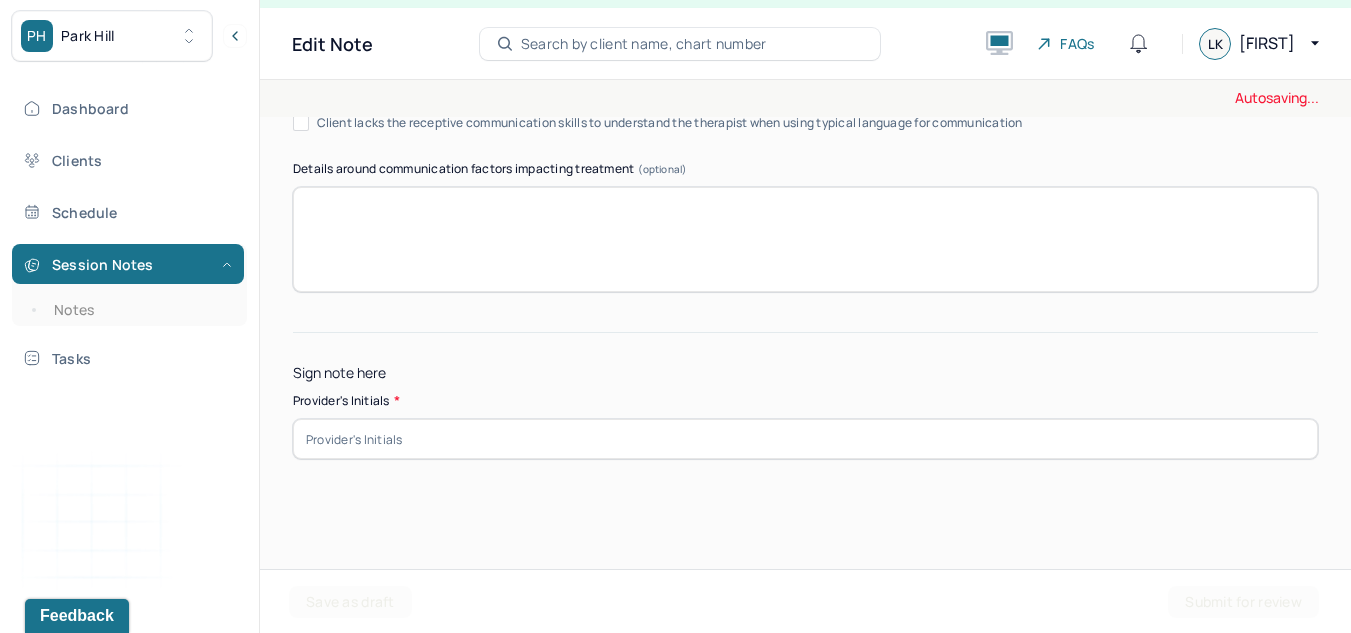 click at bounding box center [805, 439] 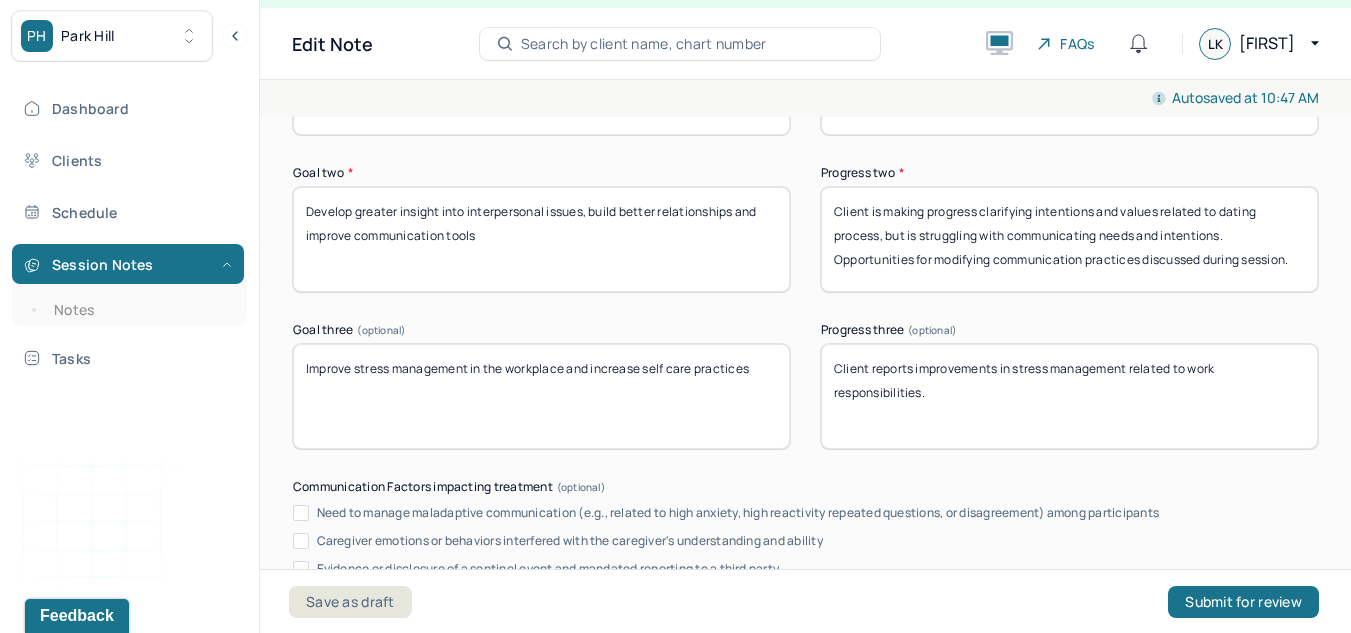 scroll, scrollTop: 4031, scrollLeft: 0, axis: vertical 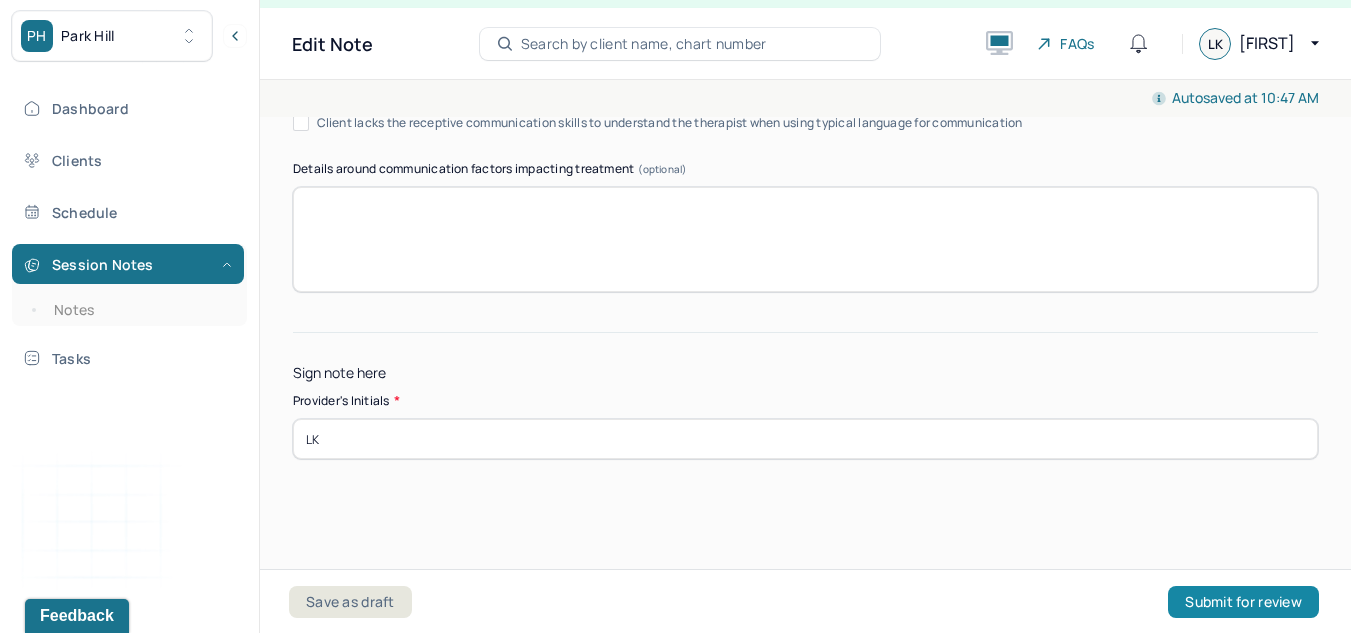 type on "LK" 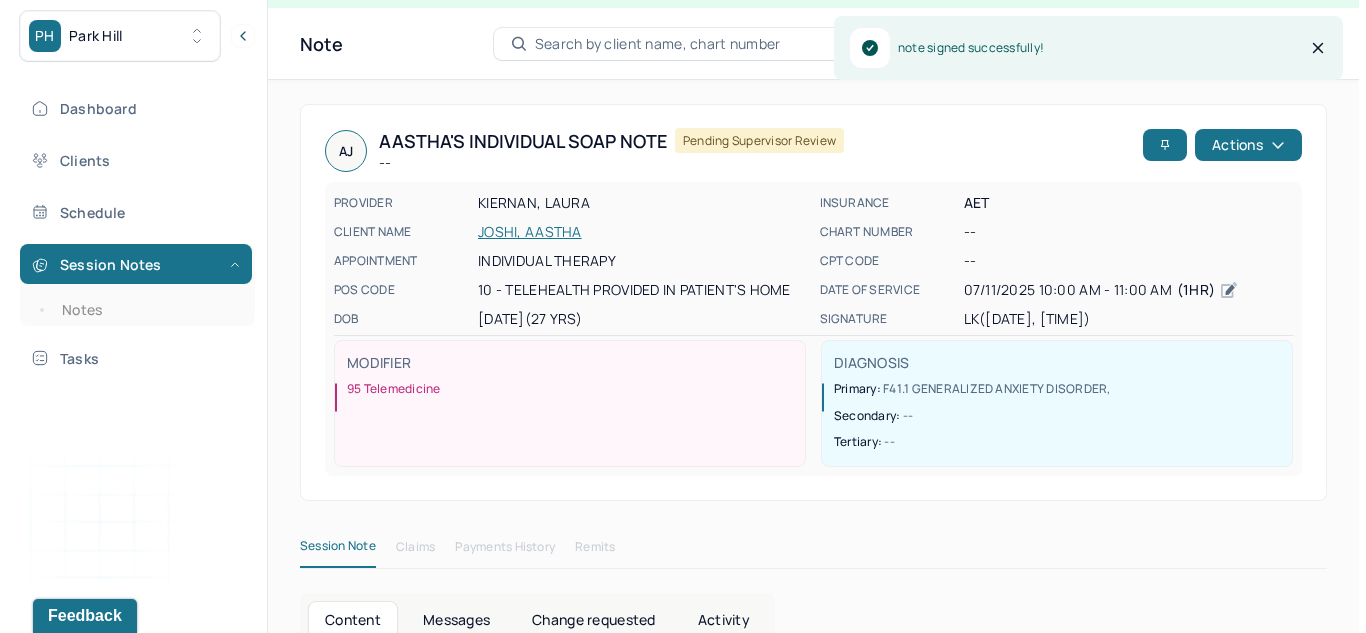 scroll, scrollTop: 0, scrollLeft: 0, axis: both 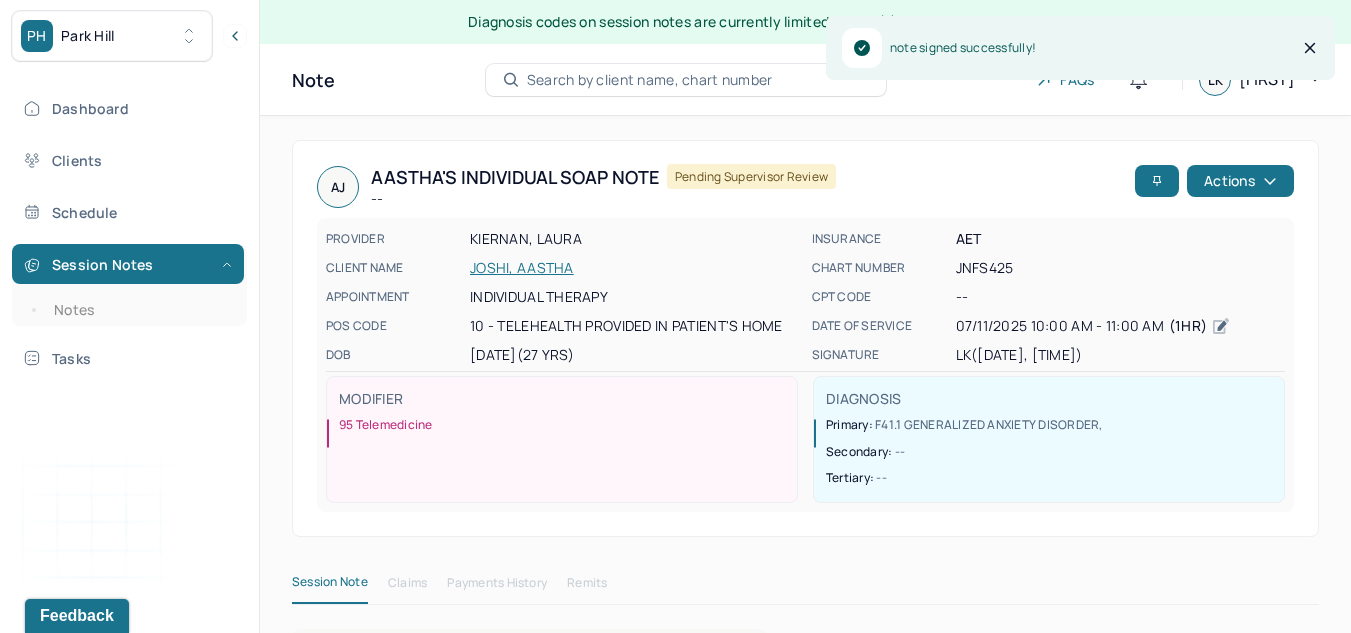 click on "PH Park Hill" at bounding box center [112, 36] 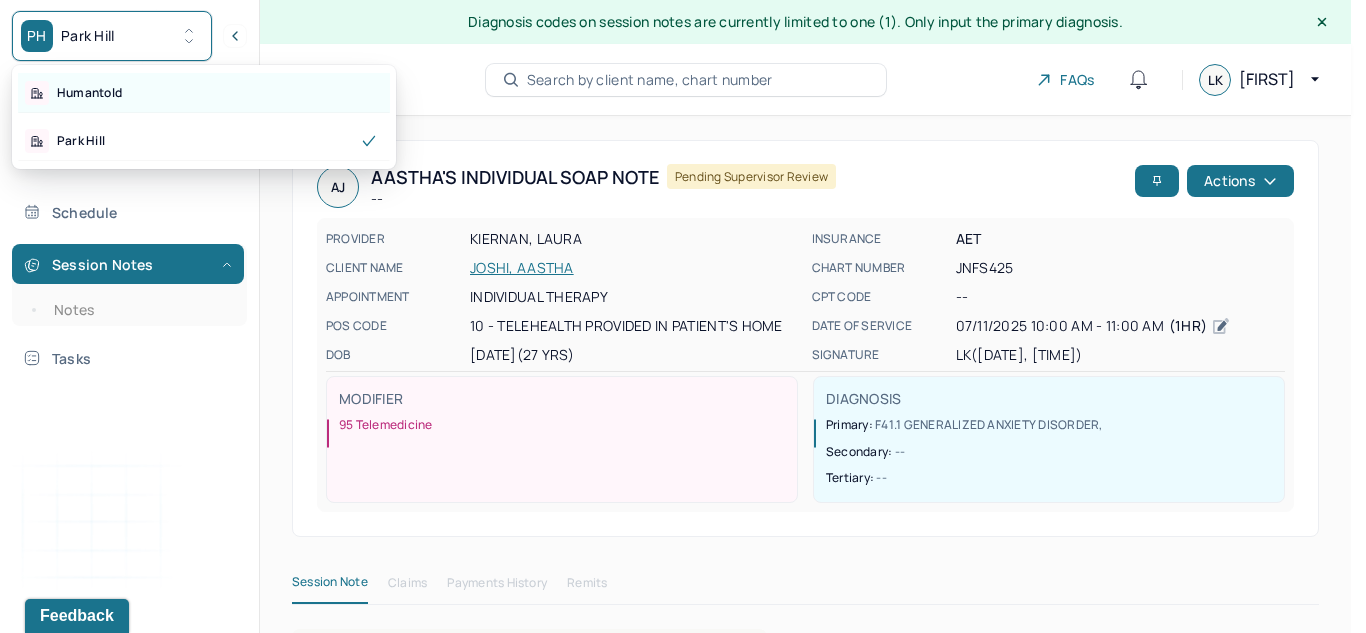 click on "Humantold" at bounding box center [204, 93] 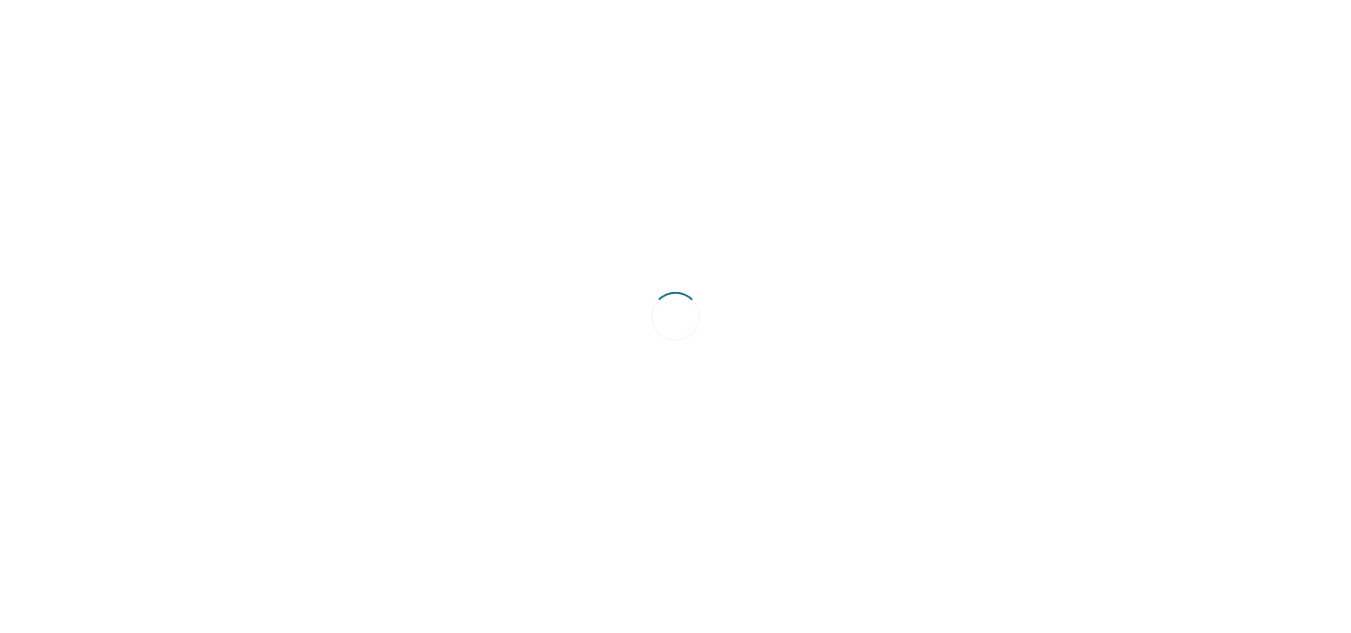 scroll, scrollTop: 0, scrollLeft: 0, axis: both 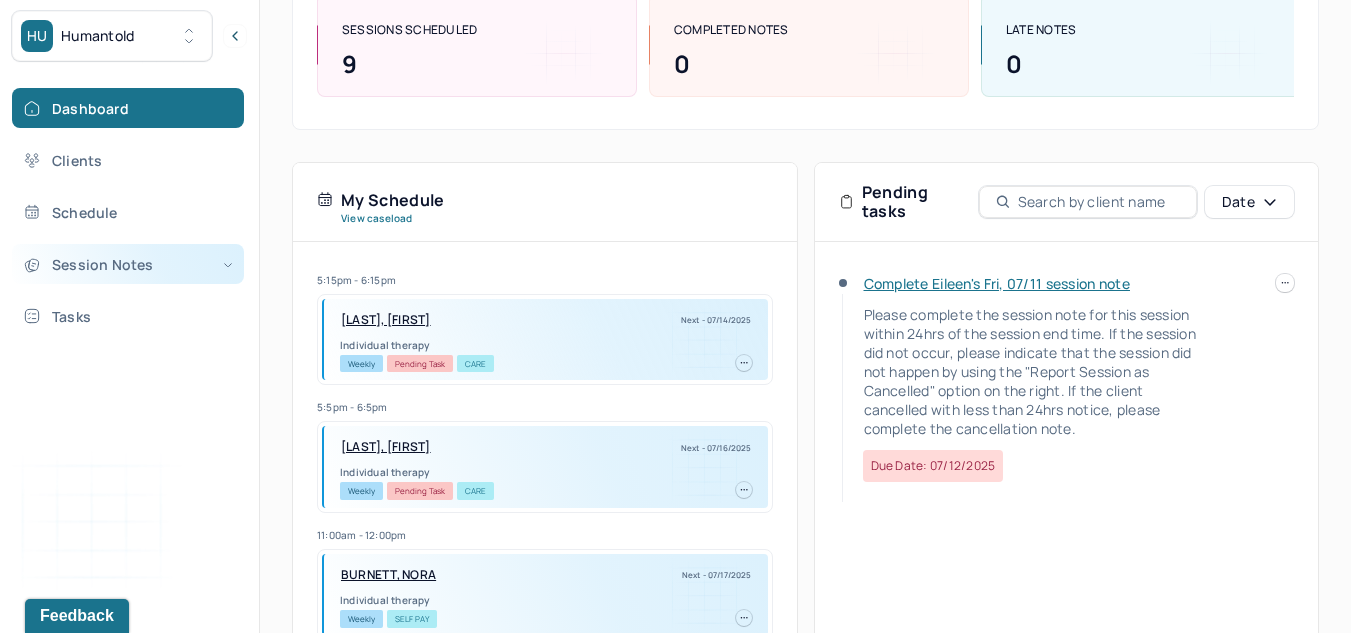 click on "Session Notes" at bounding box center [128, 264] 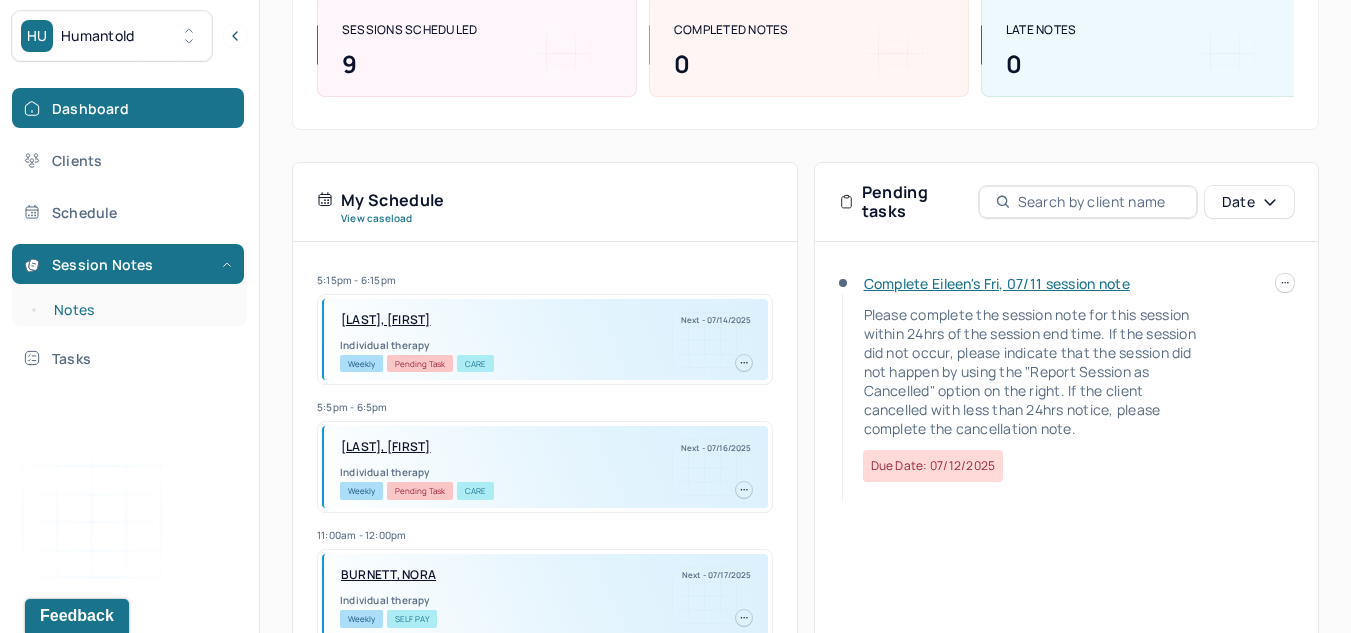 click on "Notes" at bounding box center [139, 310] 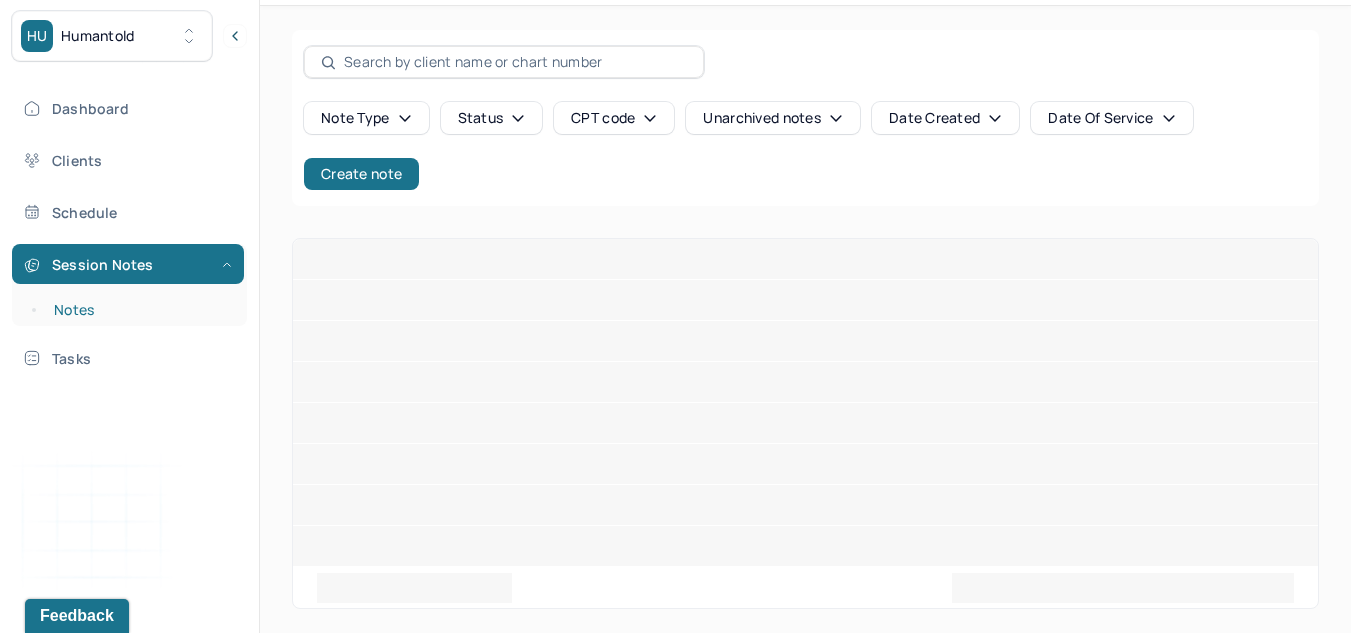 scroll, scrollTop: 0, scrollLeft: 0, axis: both 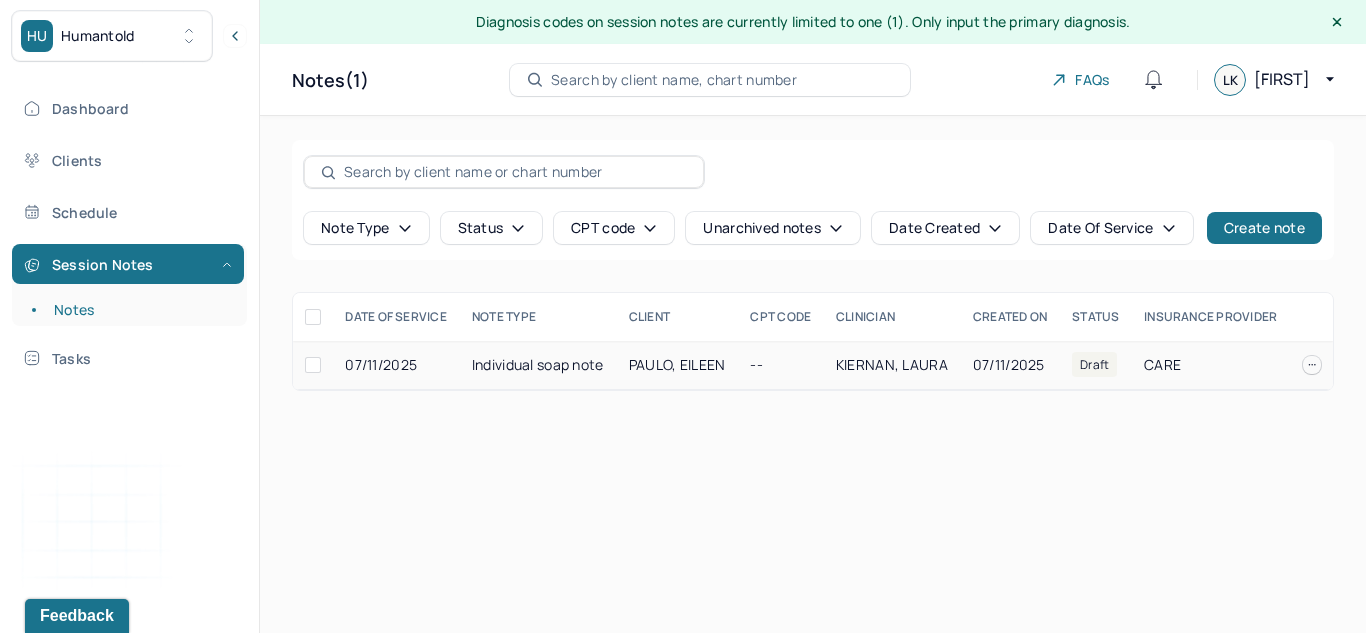 click on "Individual soap note" at bounding box center (538, 365) 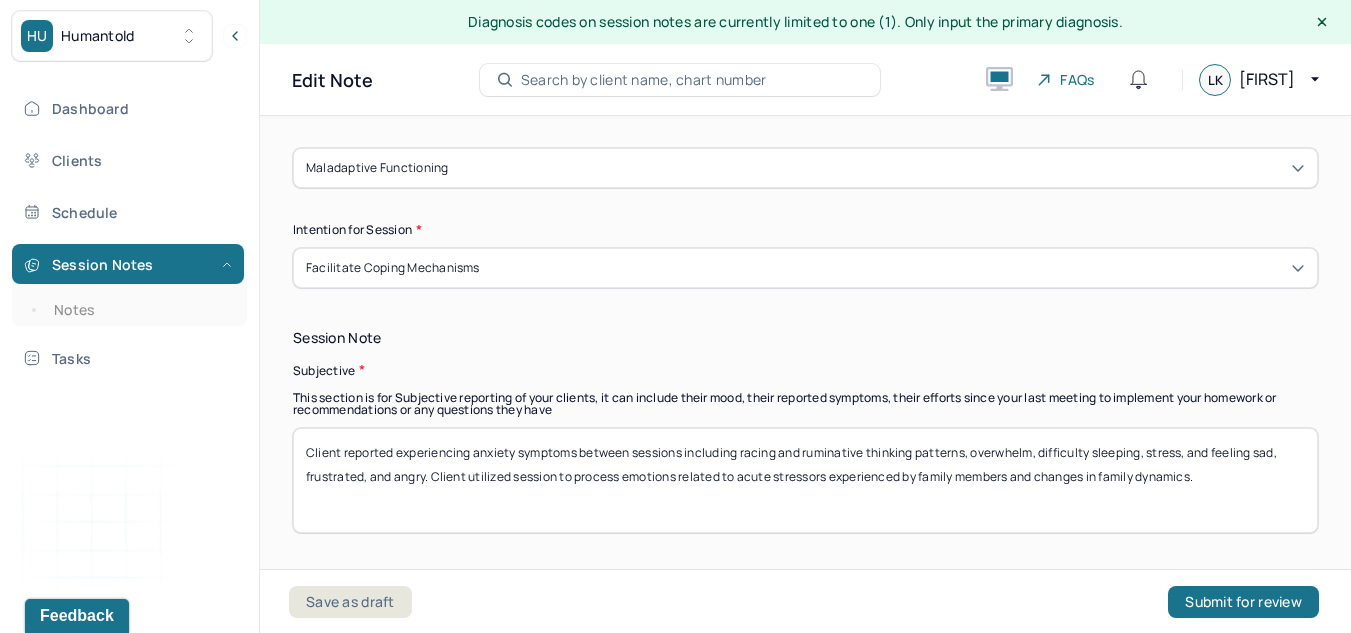 scroll, scrollTop: 1317, scrollLeft: 0, axis: vertical 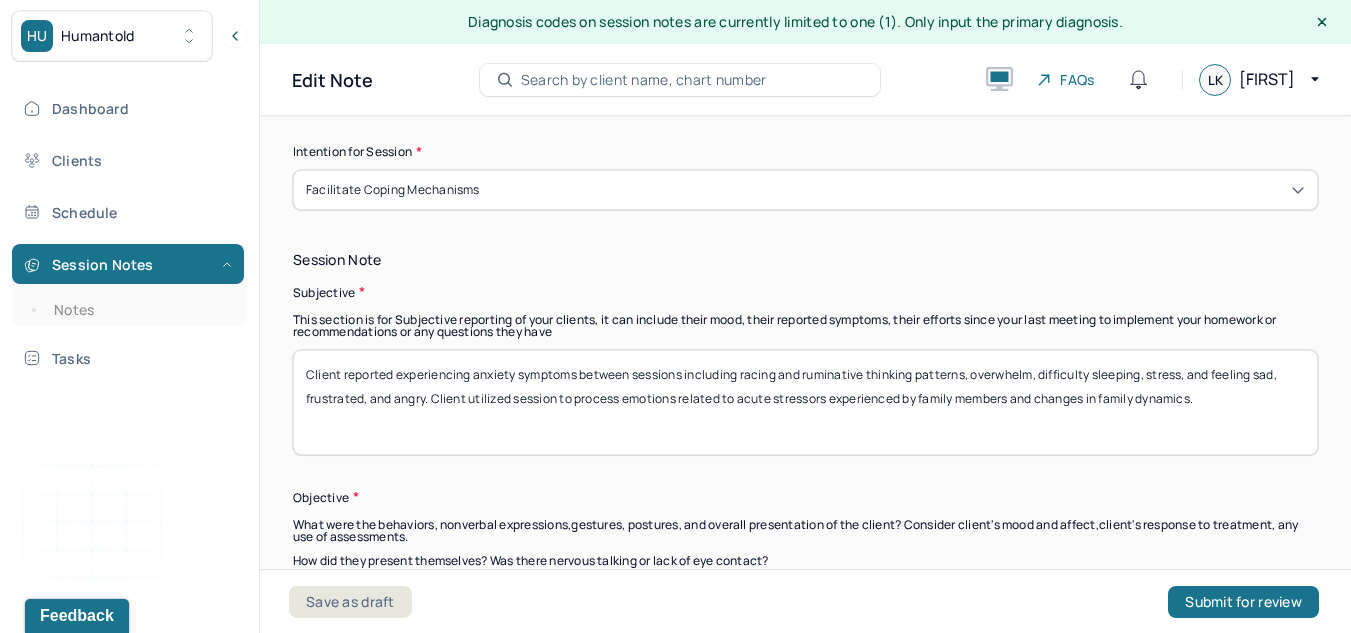 click on "Client reported experiencing anxiety symptoms between sessions including racing and ruminative thinking patterns, overwhelm, difficulty sleeping, stress, and feeling sad, frustrated, and angry. Client utilized session to process emotions related to acute stressors experienced by family members and changes in family dynamics." at bounding box center (805, 402) 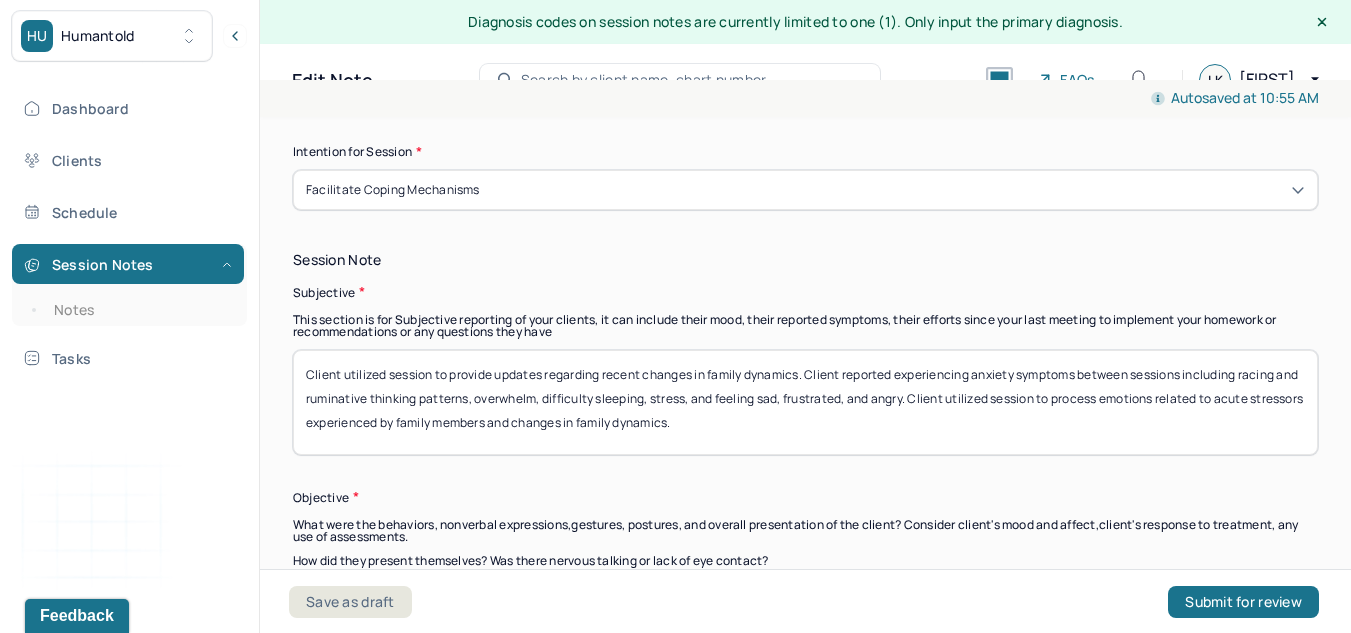 click on "Client utilized session to provide updates regarding recent changes in family dynamics. Client reported experiencing anxiety symptoms between sessions including racing and ruminative thinking patterns, overwhelm, difficulty sleeping, stress, and feeling sad, frustrated, and angry. Client utilized session to process emotions related to acute stressors experienced by family members and changes in family dynamics." at bounding box center (805, 402) 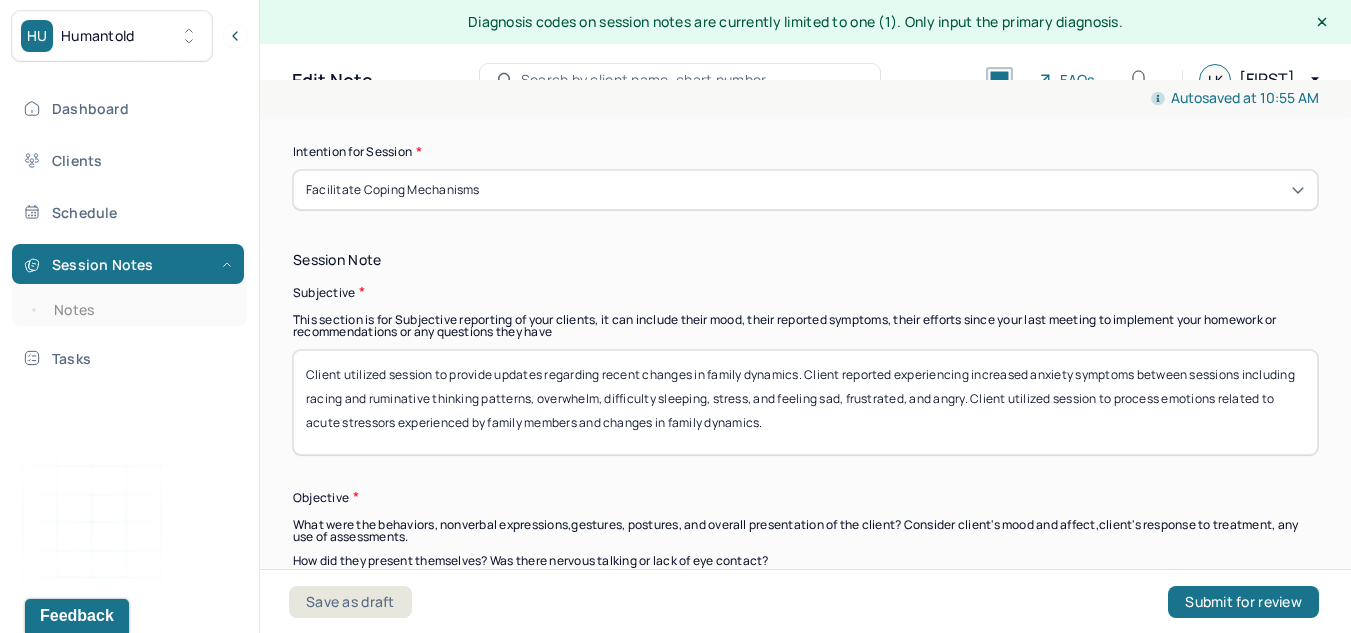 click on "Client utilized session to provide updates regarding recent changes in family dynamics. Client reported experiencing increased anxiety symptoms between sessions including racing and ruminative thinking patterns, overwhelm, difficulty sleeping, stress, and feeling sad, frustrated, and angry. Client utilized session to process emotions related to acute stressors experienced by family members and changes in family dynamics." at bounding box center (805, 402) 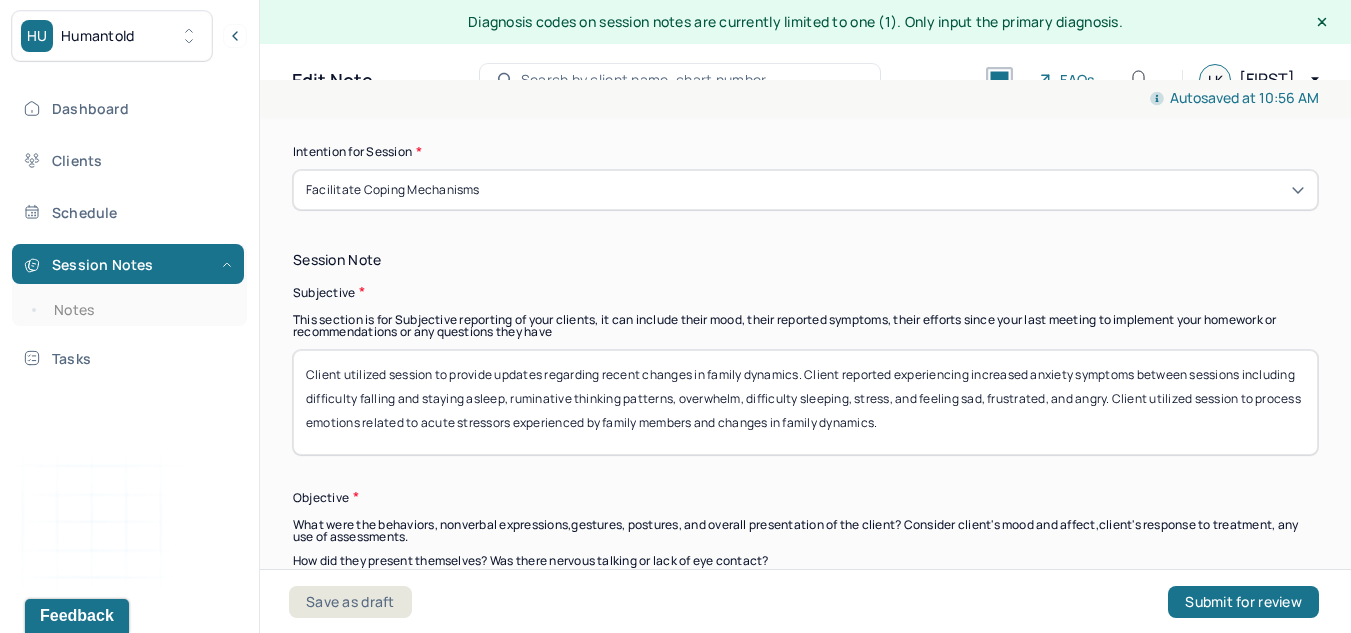 click on "Client utilized session to provide updates regarding recent changes in family dynamics. Client reported experiencing increased anxiety symptoms between sessions including difficulty falling and staying asleep, ruminative thinking patterns, overwhelm, difficulty sleeping, stress, and feeling sad, frustrated, and angry. Client utilized session to process emotions related to acute stressors experienced by family members and changes in family dynamics." at bounding box center [805, 402] 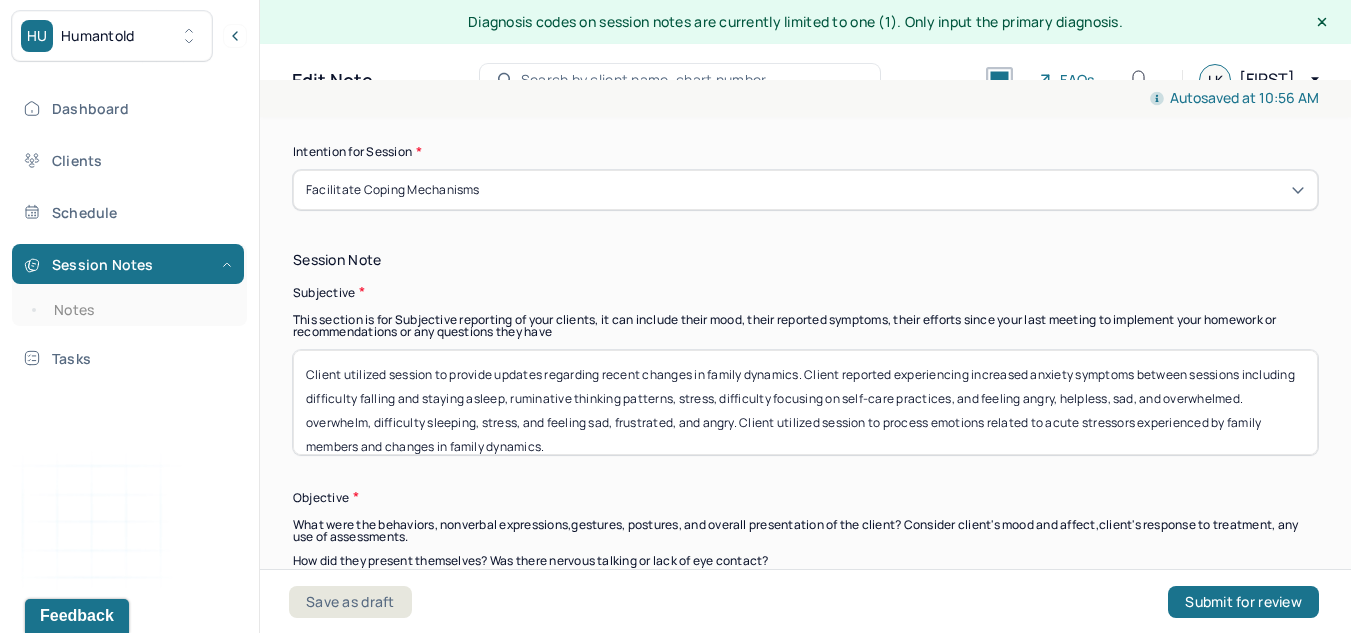 click on "Client utilized session to provide updates regarding recent changes in family dynamics. Client reported experiencing increased anxiety symptoms between sessions including difficulty falling and staying asleep, ruminative thinking patterns, stress, difficulty focusing on self-care practices, and feeling angry, helpless, sad, and overwhelmed. overwhelm, difficulty sleeping, stress, and feeling sad, frustrated, and angry. Client utilized session to process emotions related to acute stressors experienced by family members and changes in family dynamics." at bounding box center [805, 402] 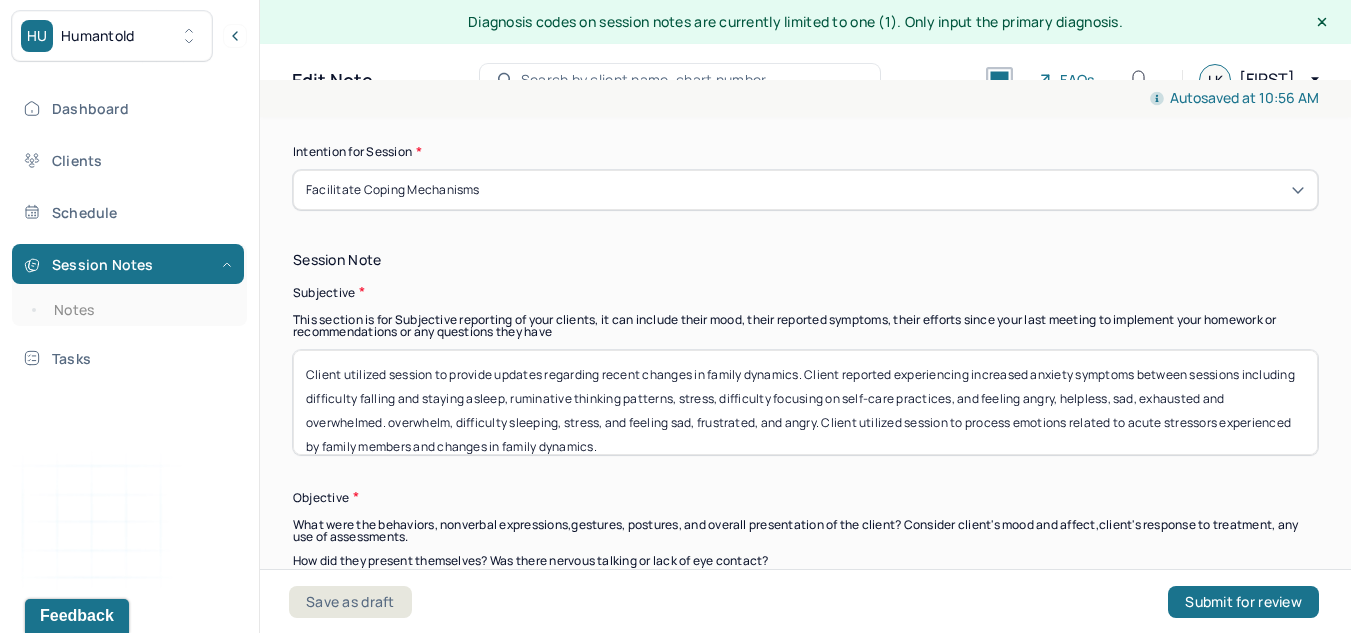 scroll, scrollTop: 17, scrollLeft: 0, axis: vertical 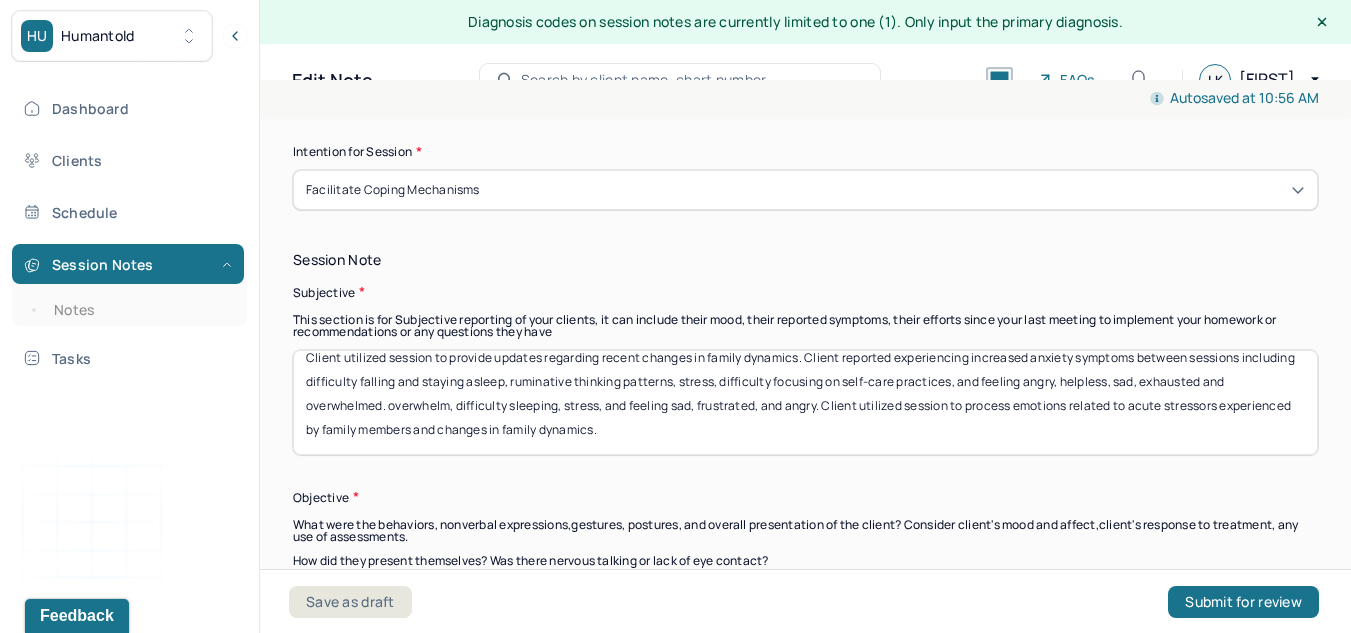 drag, startPoint x: 794, startPoint y: 442, endPoint x: 416, endPoint y: 405, distance: 379.80652 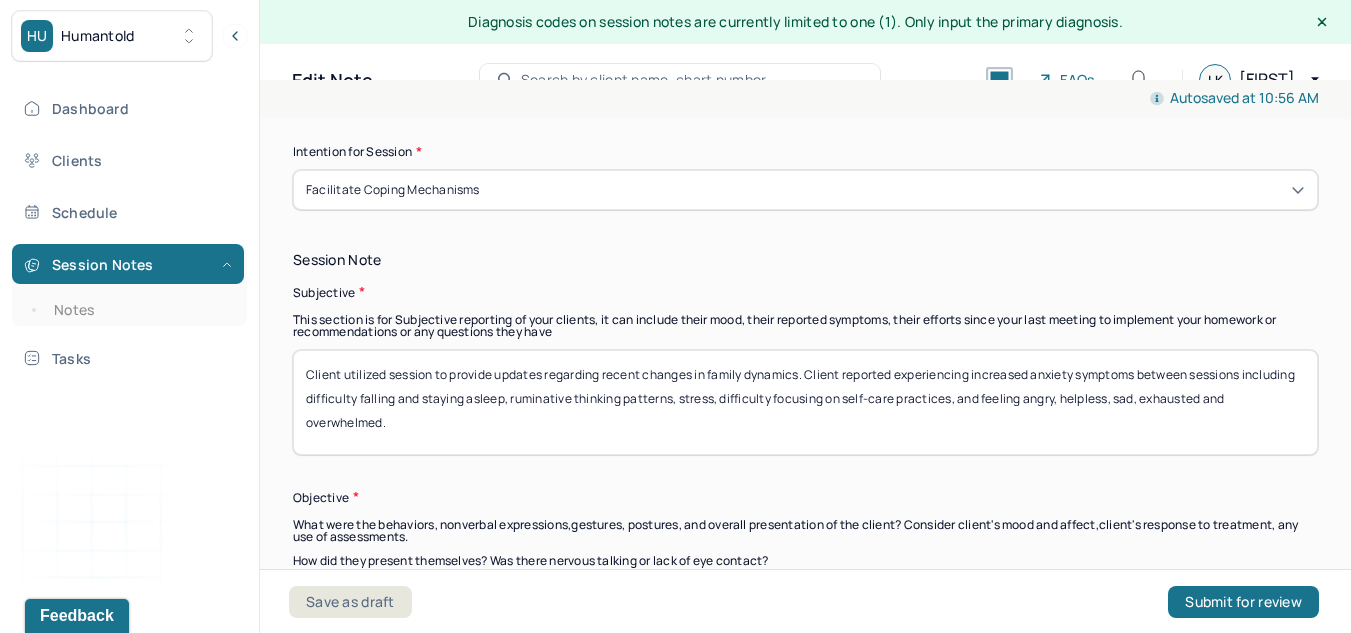 scroll, scrollTop: 0, scrollLeft: 0, axis: both 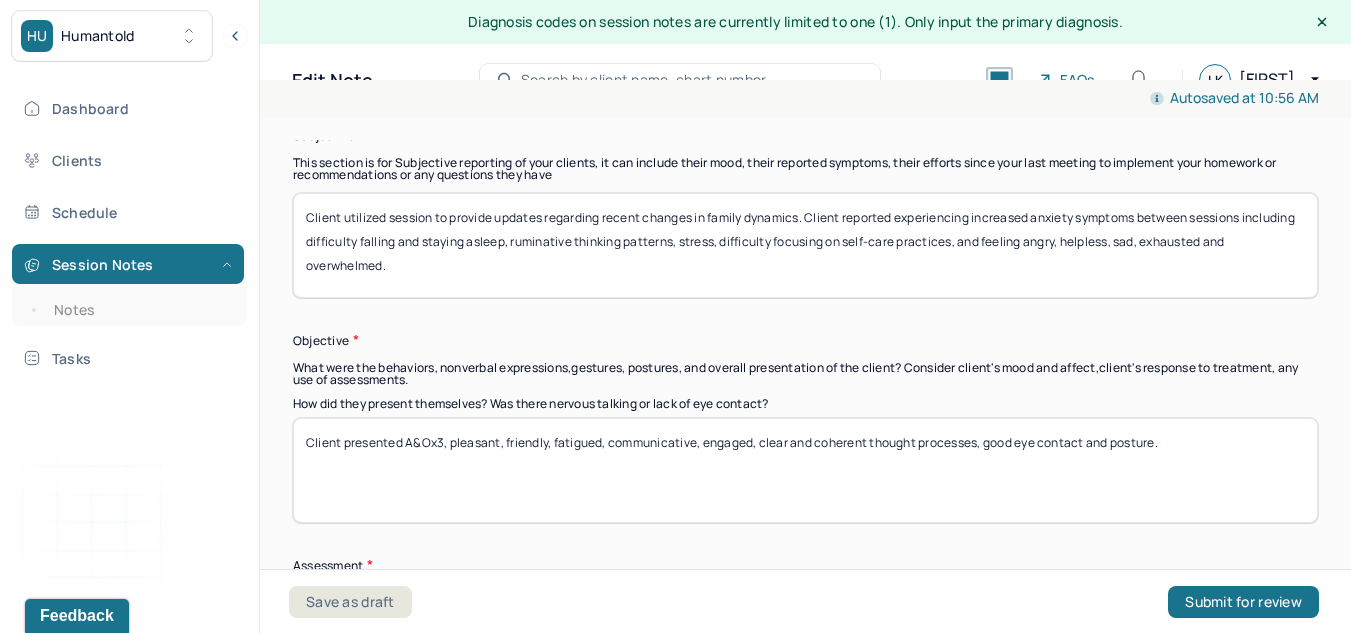 type on "Client utilized session to provide updates regarding recent changes in family dynamics. Client reported experiencing increased anxiety symptoms between sessions including difficulty falling and staying asleep, ruminative thinking patterns, stress, difficulty focusing on self-care practices, and feeling angry, helpless, sad, exhausted and overwhelmed." 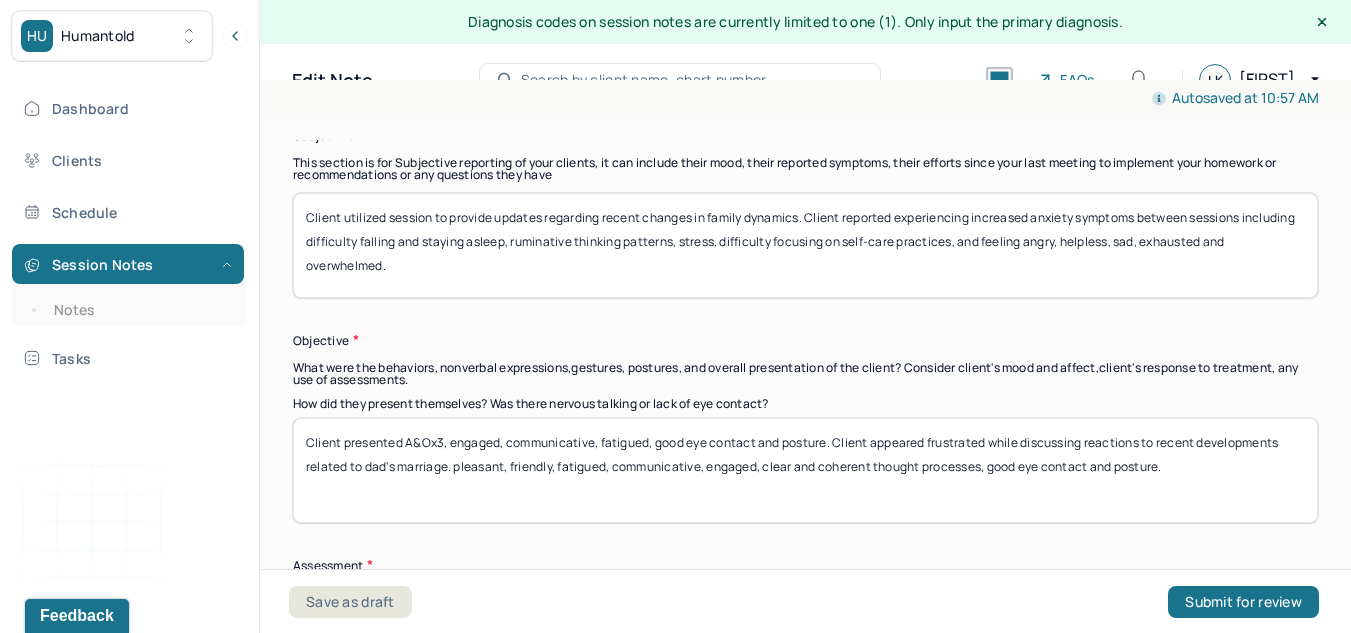 drag, startPoint x: 1179, startPoint y: 483, endPoint x: 457, endPoint y: 480, distance: 722.0062 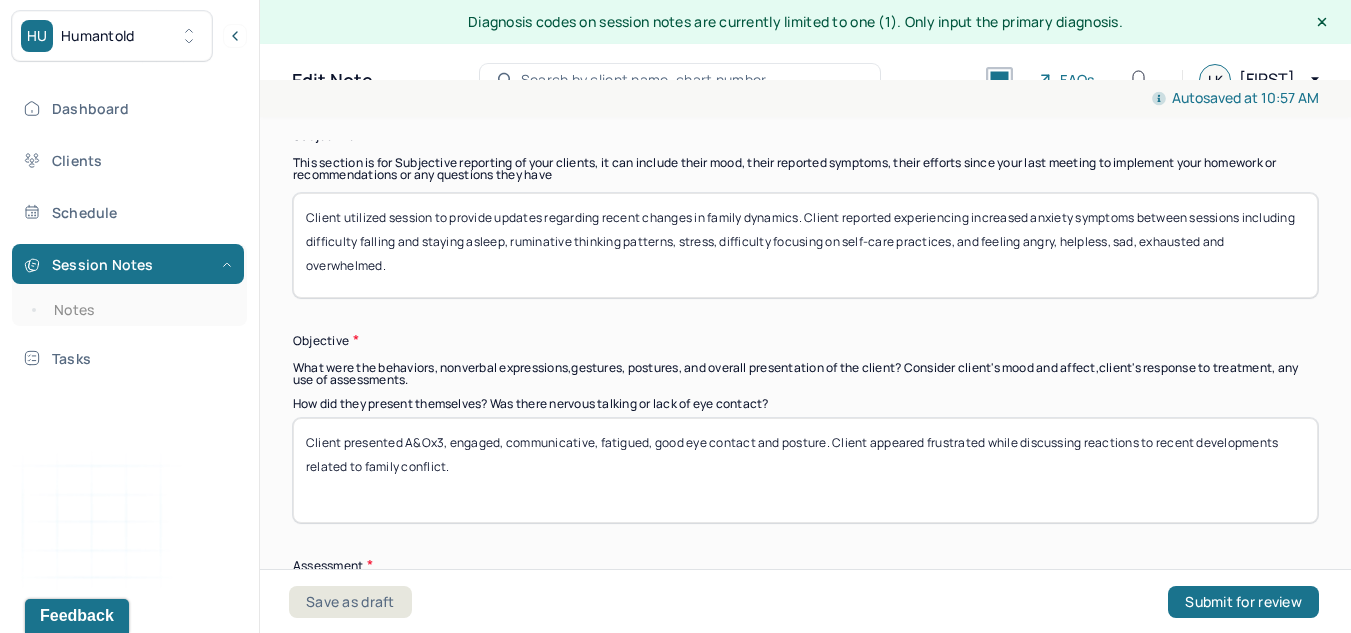 scroll, scrollTop: 1717, scrollLeft: 0, axis: vertical 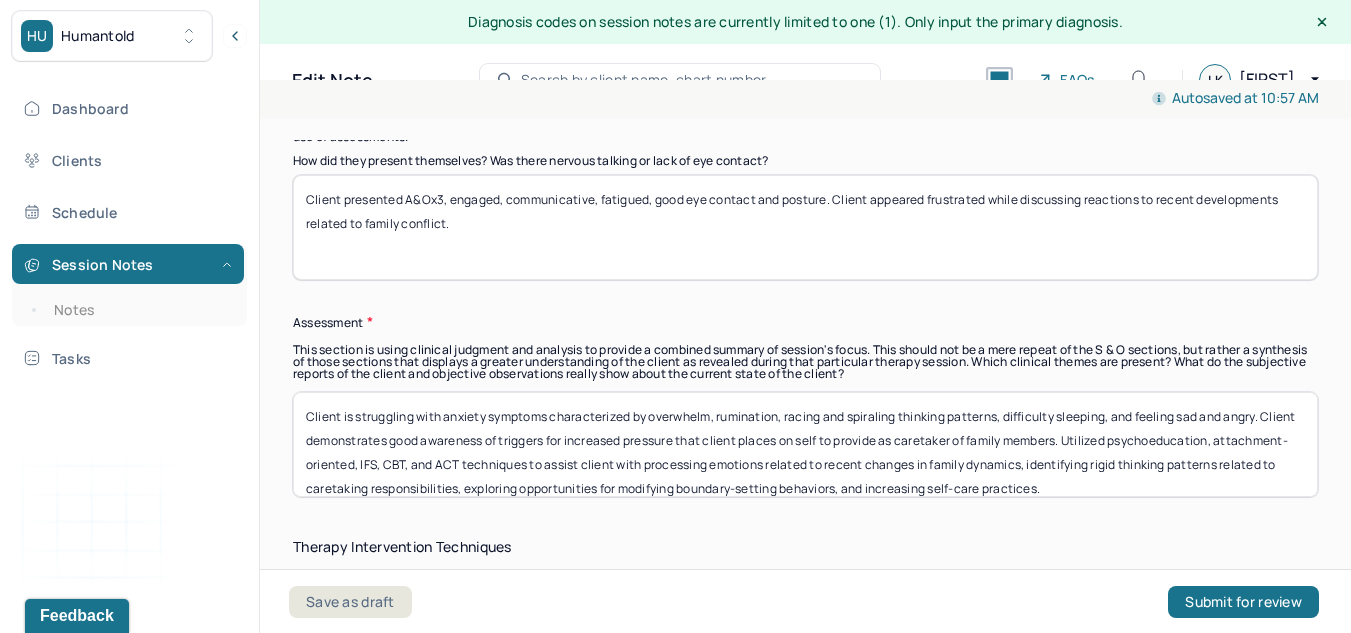 type on "Client presented A&Ox3, engaged, communicative, fatigued, good eye contact and posture. Client appeared frustrated while discussing reactions to recent developments related to family conflict." 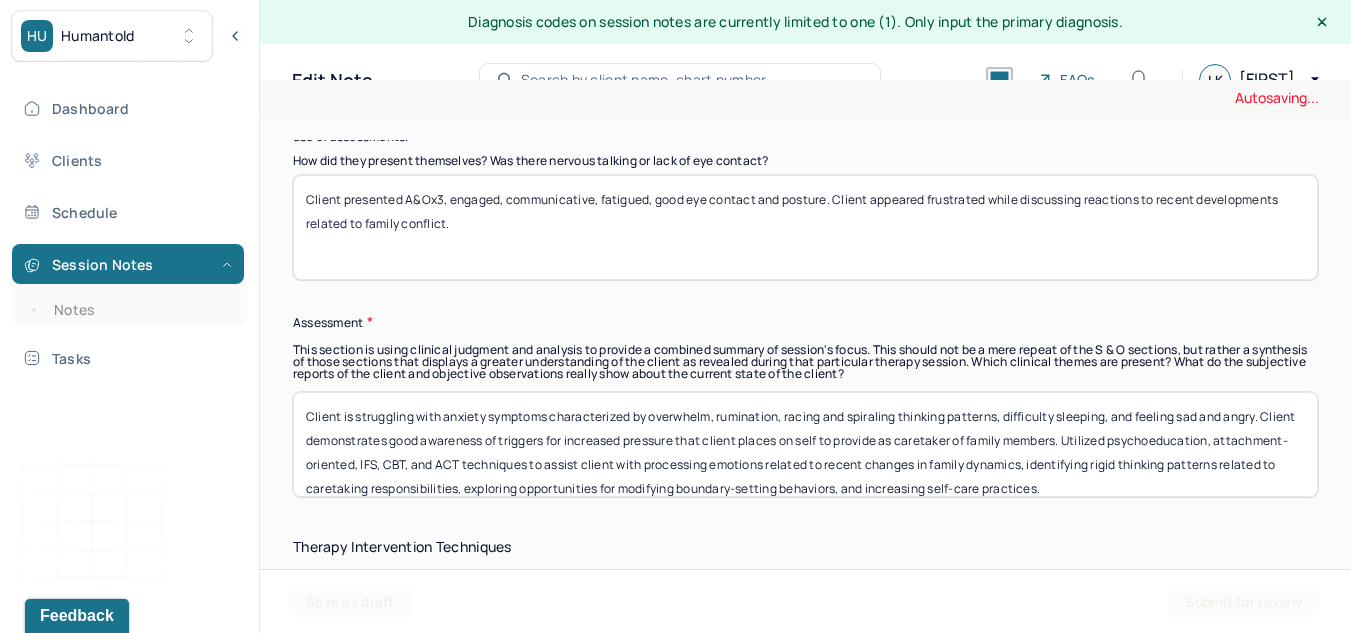 click on "Client is struggling with anxiety symptoms characterized by overwhelm, rumination, racing and spiraling thinking patterns, difficulty sleeping, and feeling sad and angry. Client demonstrates good awareness of triggers for increased pressure that client places on self to provide as caretaker of family members. Utilized psychoeducation, attachment-oriented, IFS, CBT, and ACT techniques to assist client with processing emotions related to recent changes in family dynamics, identifying rigid thinking patterns related to caretaking responsibilities, exploring opportunities for modifying boundary-setting behaviors, and increasing self-care practices." at bounding box center (805, 444) 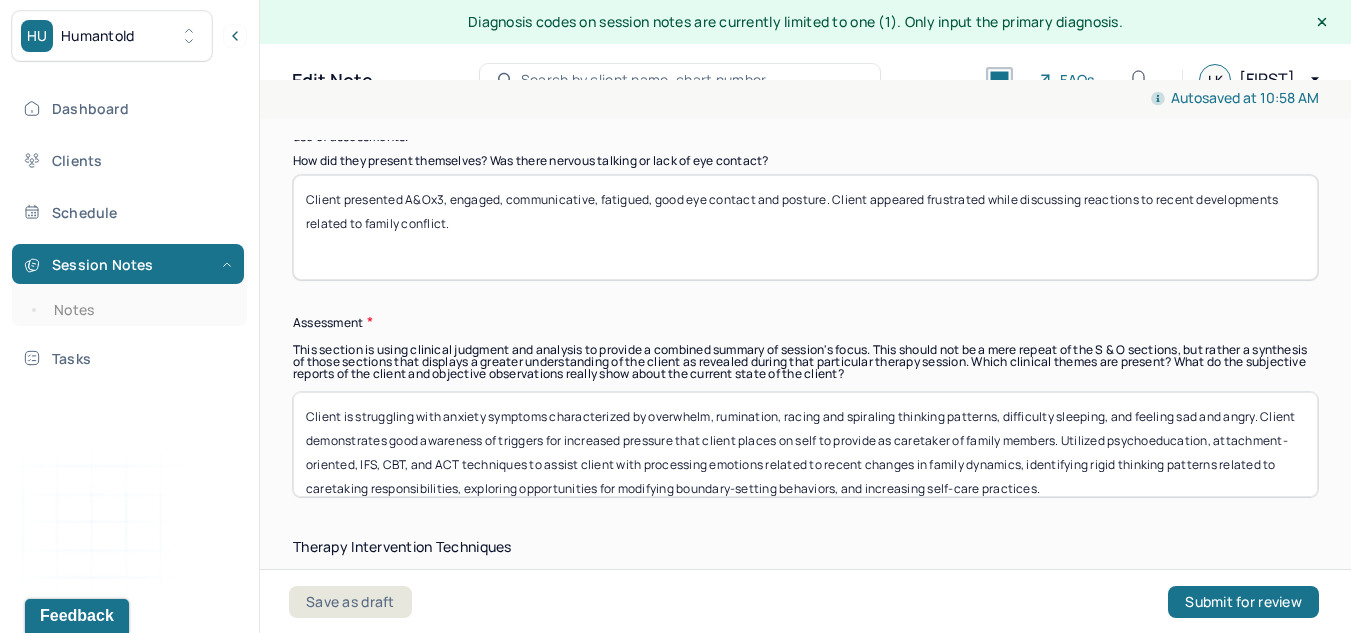 click on "Client is struggling with anxiety symptoms characterized by overwhelm, rumination, racing and spiraling thinking patterns, difficulty sleeping, and feeling sad and angry. Client demonstrates good awareness of triggers for increased pressure that client places on self to provide as caretaker of family members. Utilized psychoeducation, attachment-oriented, IFS, CBT, and ACT techniques to assist client with processing emotions related to recent changes in family dynamics, identifying rigid thinking patterns related to caretaking responsibilities, exploring opportunities for modifying boundary-setting behaviors, and increasing self-care practices." at bounding box center [805, 444] 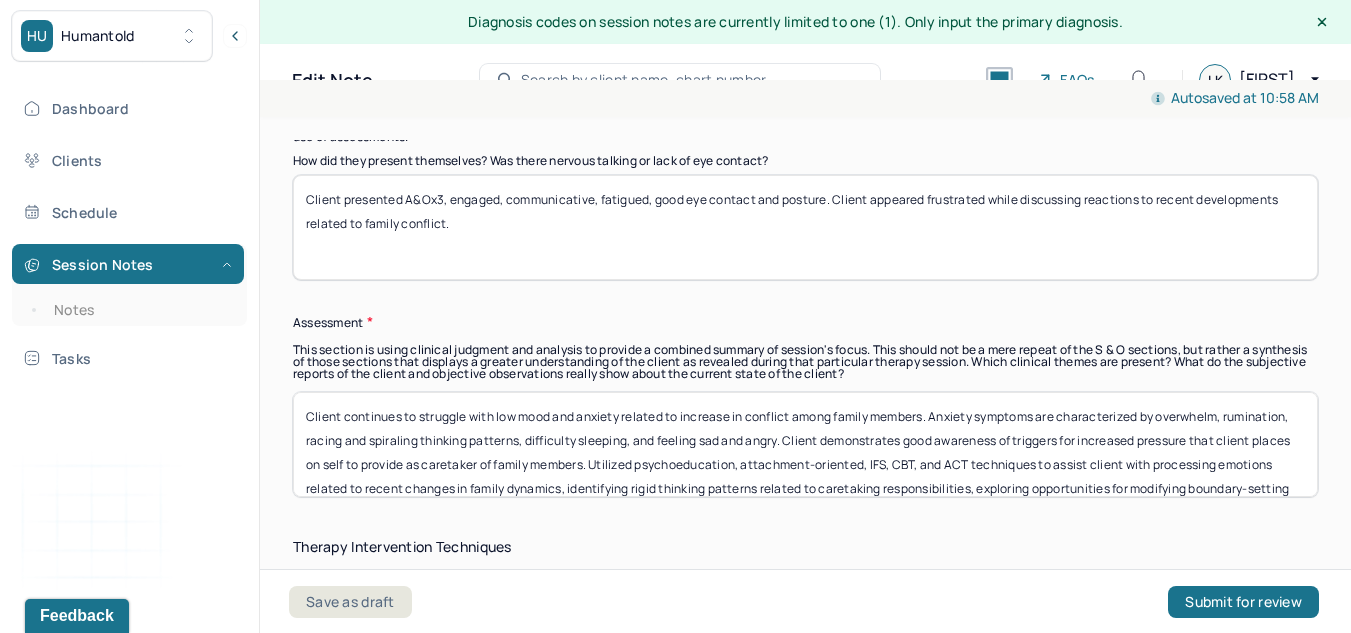 click on "Client continues to struggle with low mood and anxiety related to increase in conflict among family members. Anxiety symptoms are characterized by overwhelm, rumination, racing and spiraling thinking patterns, difficulty sleeping, and feeling sad and angry. Client demonstrates good awareness of triggers for increased pressure that client places on self to provide as caretaker of family members. Utilized psychoeducation, attachment-oriented, IFS, CBT, and ACT techniques to assist client with processing emotions related to recent changes in family dynamics, identifying rigid thinking patterns related to caretaking responsibilities, exploring opportunities for modifying boundary-setting behaviors, and increasing self-care practices." at bounding box center (805, 444) 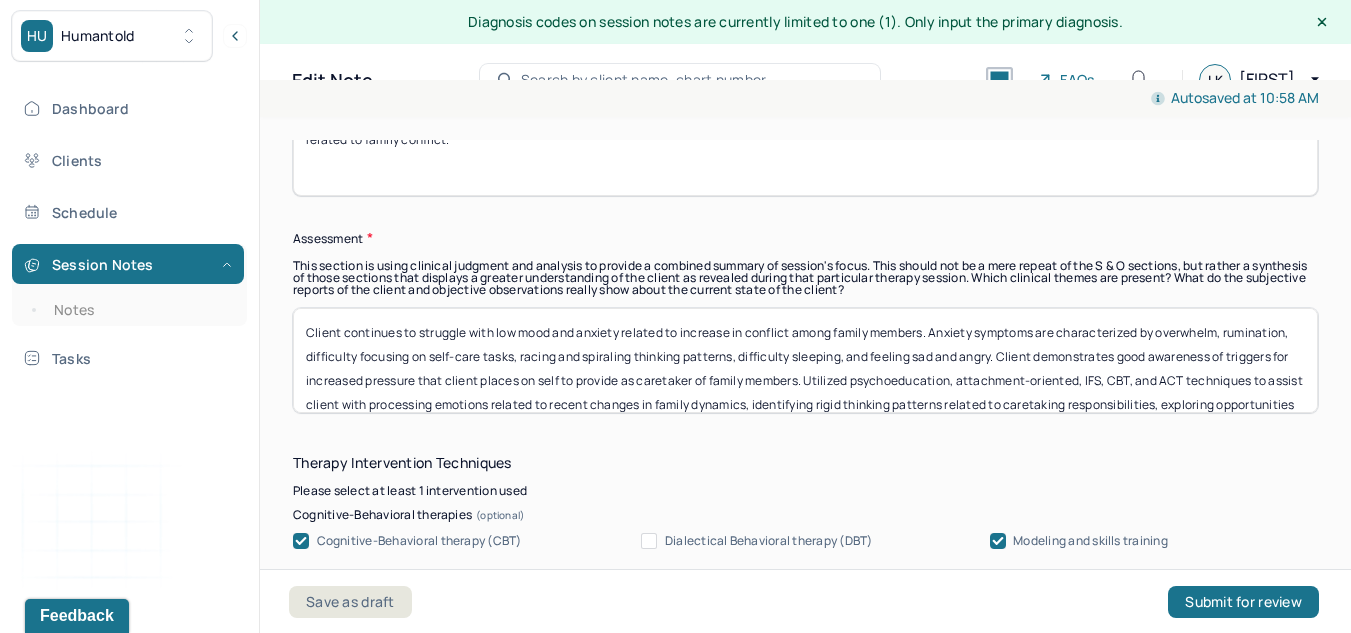 scroll, scrollTop: 1804, scrollLeft: 0, axis: vertical 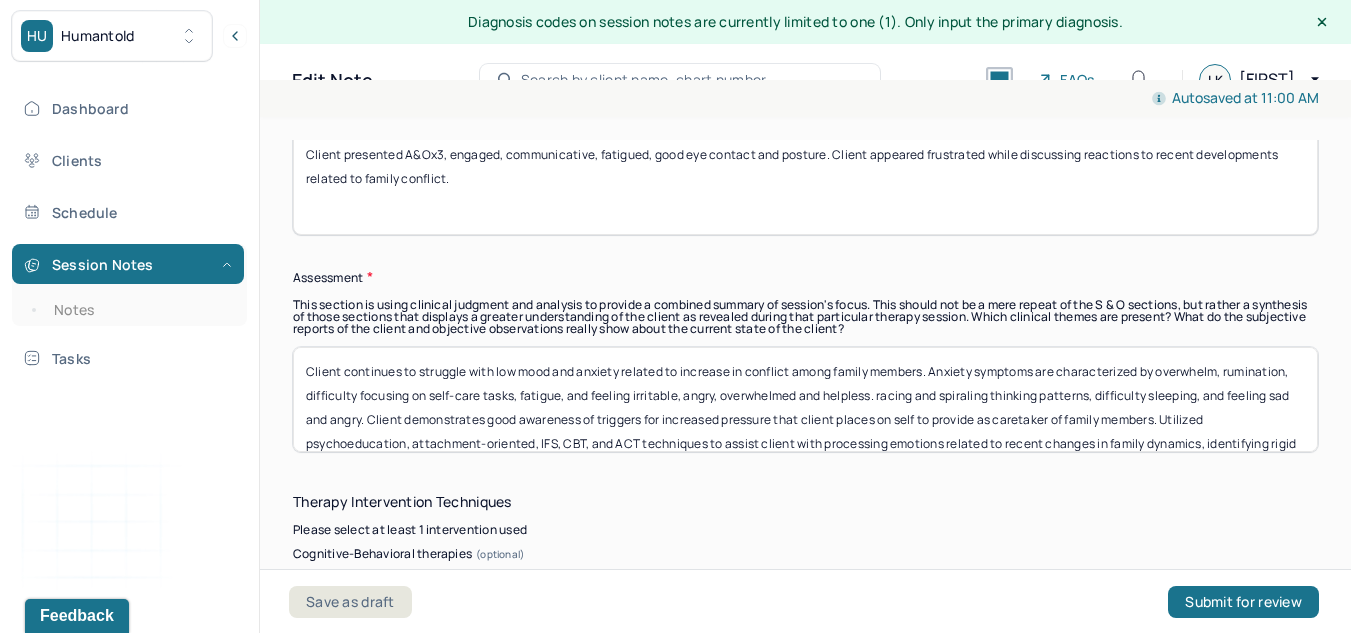 drag, startPoint x: 362, startPoint y: 442, endPoint x: 952, endPoint y: 403, distance: 591.2876 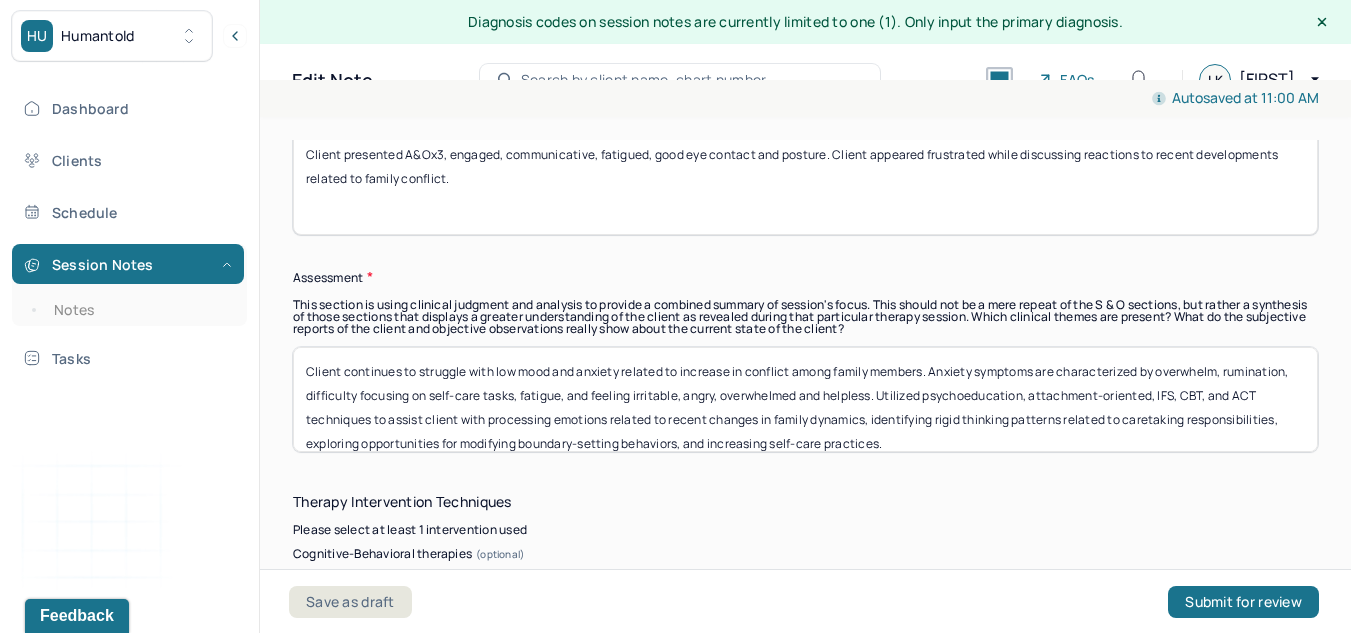 click on "Client continues to struggle with low mood and anxiety related to increase in conflict among family members. Anxiety symptoms are characterized by overwhelm, rumination, difficulty focusing on self-care tasks, fatigue, and feeling irritable, angry, overwhelmed and helpless. Utilized psychoeducation, attachment-oriented, IFS, CBT, and ACT techniques to assist client with processing emotions related to recent changes in family dynamics, identifying rigid thinking patterns related to caretaking responsibilities, exploring opportunities for modifying boundary-setting behaviors, and increasing self-care practices." at bounding box center [805, 399] 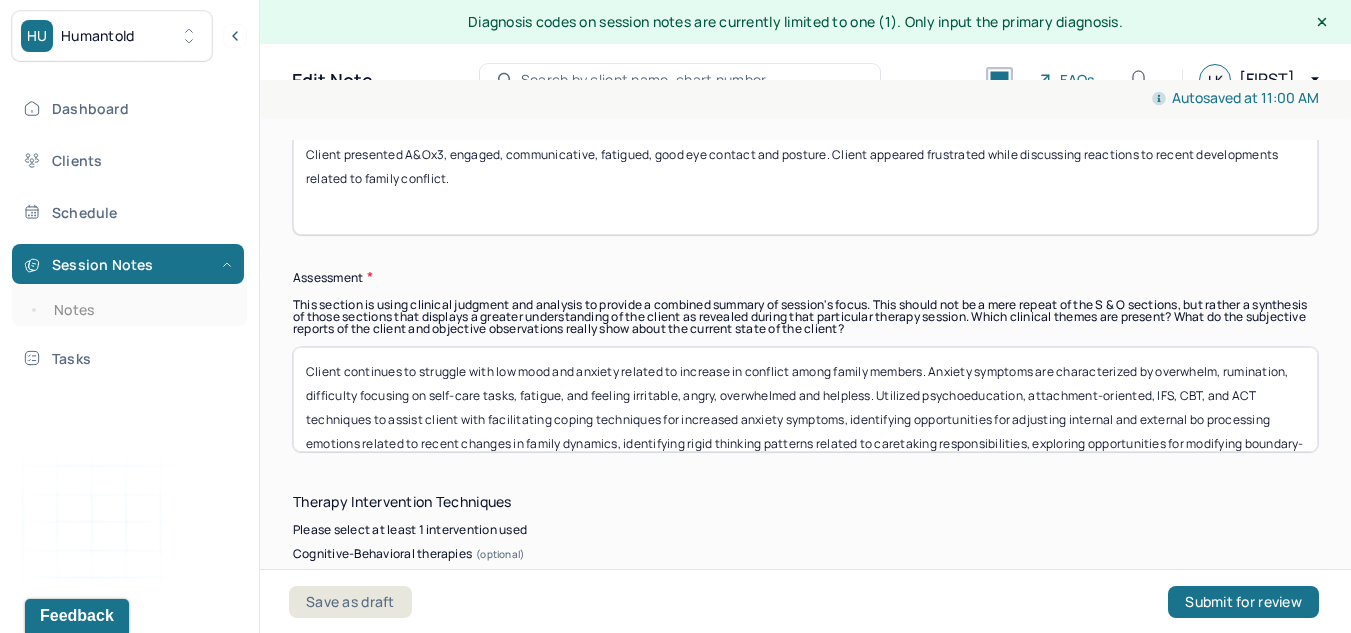 scroll, scrollTop: 1, scrollLeft: 0, axis: vertical 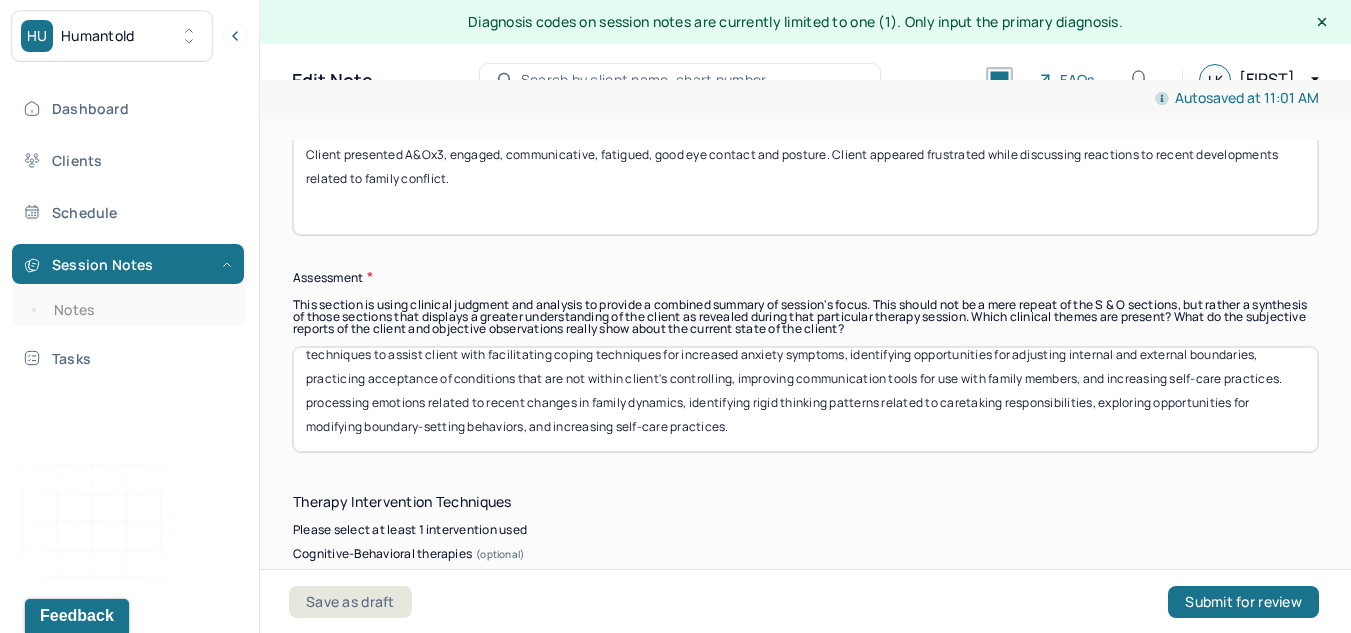 drag, startPoint x: 934, startPoint y: 413, endPoint x: 516, endPoint y: 383, distance: 419.07516 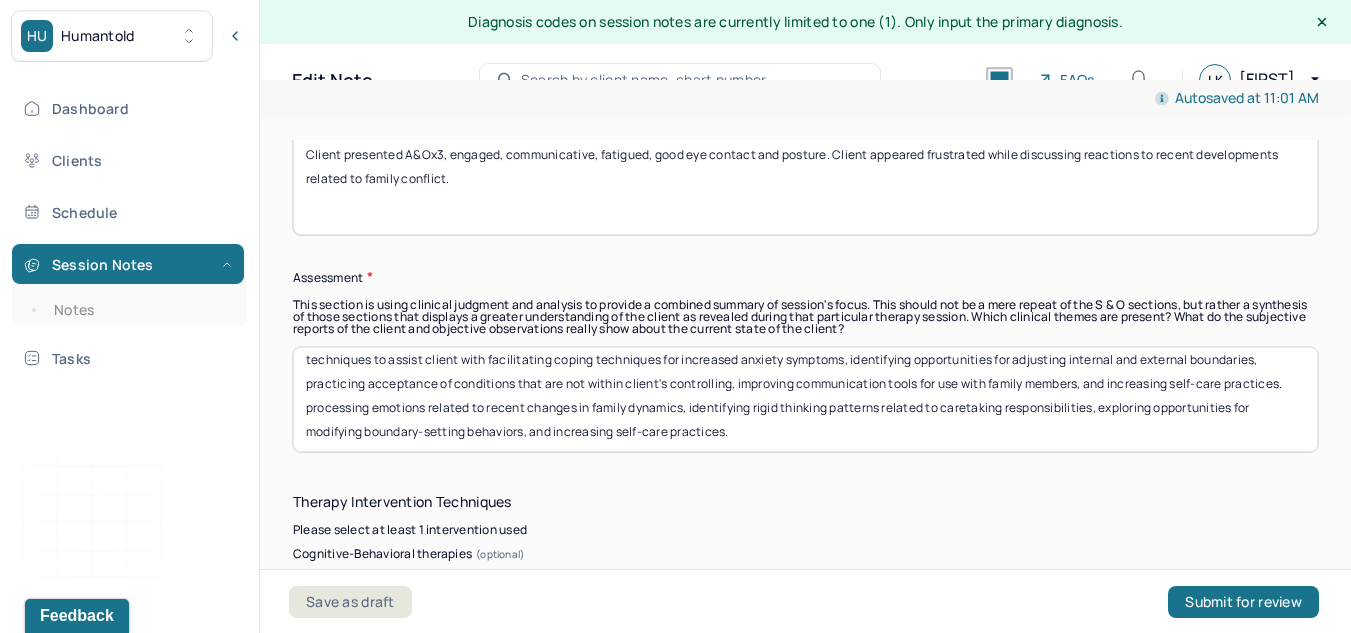 scroll, scrollTop: 65, scrollLeft: 0, axis: vertical 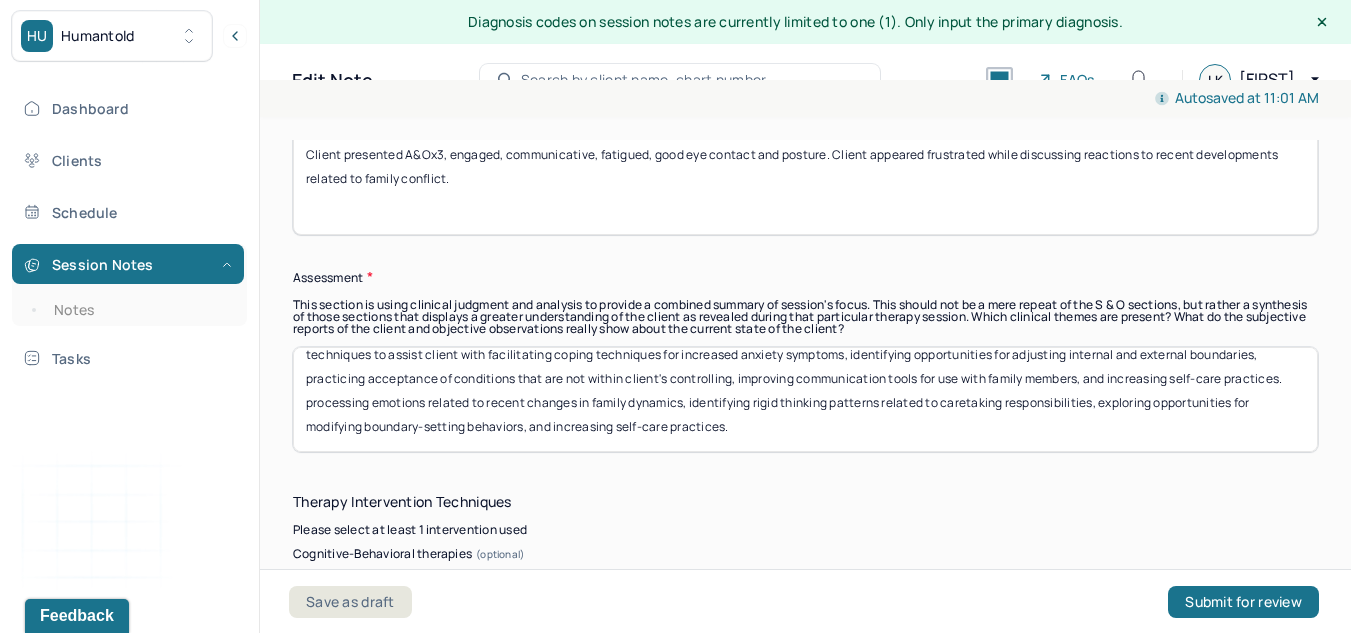 drag, startPoint x: 951, startPoint y: 443, endPoint x: 1176, endPoint y: 389, distance: 231.38928 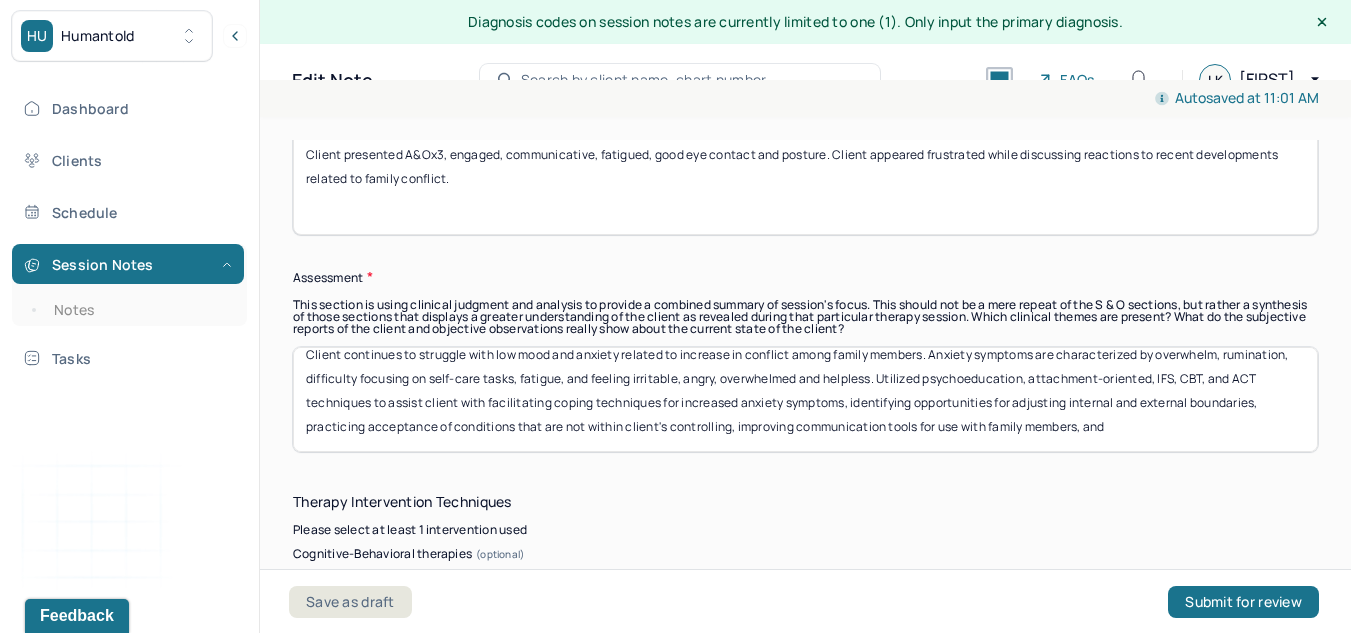 scroll, scrollTop: 17, scrollLeft: 0, axis: vertical 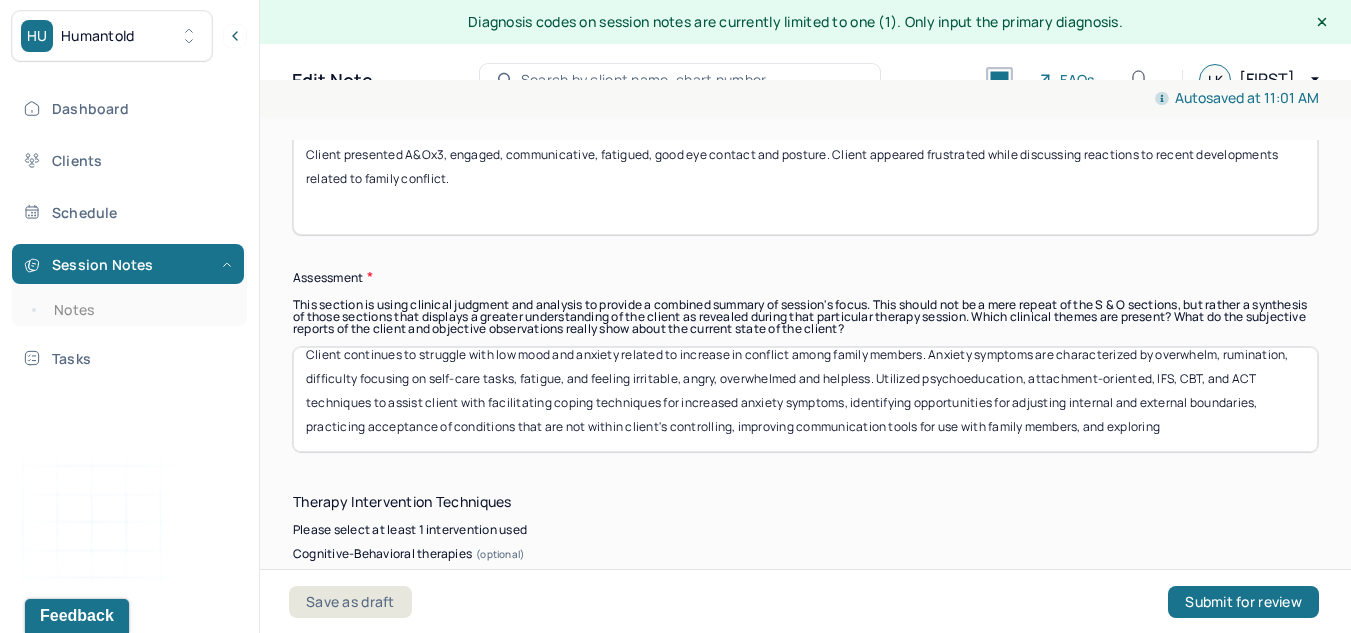 drag, startPoint x: 1100, startPoint y: 399, endPoint x: 932, endPoint y: 396, distance: 168.02678 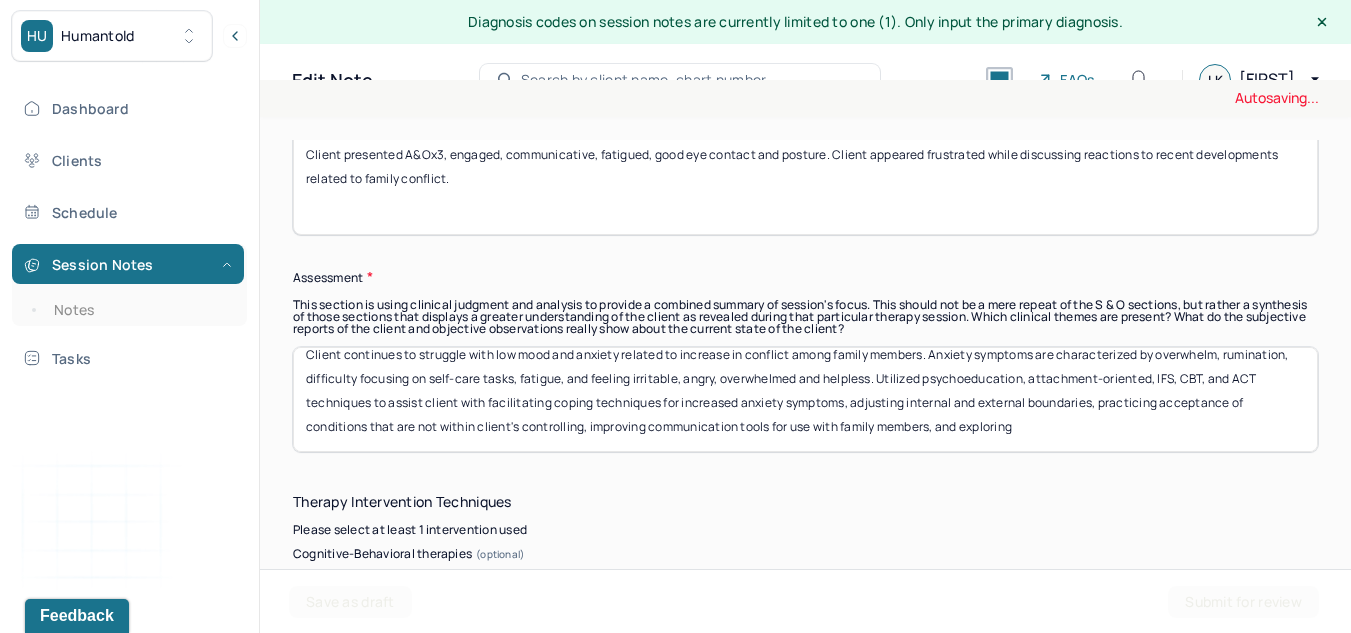 click on "Client continues to struggle with low mood and anxiety related to increase in conflict among family members. Anxiety symptoms are characterized by overwhelm, rumination, difficulty focusing on self-care tasks, fatigue, and feeling irritable, angry, overwhelmed and helpless. Utilized psychoeducation, attachment-oriented, IFS, CBT, and ACT techniques to assist client with facilitating coping techniques for increased anxiety symptoms, identifying opportunities for adjusting internal and external boundaries, practicing acceptance of conditions that are not within client's controlling, improving communication tools for use with family members, and exploring" at bounding box center [805, 399] 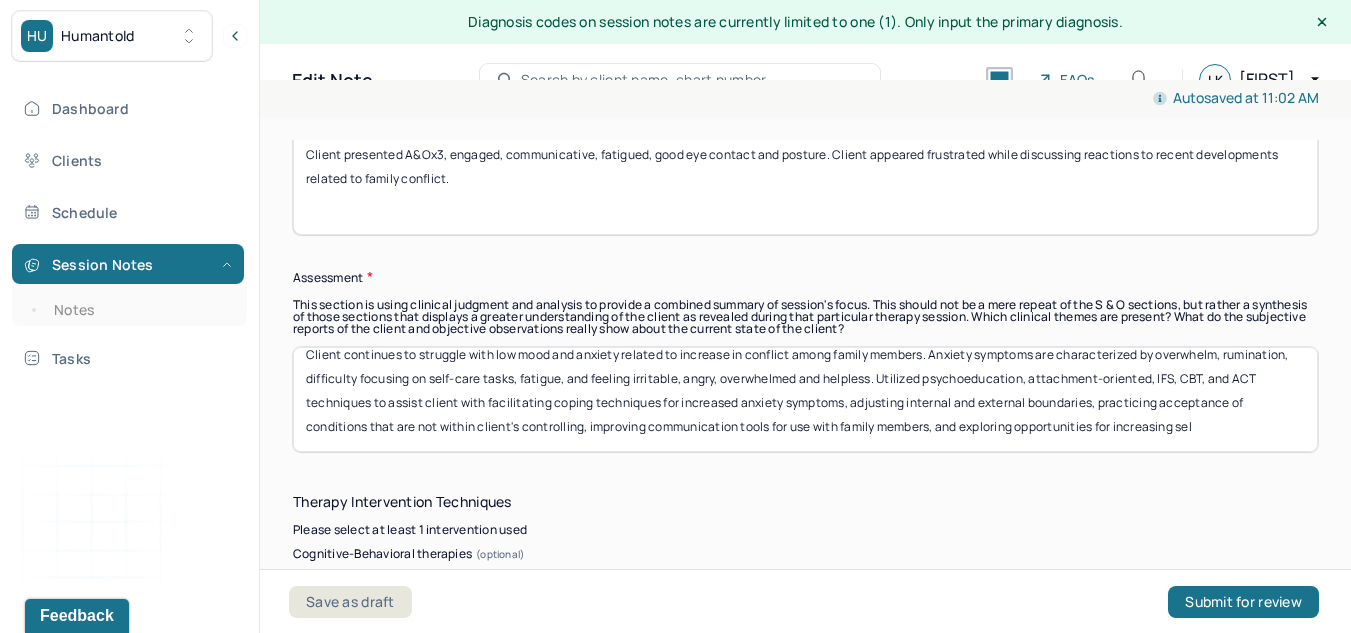 scroll, scrollTop: 41, scrollLeft: 0, axis: vertical 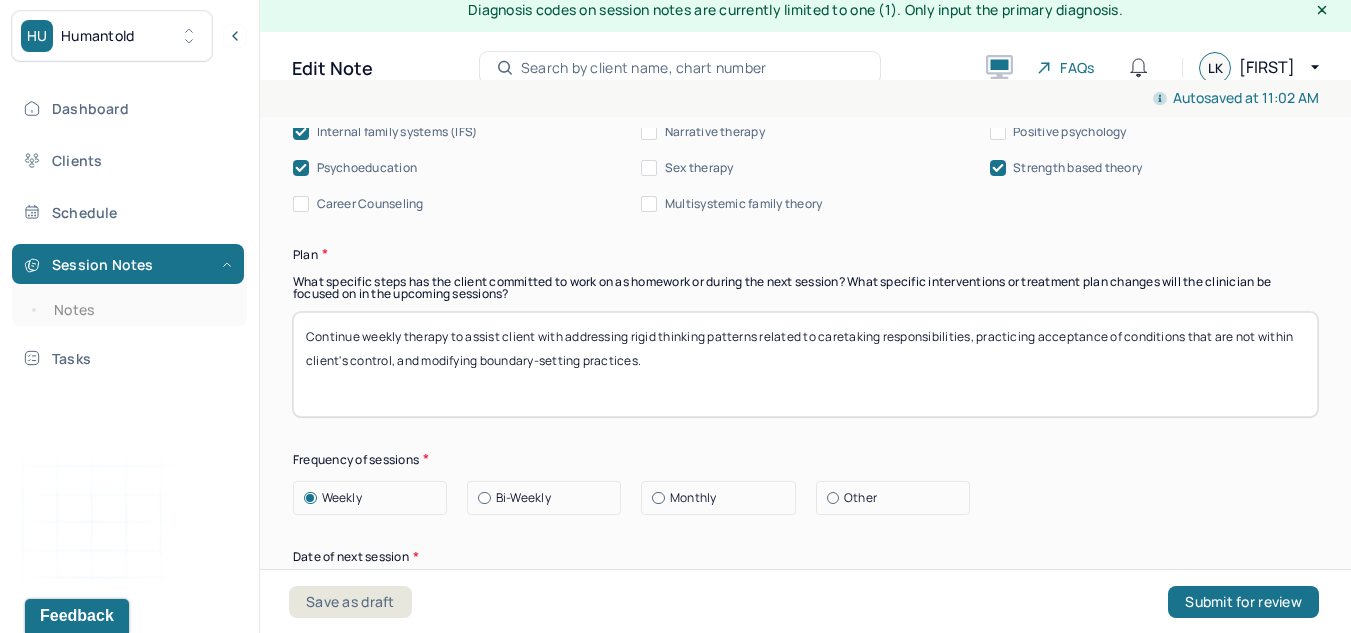 type on "Client continues to struggle with low mood and anxiety related to increase in conflict among family members. Anxiety symptoms are characterized by overwhelm, rumination, difficulty focusing on self-care tasks, fatigue, and feeling irritable, angry, overwhelmed and helpless. Utilized psychoeducation, attachment-oriented, IFS, CBT, and ACT techniques to assist client with facilitating coping techniques for increased anxiety symptoms, adjusting internal and external boundaries, practicing acceptance of conditions that are not within client's controlling, improving communication tools for use with family members, and exploring opportunities for increasing self-care practices." 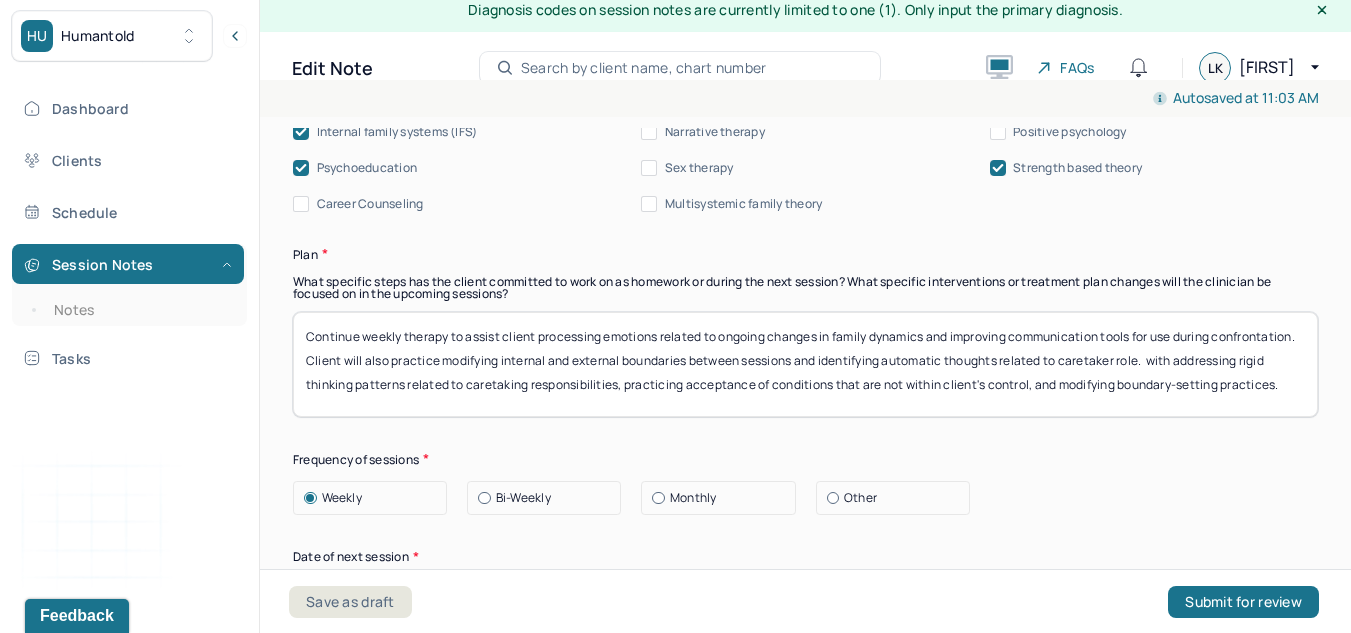 scroll, scrollTop: 17, scrollLeft: 0, axis: vertical 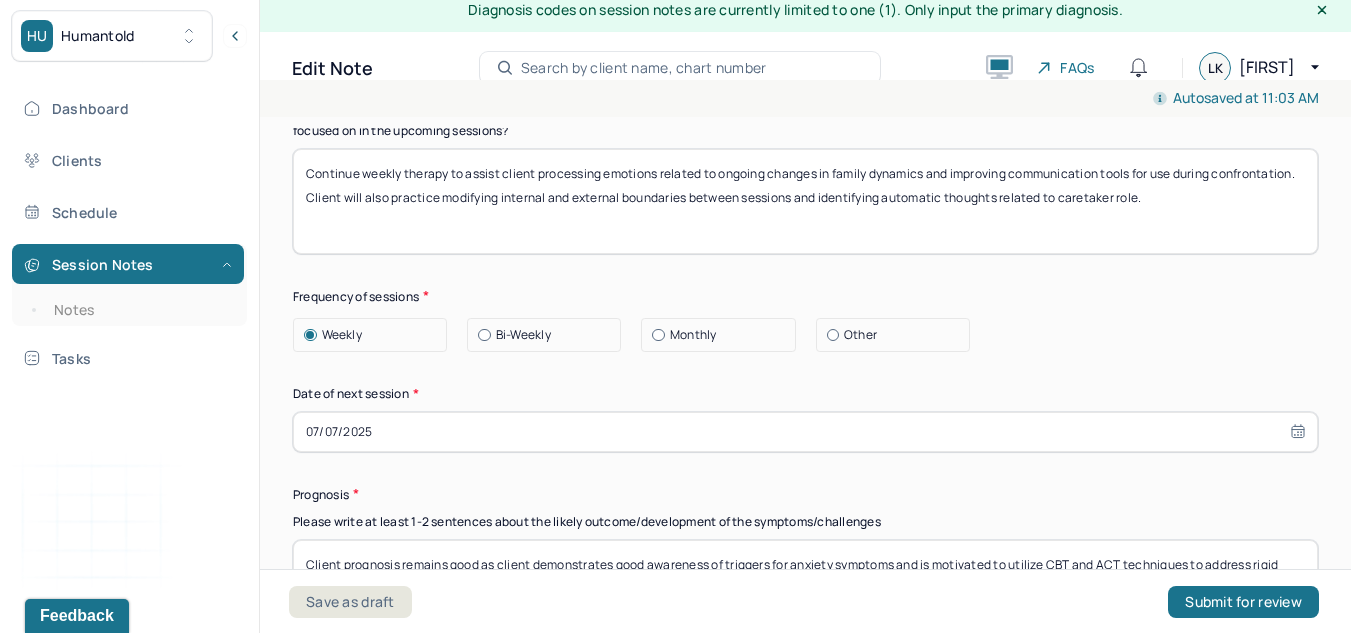 type on "Continue weekly therapy to assist client processing emotions related to ongoing changes in family dynamics and improving communication tools for use during confrontation. Client will also practice modifying internal and external boundaries between sessions and identifying automatic thoughts related to caretaker role." 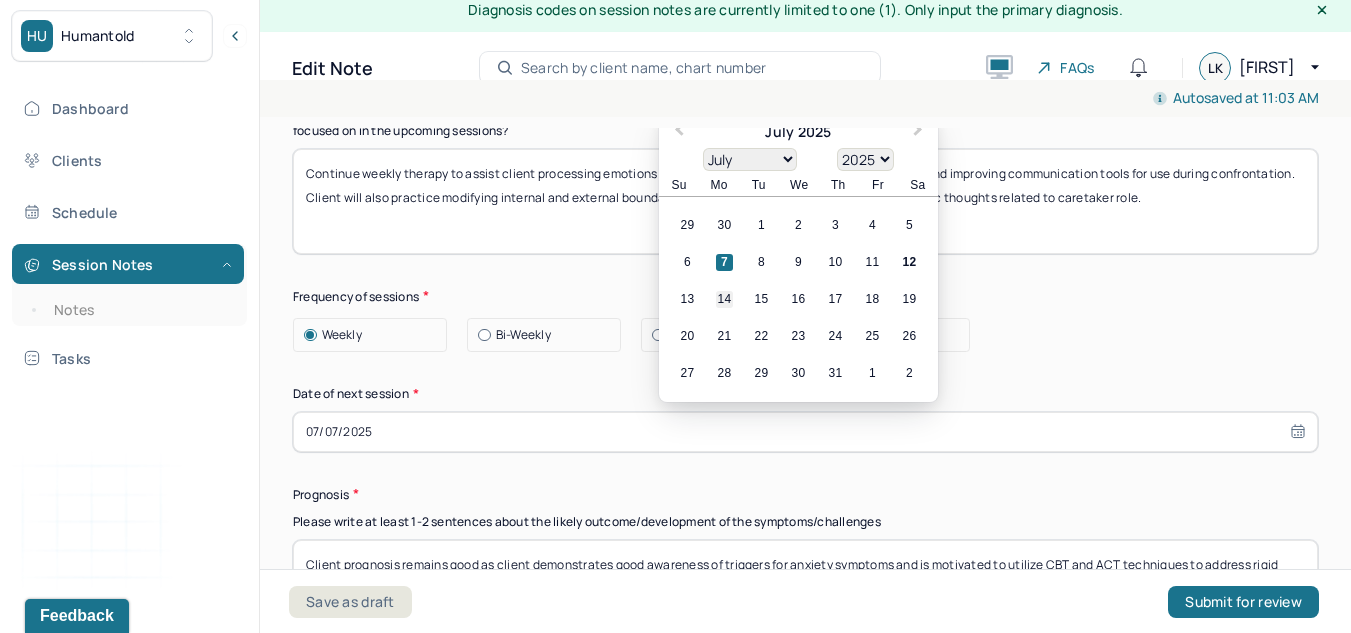 click on "14" at bounding box center (724, 299) 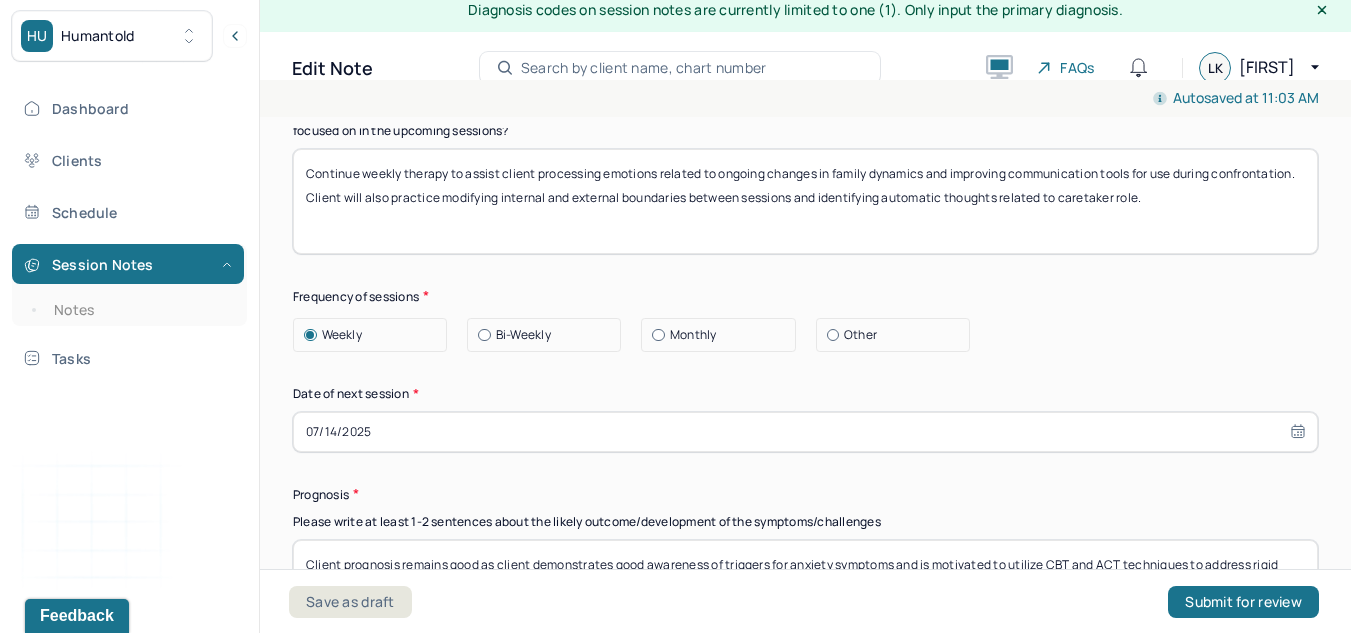 click on "07/14/2025" at bounding box center (805, 432) 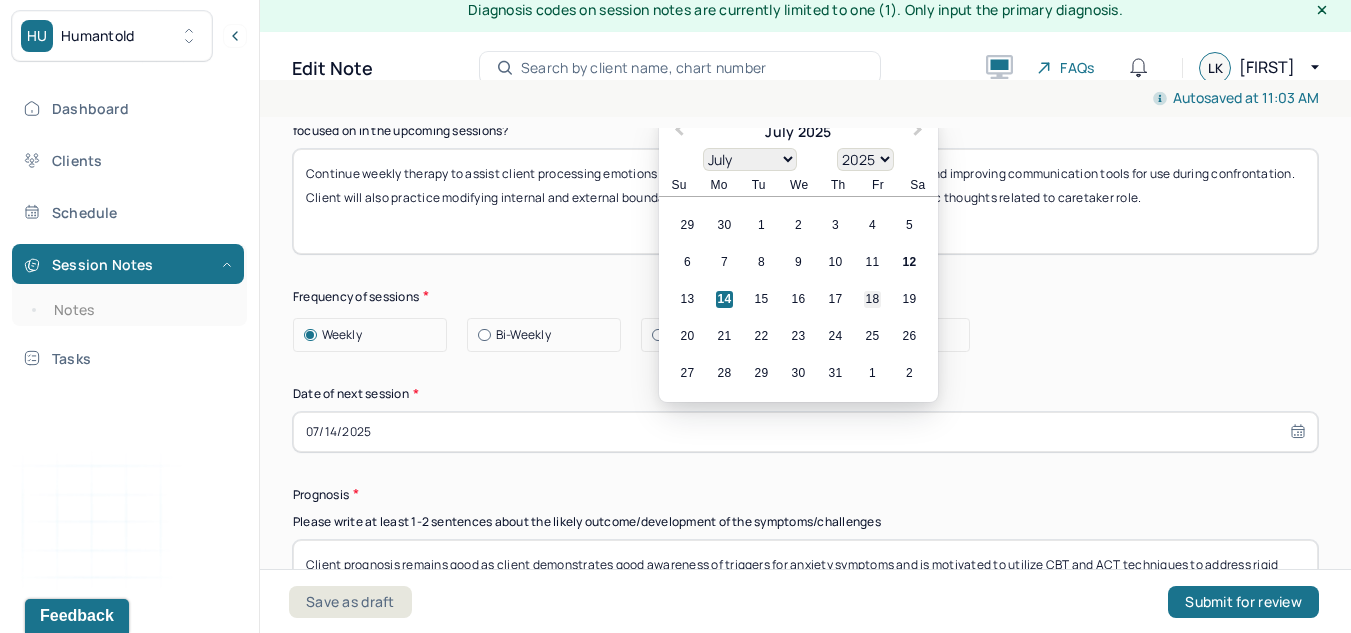 click on "18" at bounding box center [872, 299] 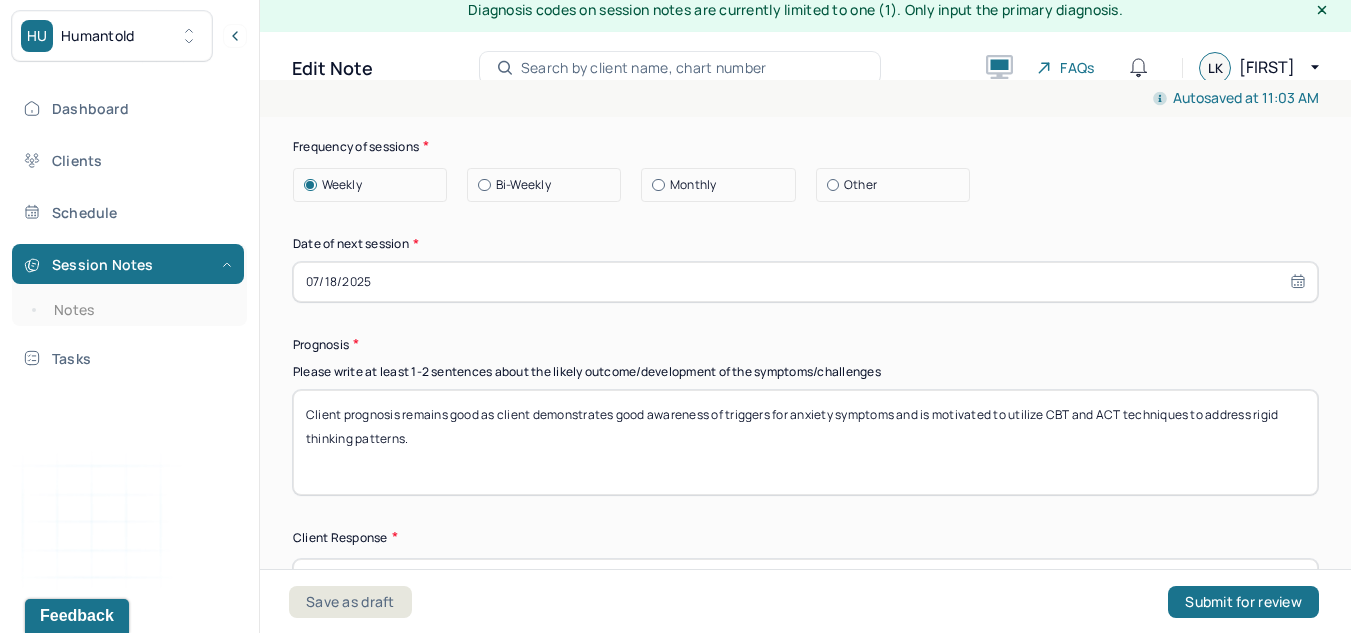 scroll, scrollTop: 2800, scrollLeft: 0, axis: vertical 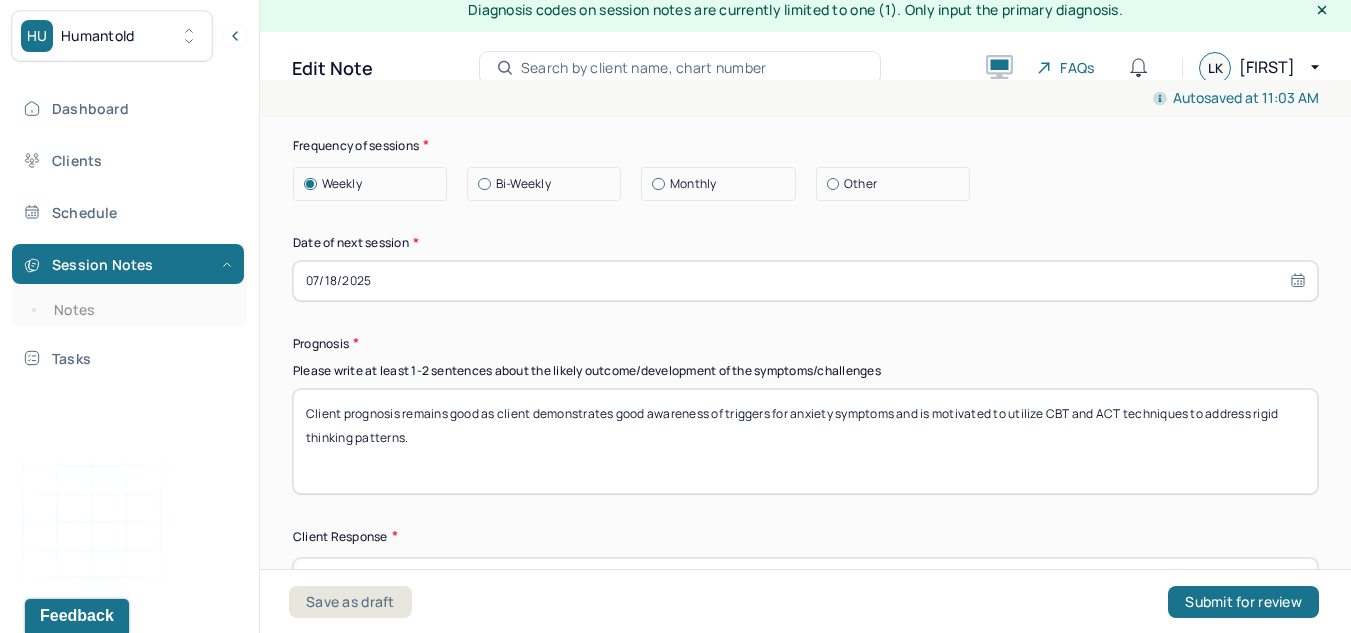 click on "Client prognosis remains good as client demonstrates good awareness of triggers for anxiety symptoms and is motivated to utilize CBT and ACT techniques to address rigid thinking patterns." at bounding box center (805, 441) 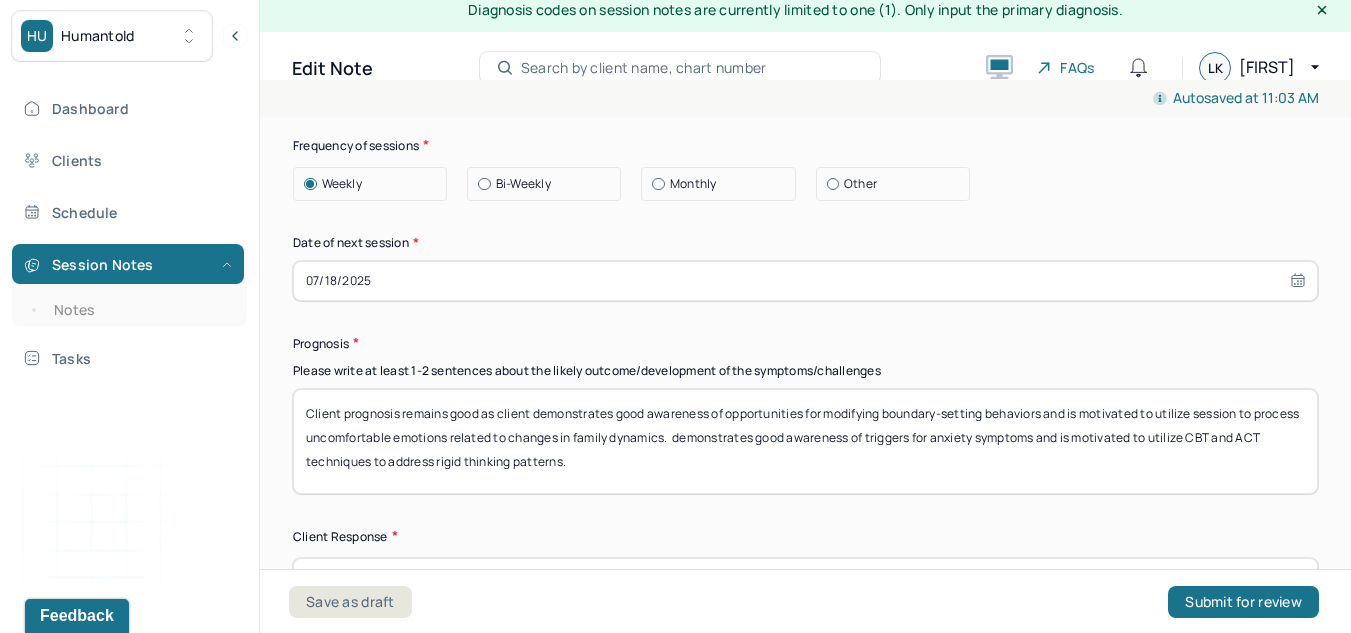 drag, startPoint x: 773, startPoint y: 493, endPoint x: 723, endPoint y: 444, distance: 70.00714 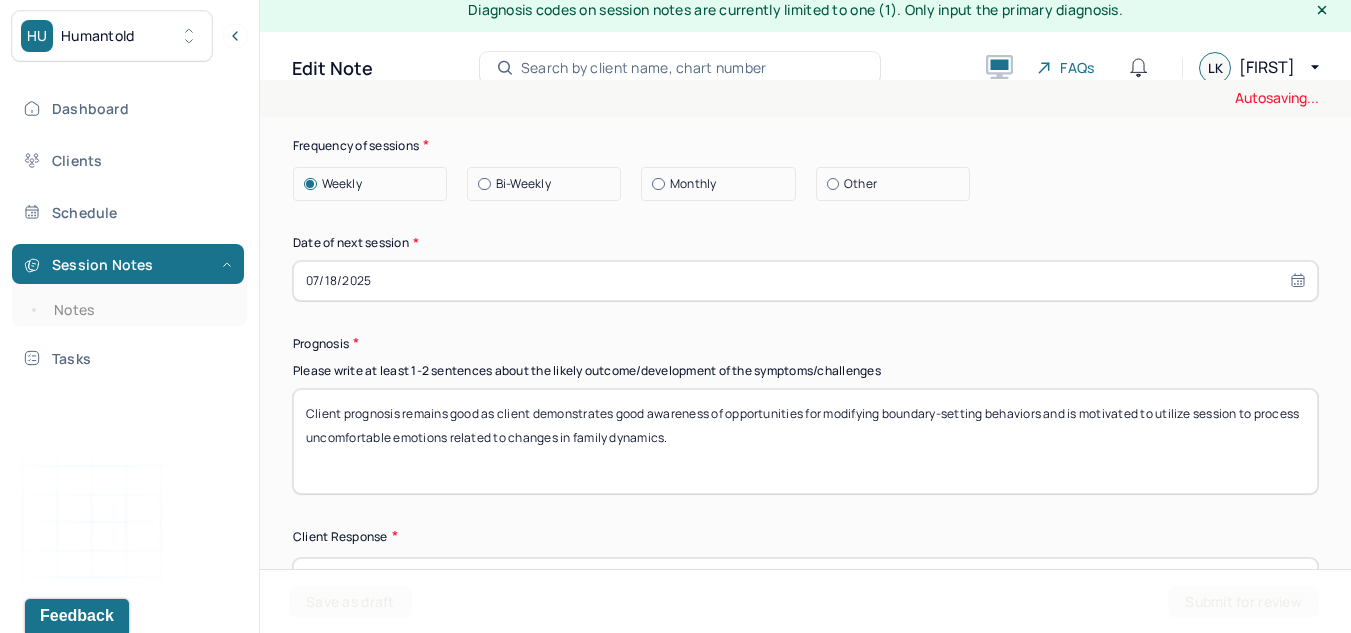 scroll, scrollTop: 3023, scrollLeft: 0, axis: vertical 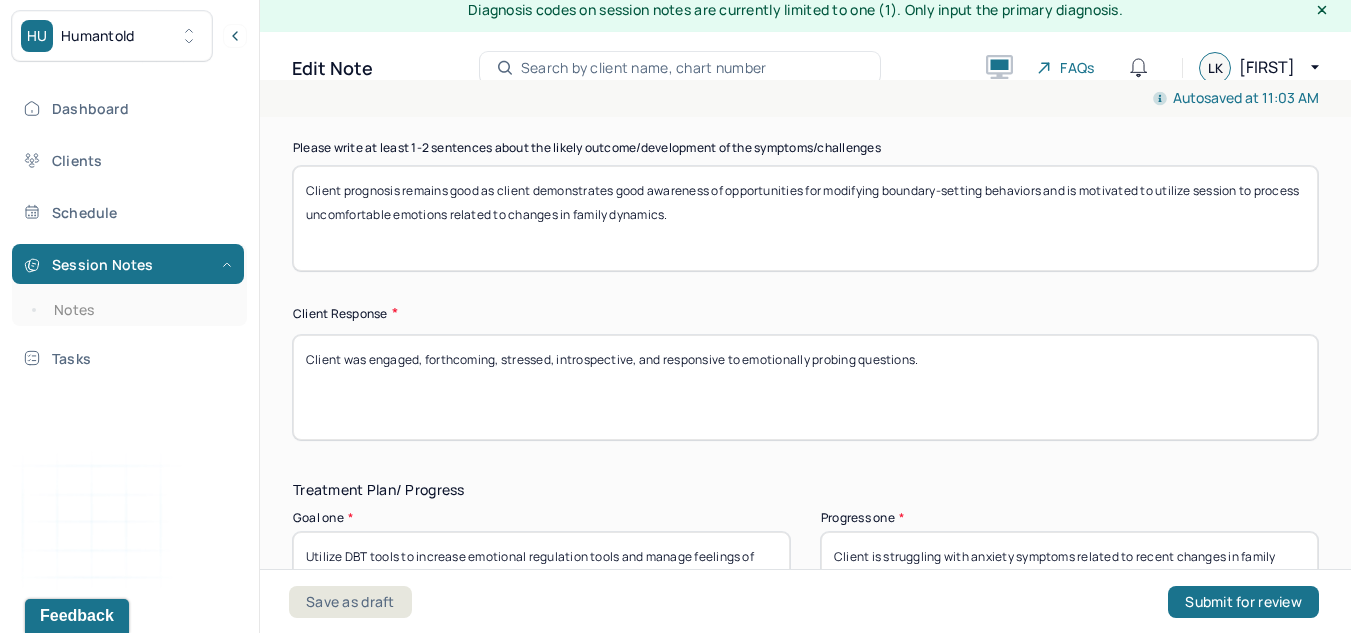type on "Client prognosis remains good as client demonstrates good awareness of opportunities for modifying boundary-setting behaviors and is motivated to utilize session to process uncomfortable emotions related to changes in family dynamics." 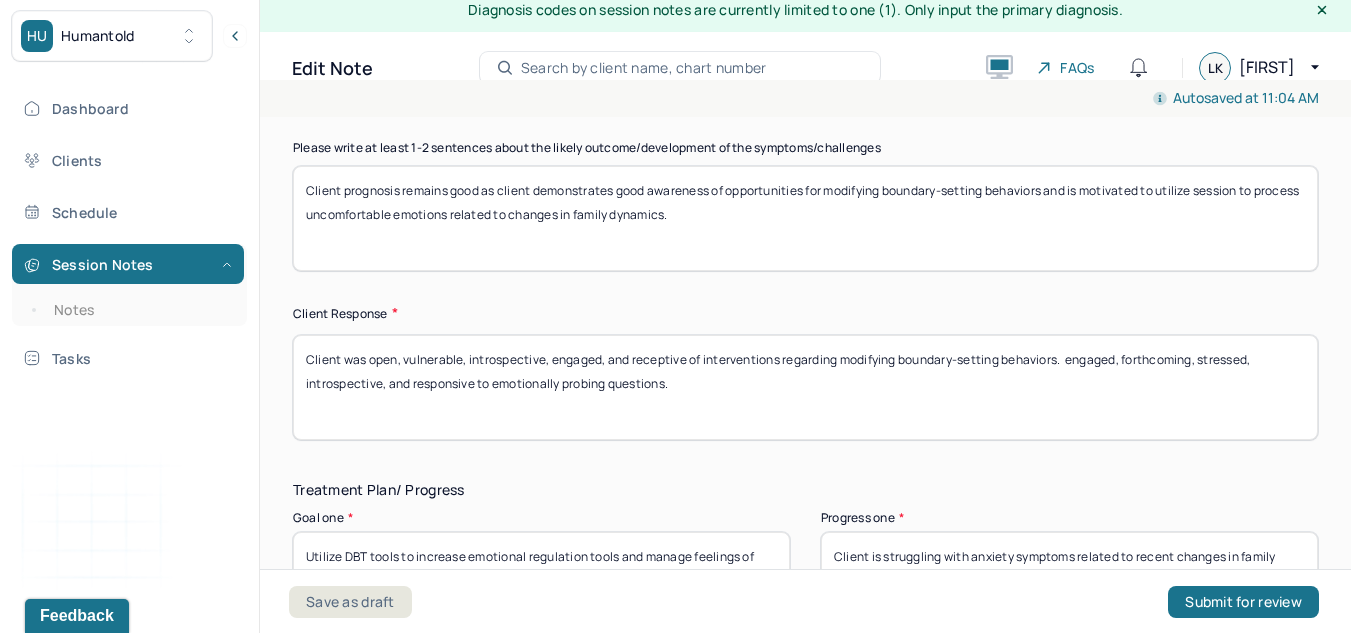 drag, startPoint x: 1072, startPoint y: 359, endPoint x: 1097, endPoint y: 428, distance: 73.38937 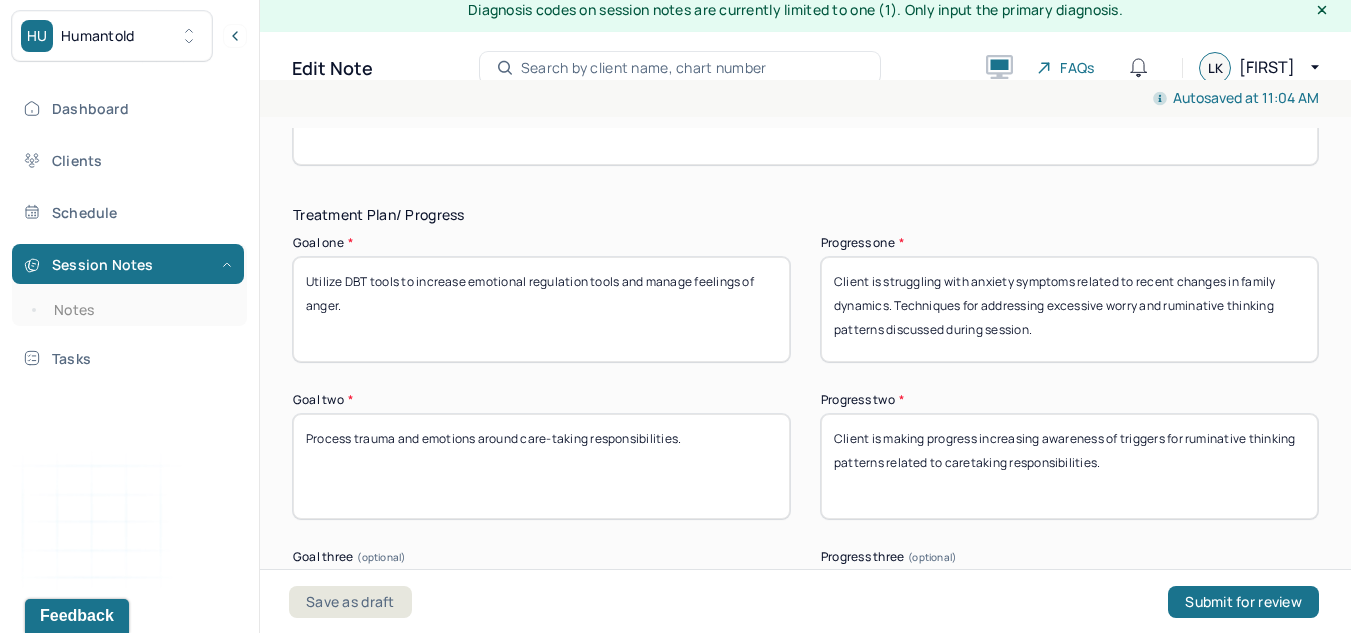 scroll, scrollTop: 3301, scrollLeft: 0, axis: vertical 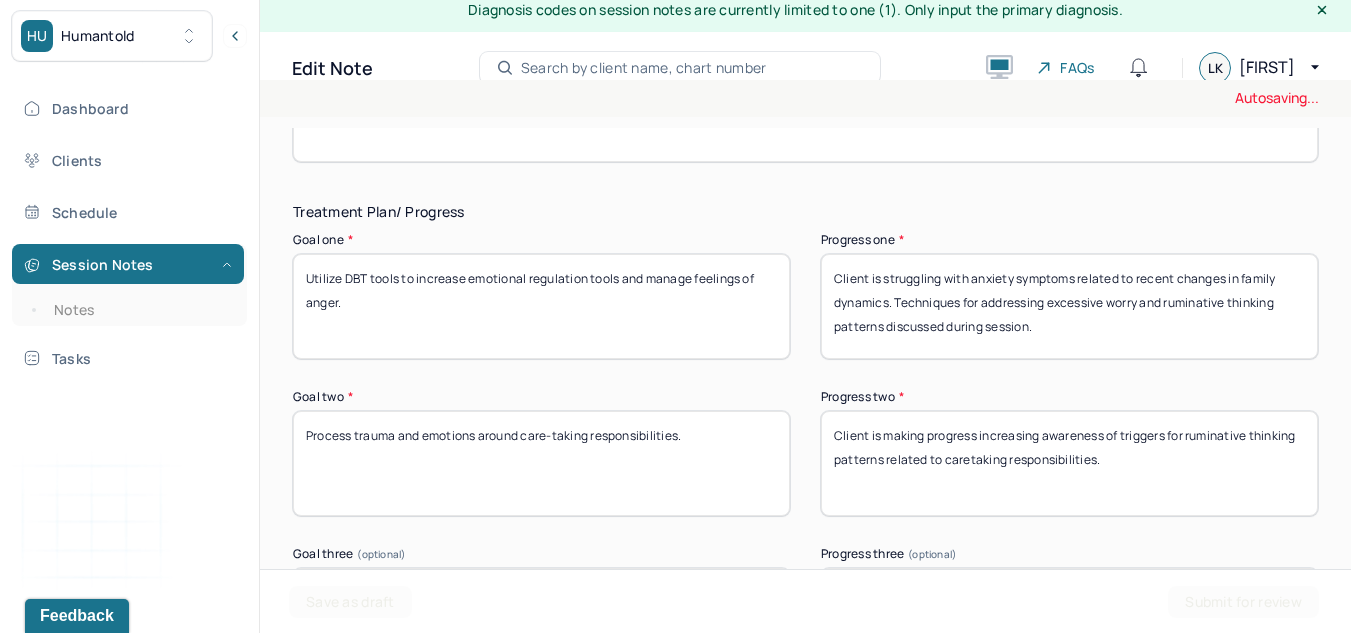 type on "Client was open, vulnerable, introspective, engaged, and receptive of interventions regarding modifying boundary-setting behaviors." 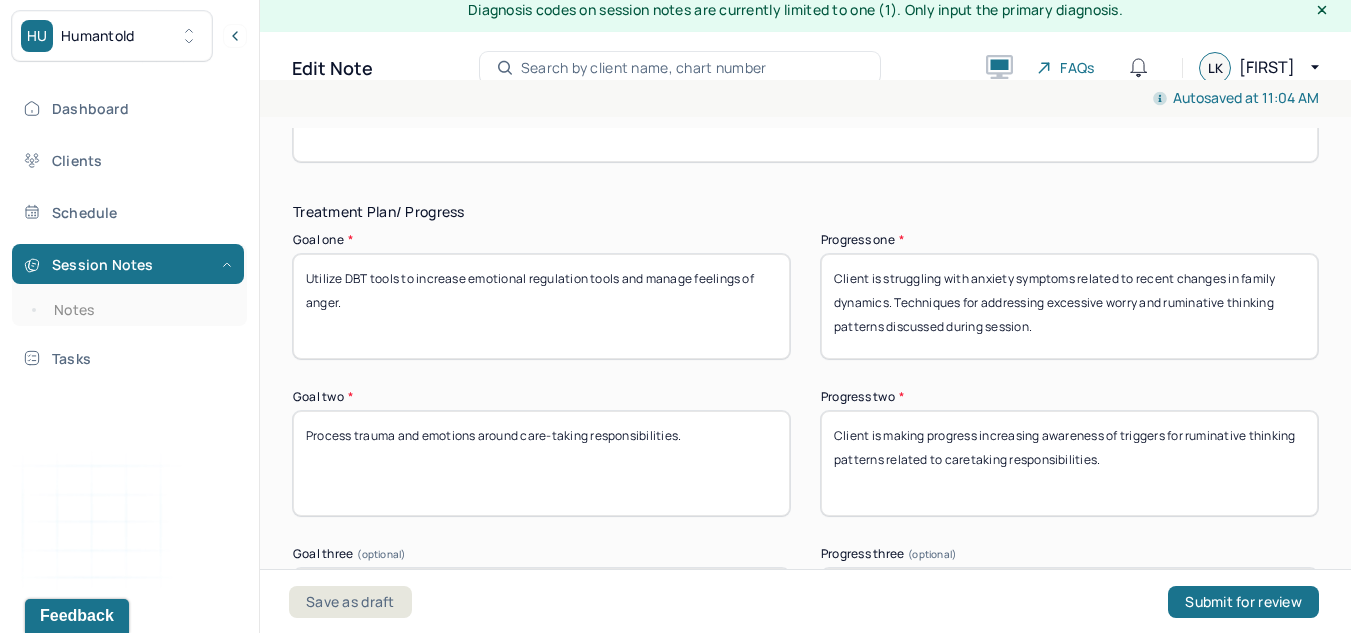 click on "Utilize DBT tools to increase emotional regulation tools and manage feelings of anger." at bounding box center [541, 306] 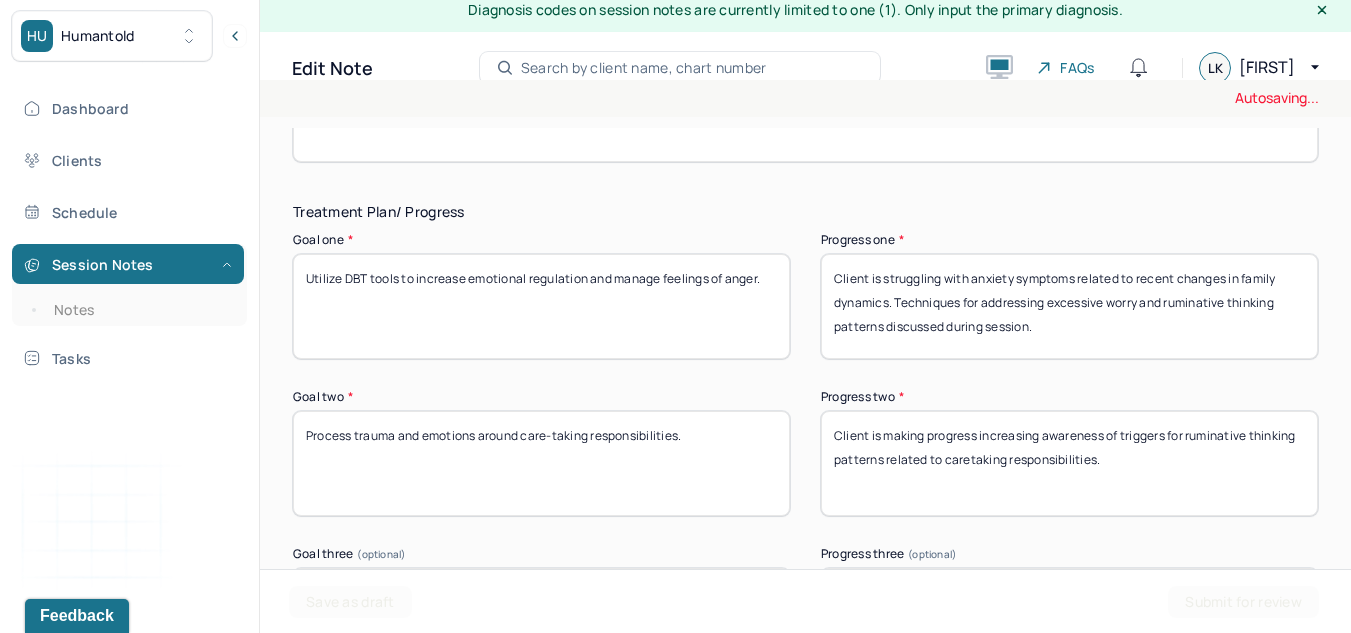 click on "Utilize DBT tools to increase emotional regulation tools and manage feelings of anger." at bounding box center (541, 306) 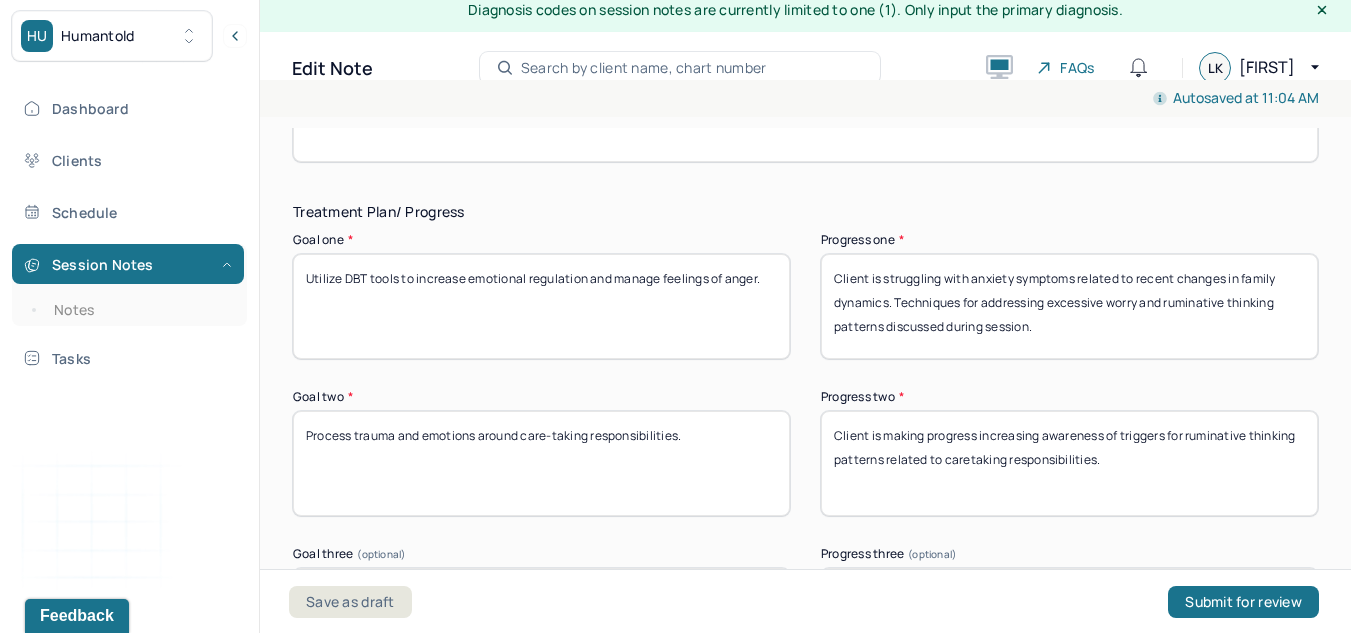 click on "Utilize DBT tools to increase emotional regulation and manage feelings of anger." at bounding box center (541, 306) 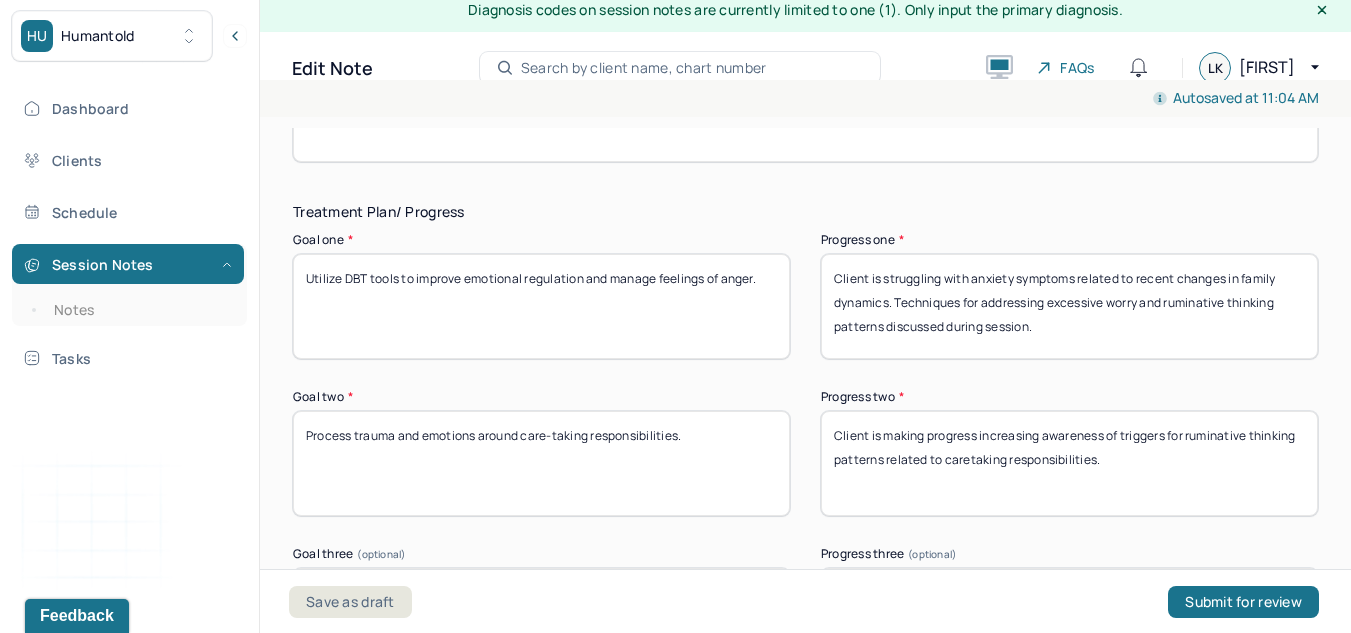 type on "Utilize DBT tools to improve emotional regulation and manage feelings of anger." 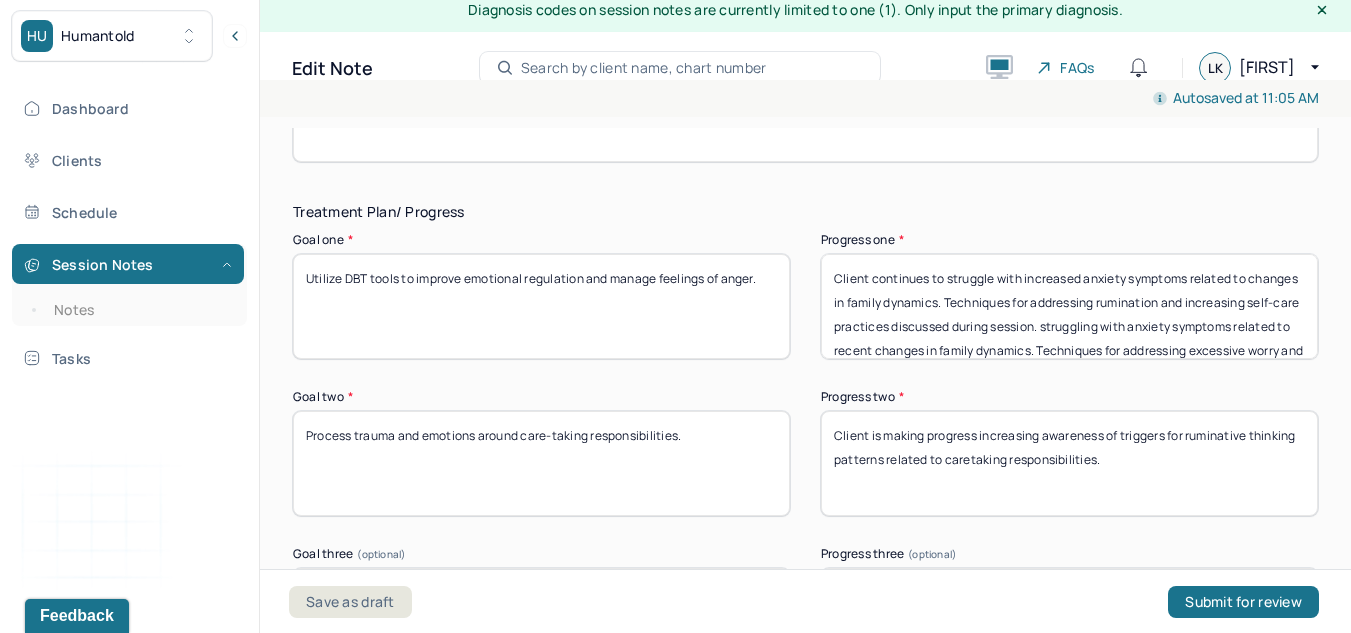 scroll, scrollTop: 65, scrollLeft: 0, axis: vertical 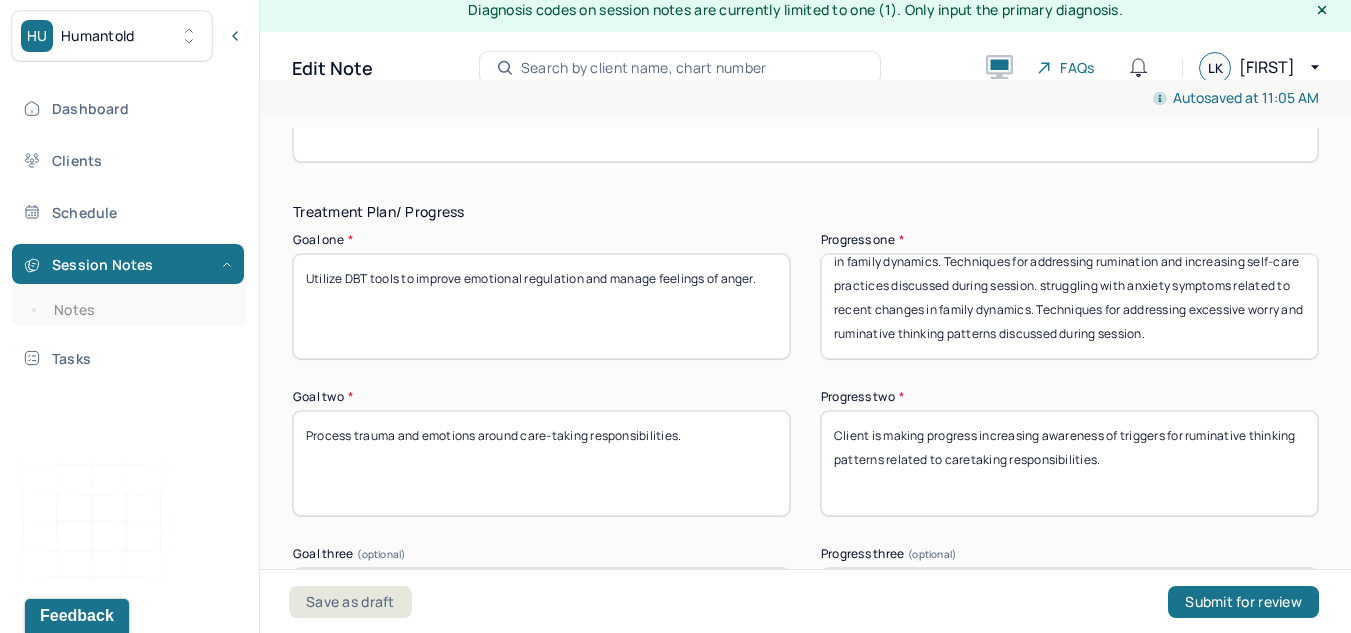 drag, startPoint x: 1152, startPoint y: 327, endPoint x: 1365, endPoint y: 480, distance: 262.2556 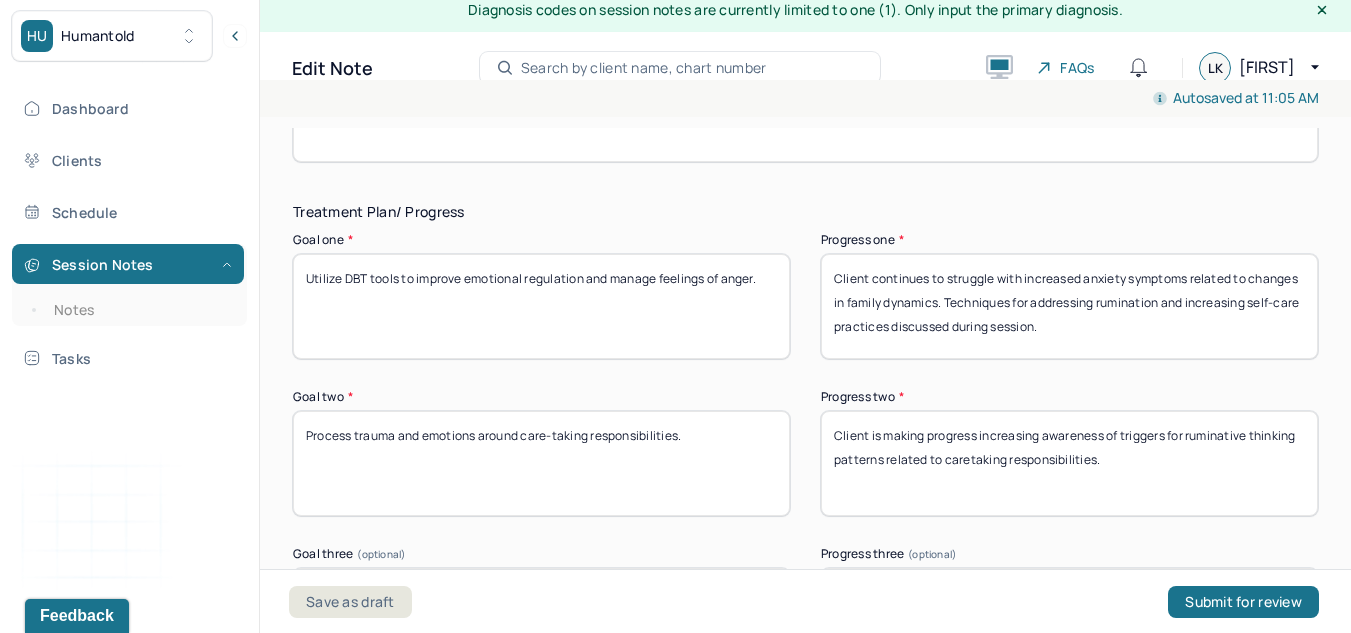 scroll, scrollTop: 0, scrollLeft: 0, axis: both 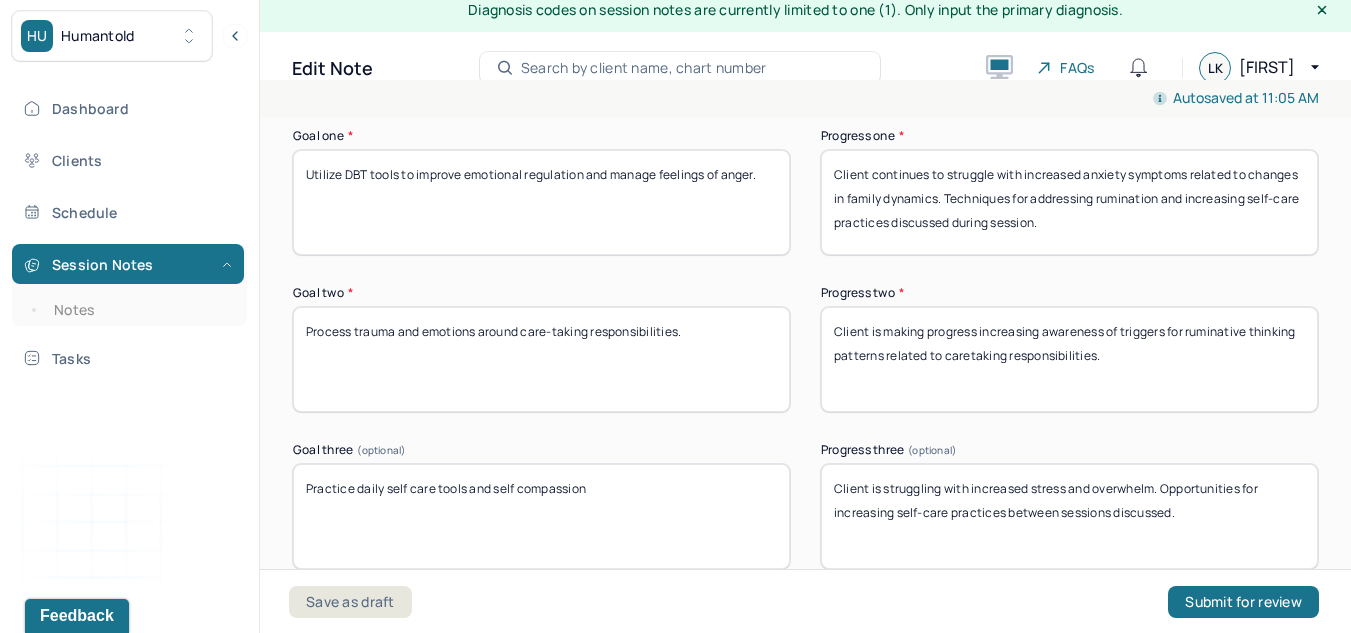 type on "Client continues to struggle with increased anxiety symptoms related to changes in family dynamics. Techniques for addressing rumination and increasing self-care practices discussed during session." 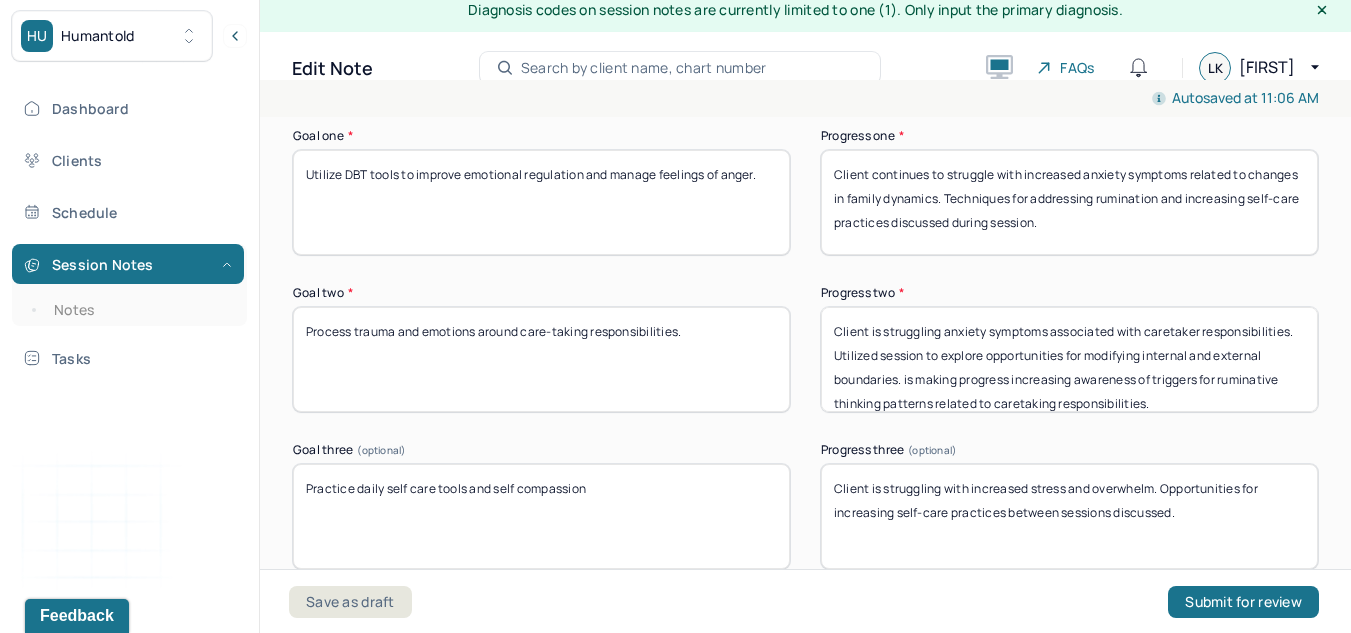 scroll, scrollTop: 17, scrollLeft: 0, axis: vertical 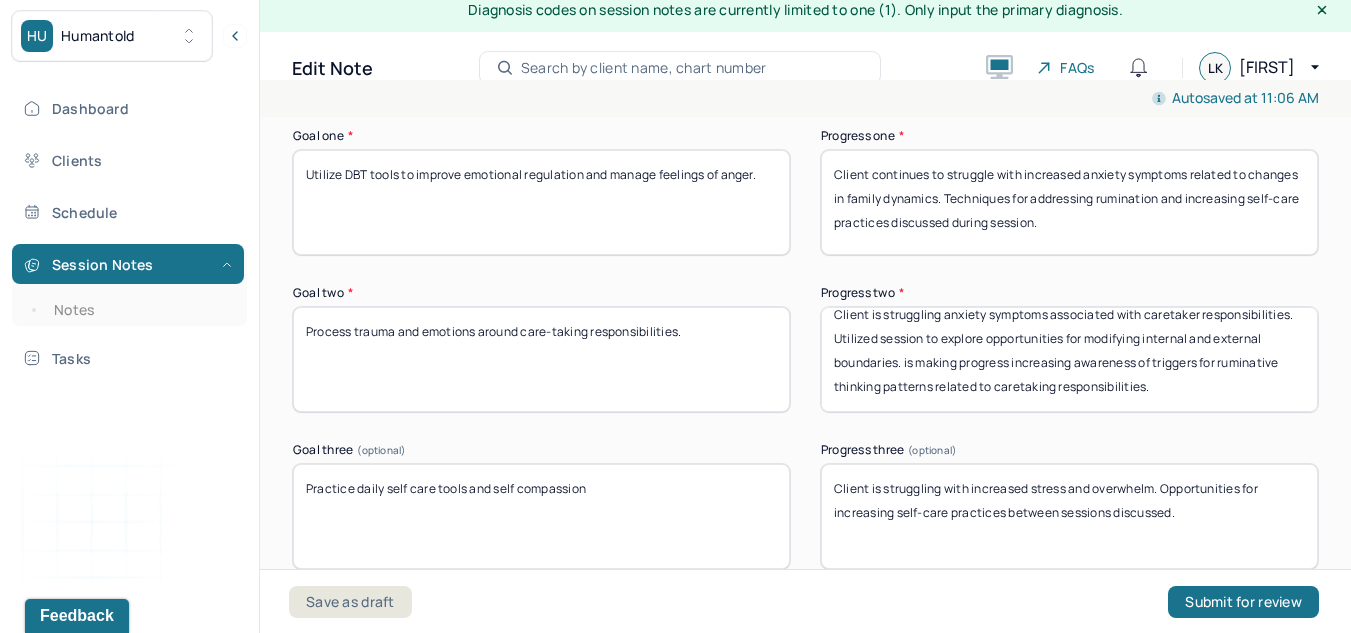drag, startPoint x: 1018, startPoint y: 382, endPoint x: 1241, endPoint y: 477, distance: 242.39224 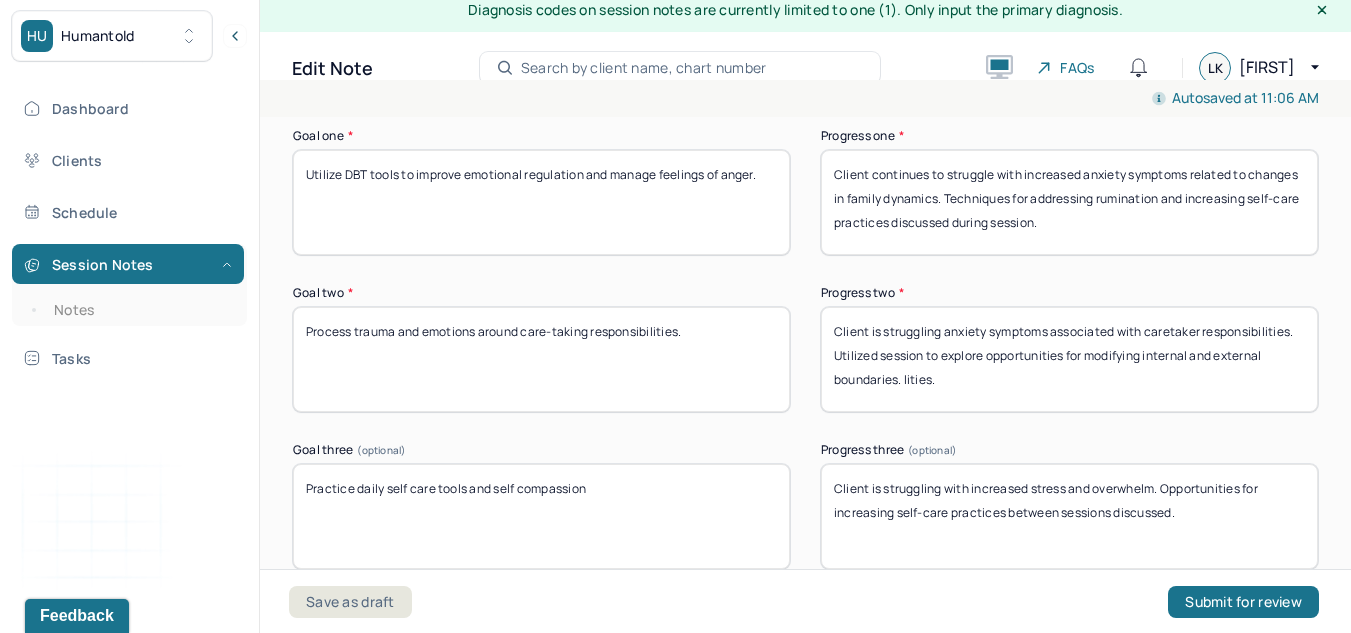 scroll, scrollTop: 0, scrollLeft: 0, axis: both 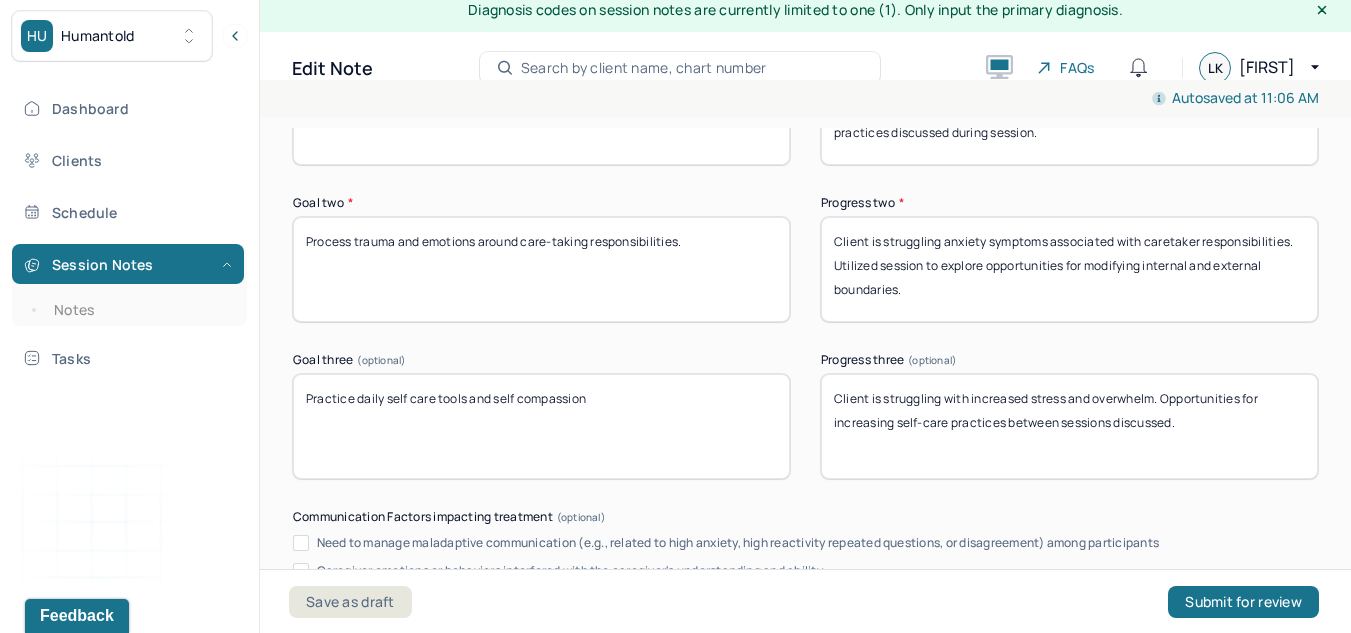 type on "Client is struggling anxiety symptoms associated with caretaker responsibilities. Utilized session to explore opportunities for modifying internal and external boundaries." 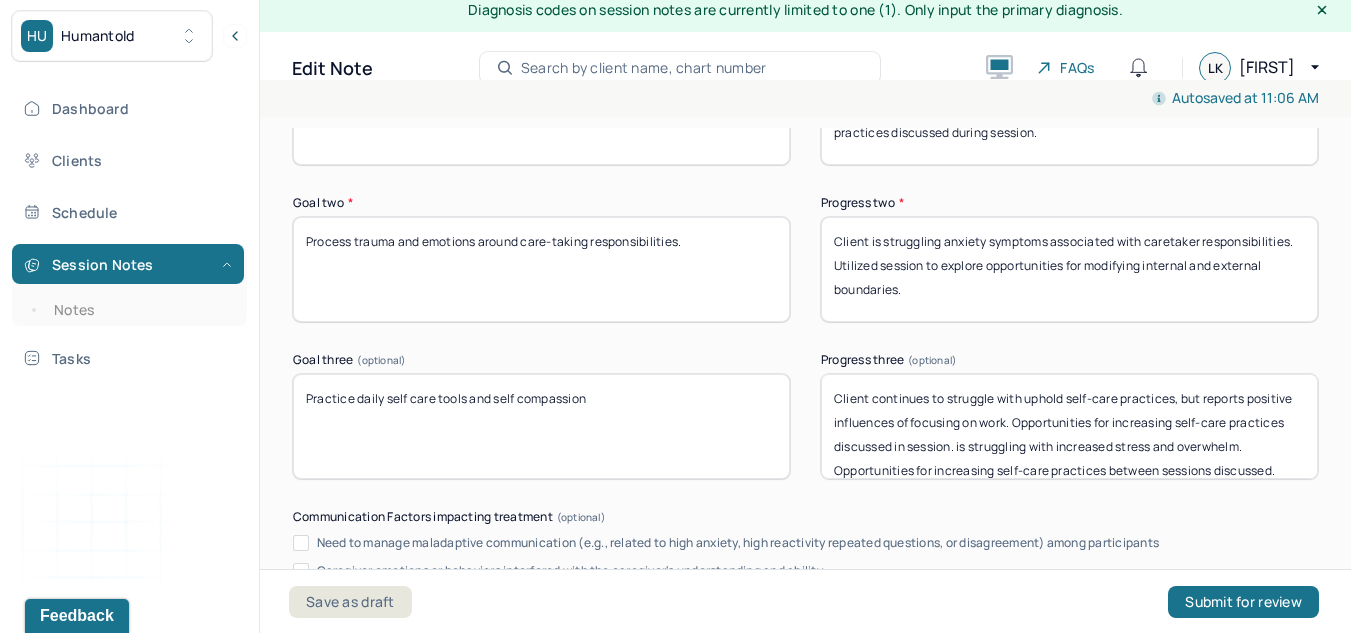 scroll, scrollTop: 41, scrollLeft: 0, axis: vertical 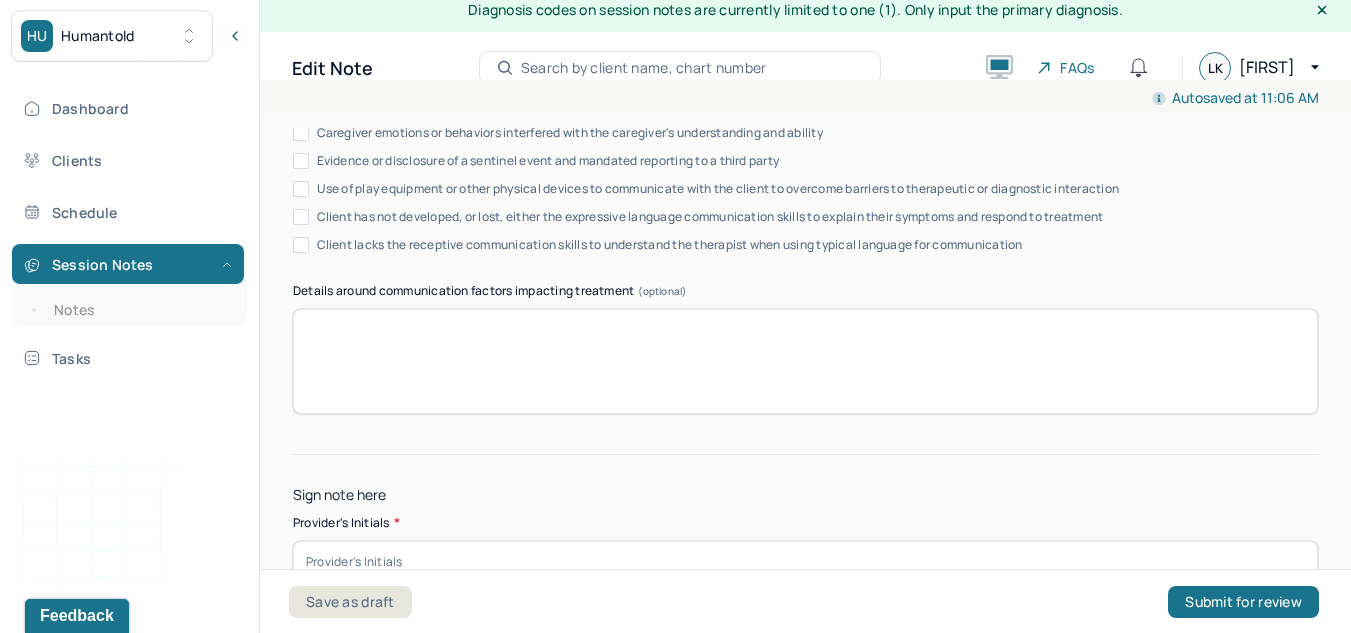 drag, startPoint x: 1011, startPoint y: 450, endPoint x: 1365, endPoint y: 680, distance: 422.15637 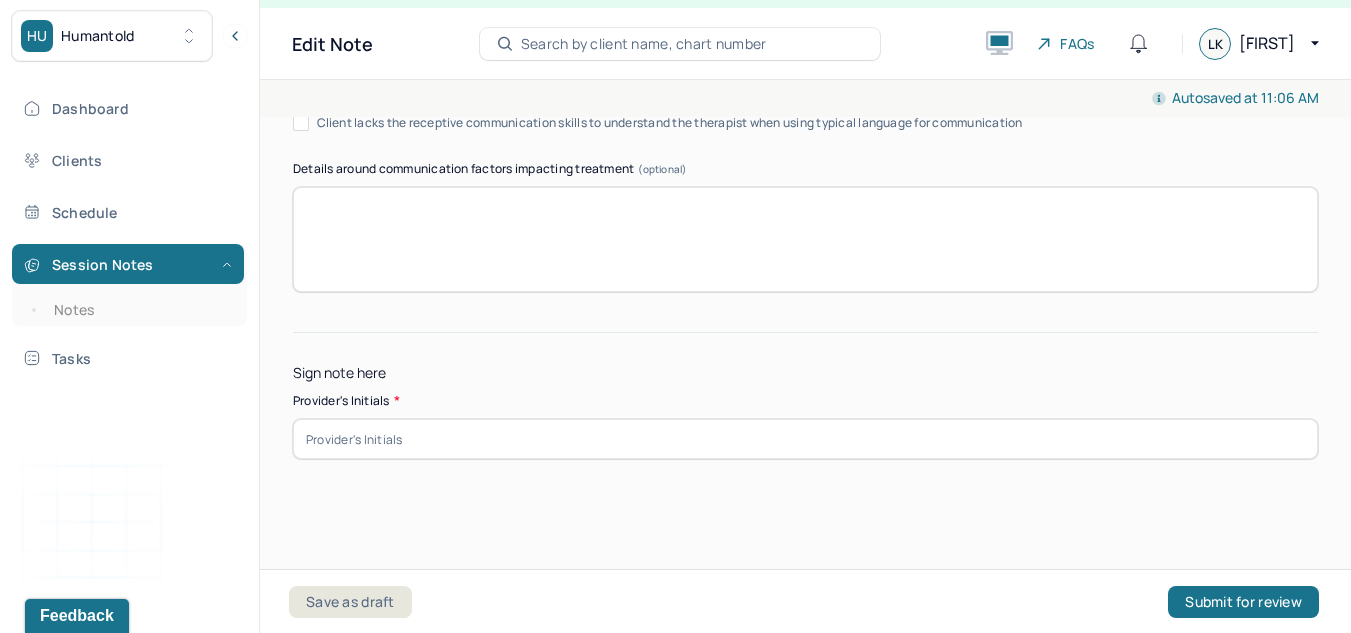 scroll, scrollTop: 3804, scrollLeft: 0, axis: vertical 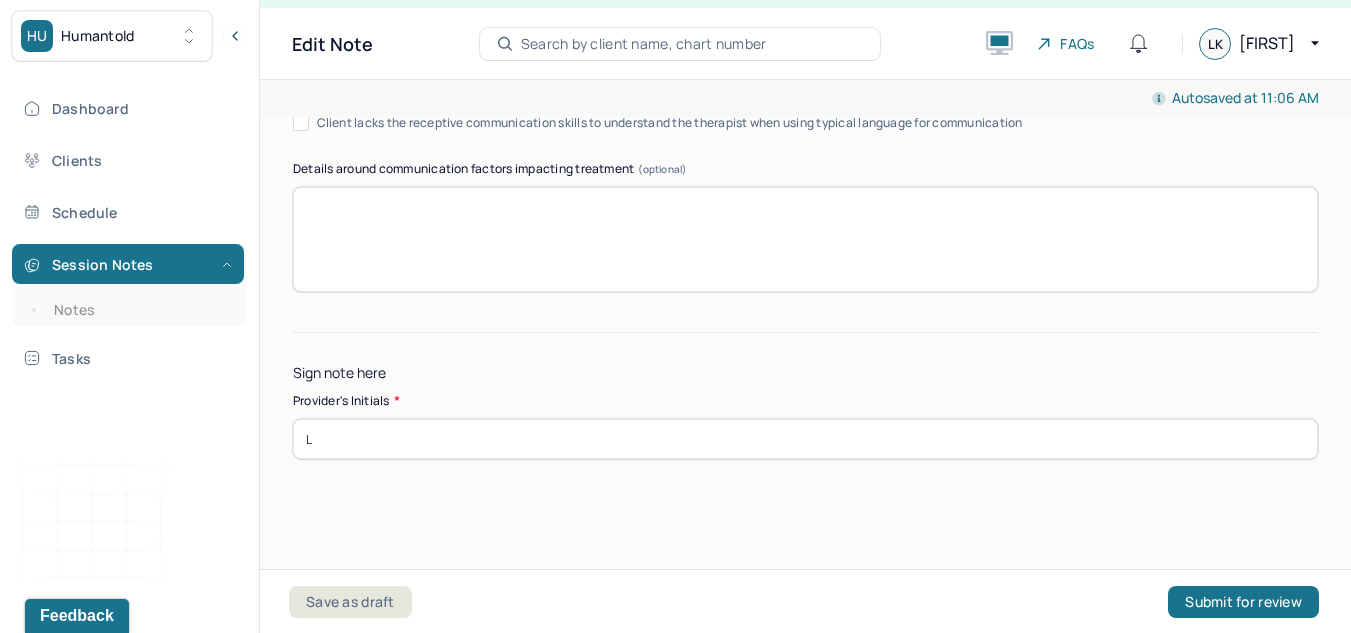 type on "LK" 